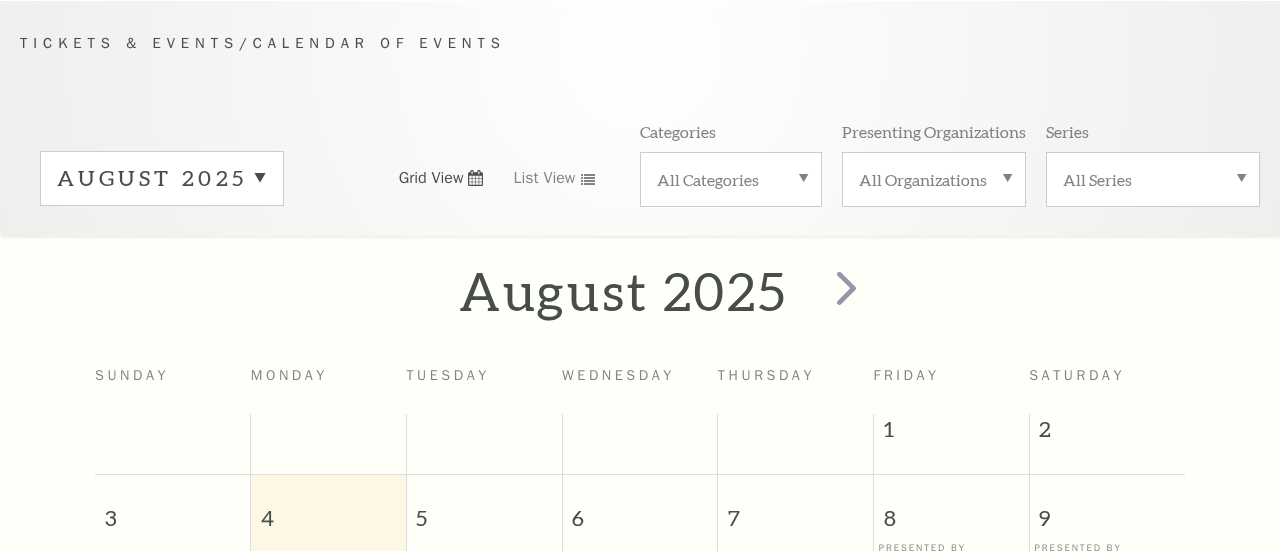 scroll, scrollTop: 176, scrollLeft: 0, axis: vertical 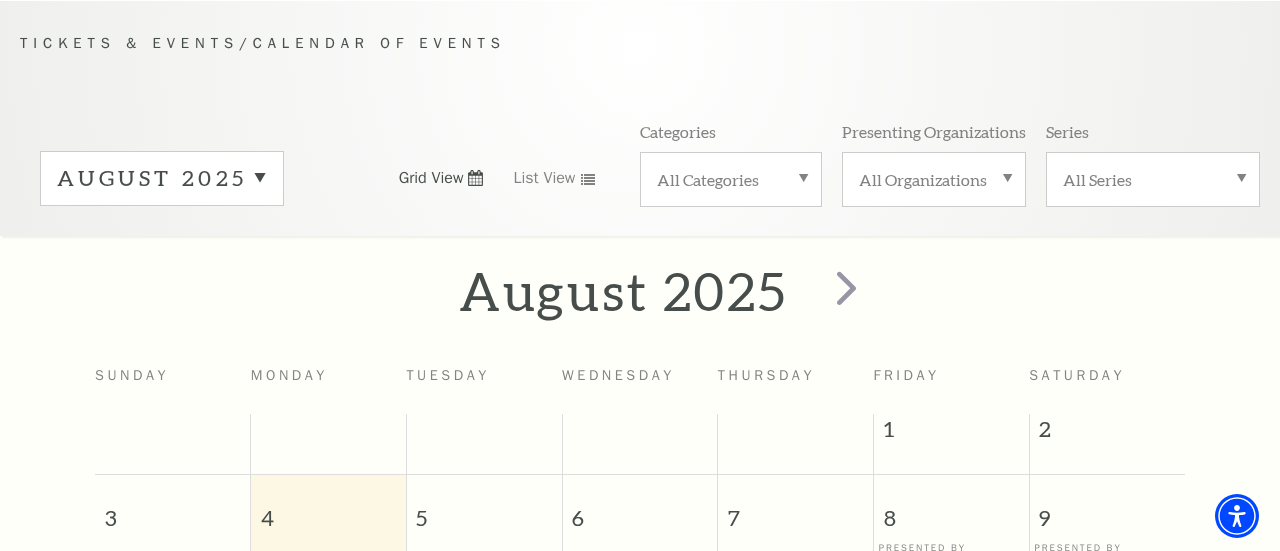 click on "August 2025" at bounding box center (162, 178) 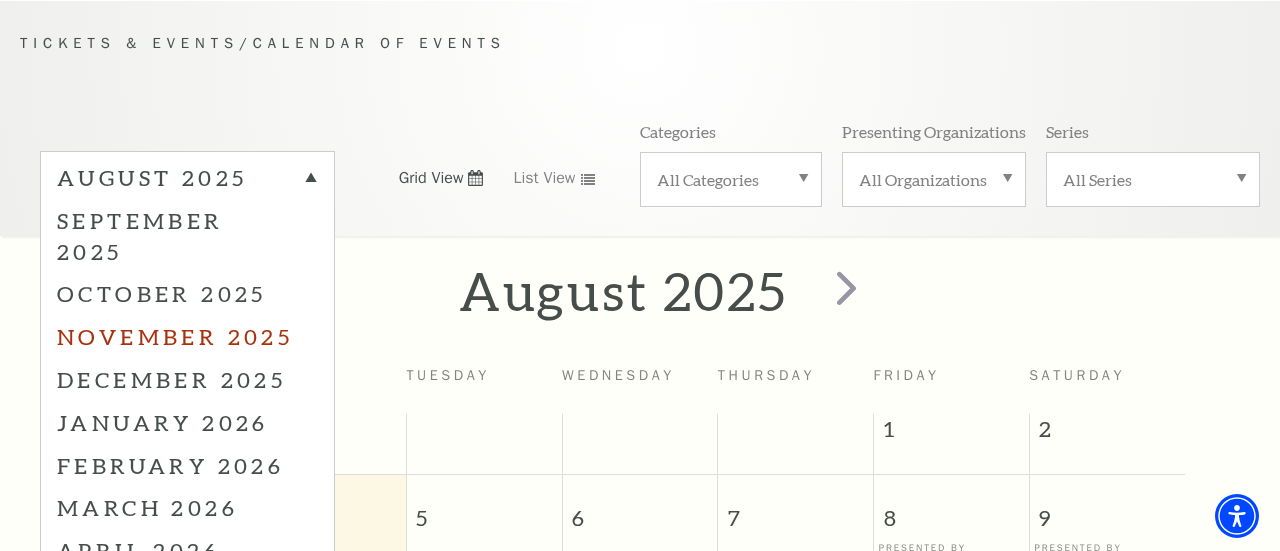 click on "November 2025" at bounding box center [187, 336] 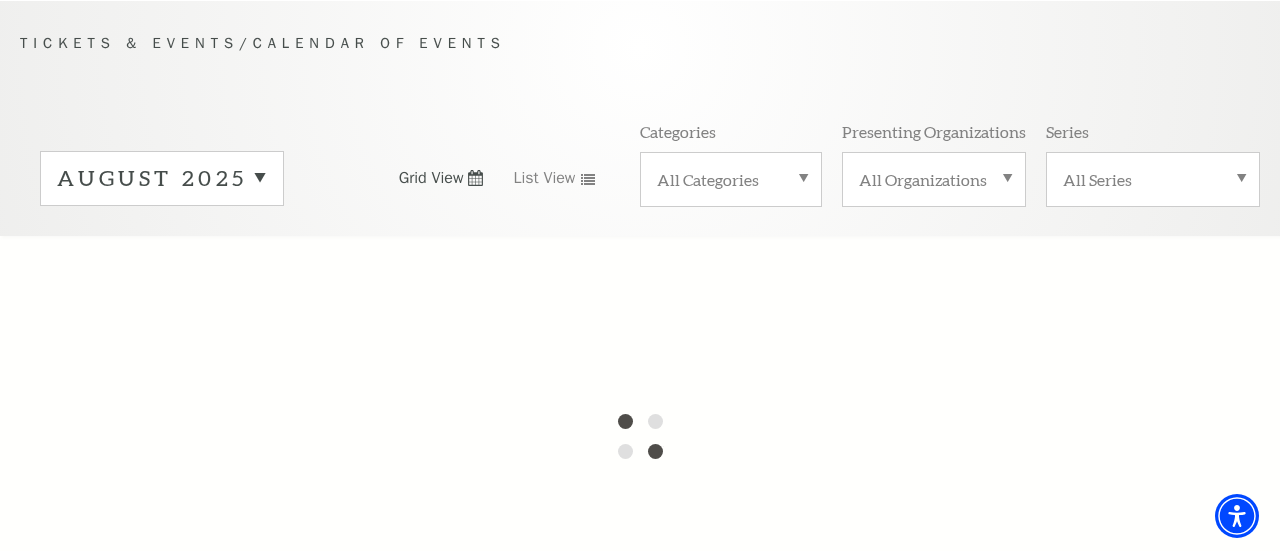 click on "August 2025" at bounding box center [162, 178] 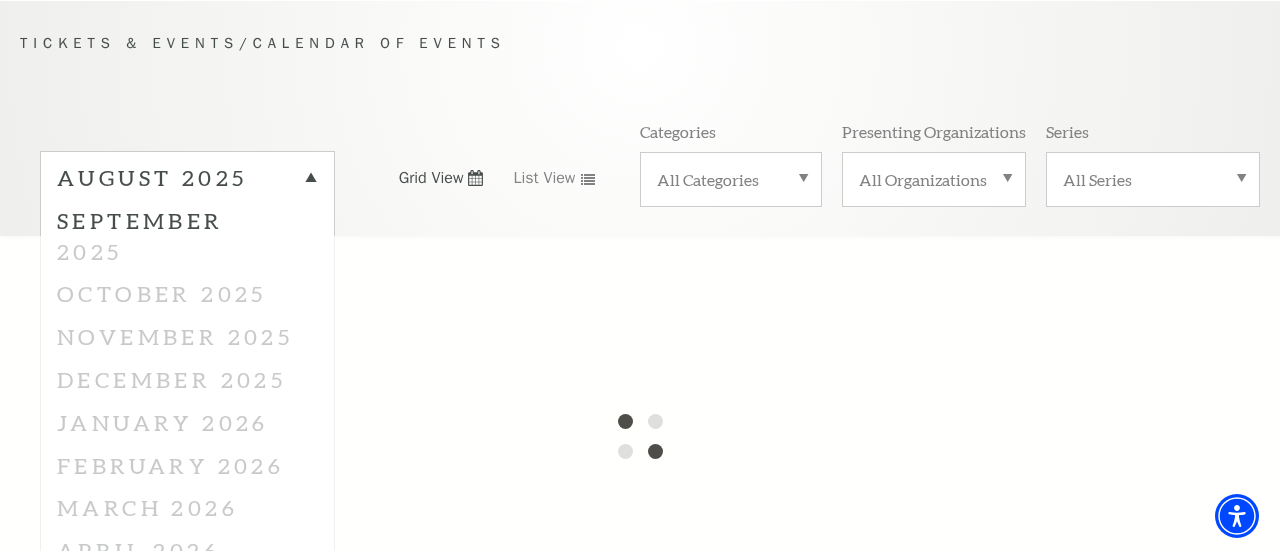 click at bounding box center [640, 436] 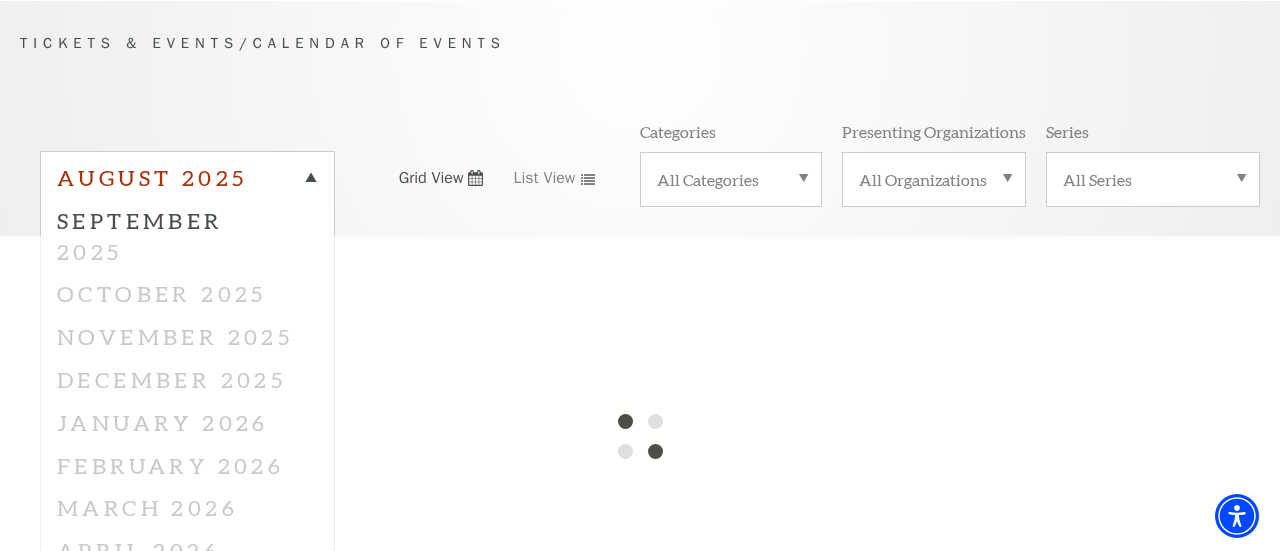 click on "August 2025" at bounding box center [187, 181] 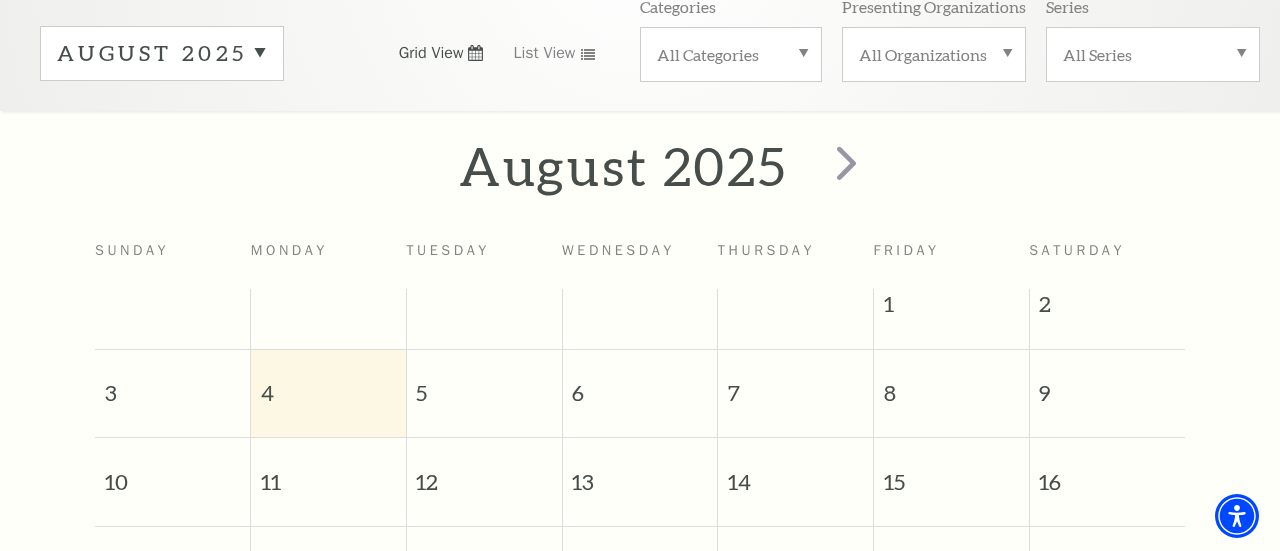 scroll, scrollTop: 314, scrollLeft: 0, axis: vertical 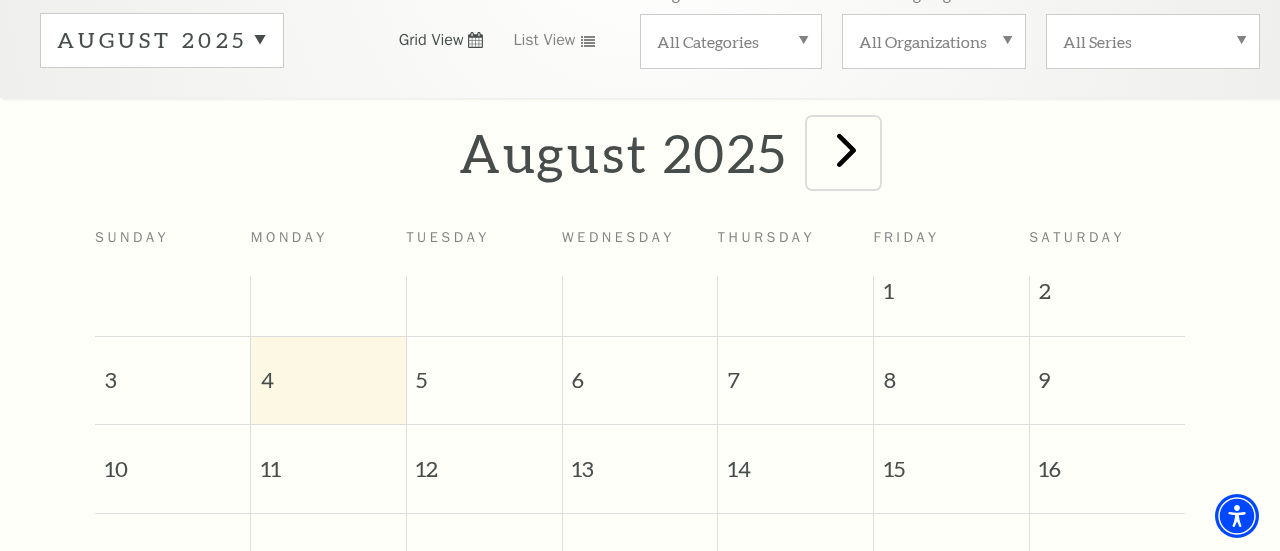click at bounding box center (846, 149) 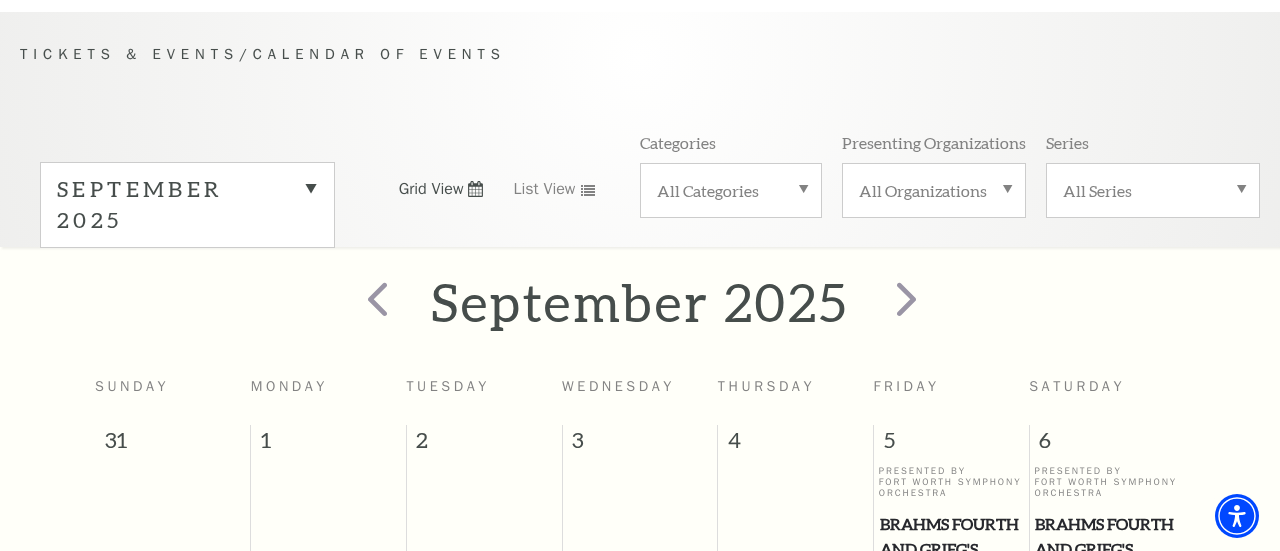 scroll, scrollTop: 158, scrollLeft: 0, axis: vertical 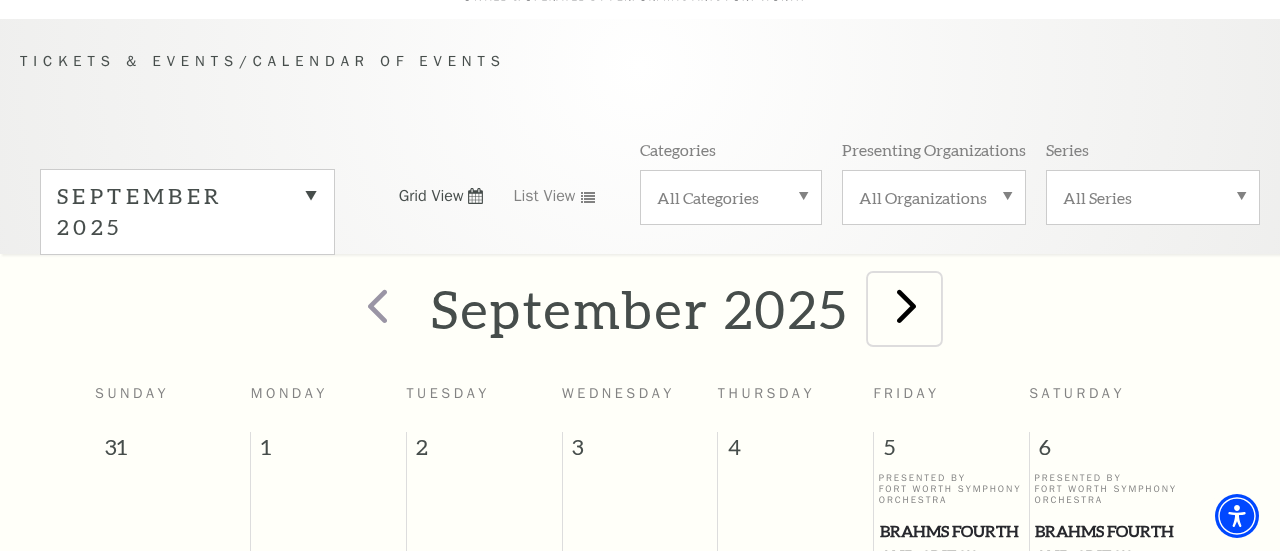 click at bounding box center (906, 305) 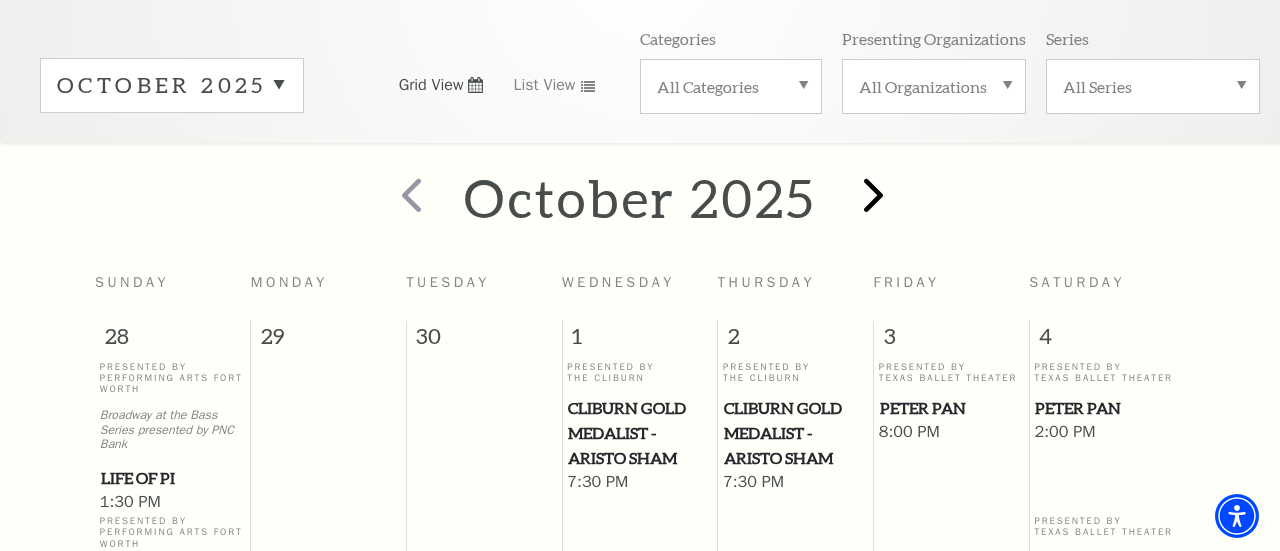 scroll, scrollTop: 263, scrollLeft: 0, axis: vertical 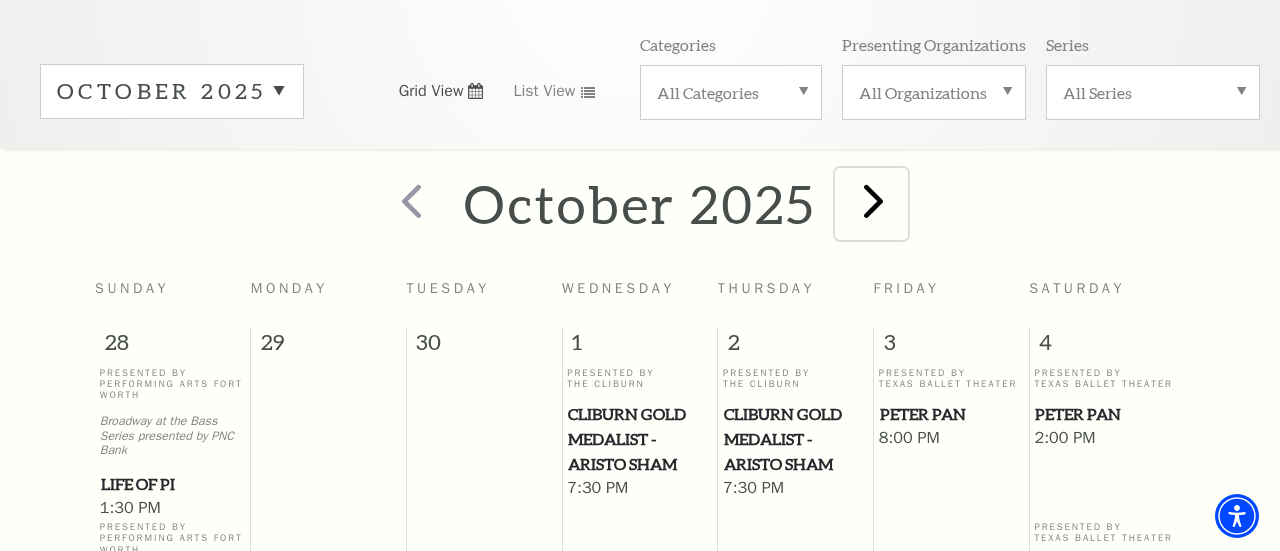 click at bounding box center (873, 200) 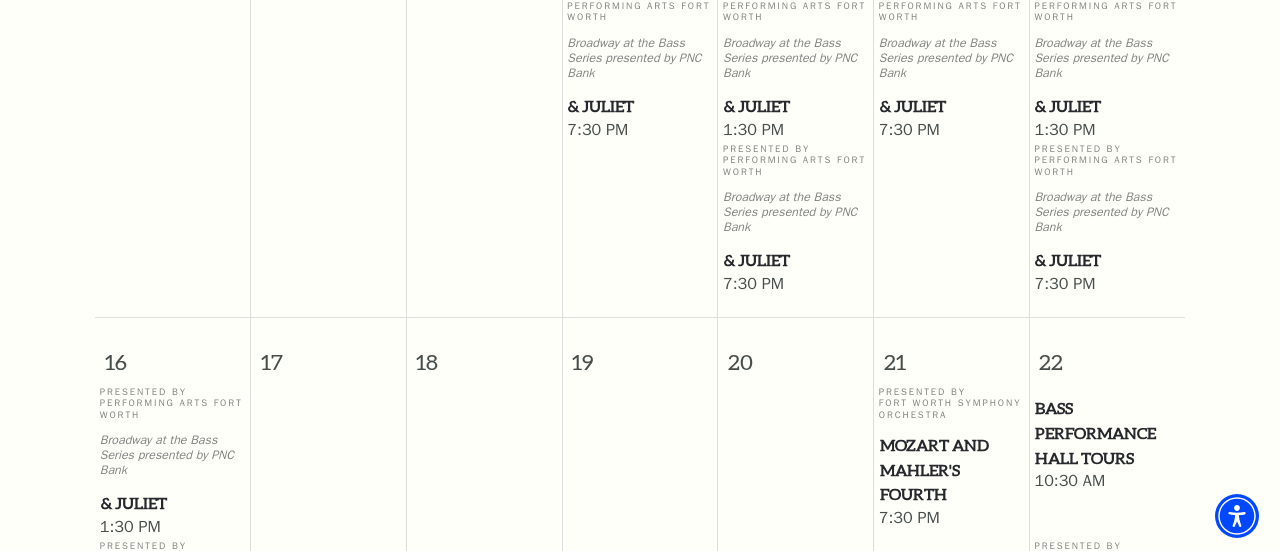 scroll, scrollTop: 1533, scrollLeft: 0, axis: vertical 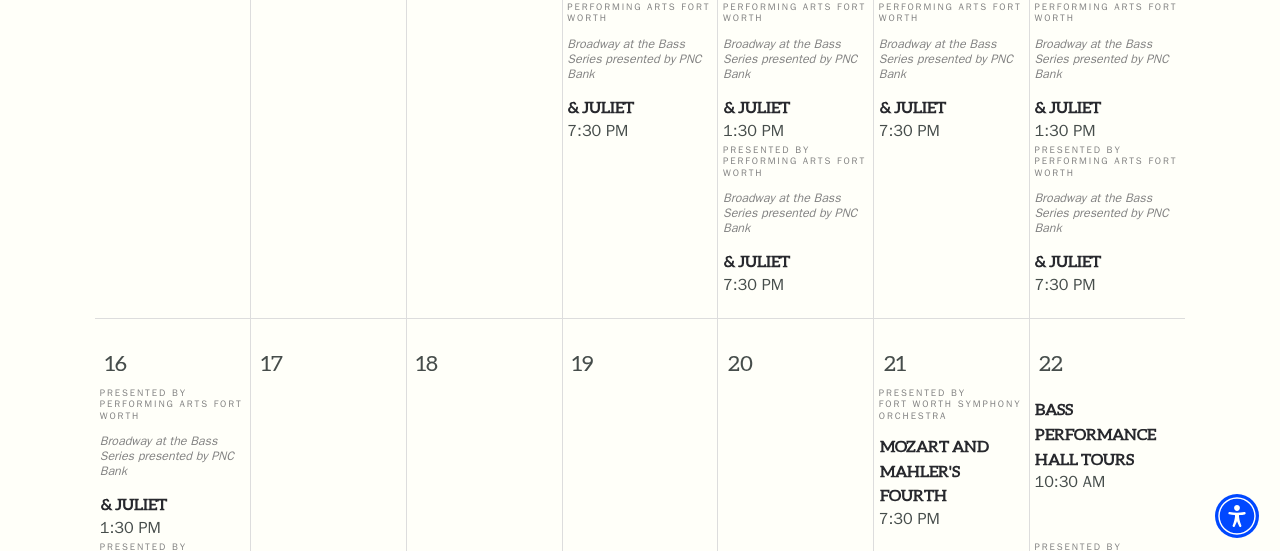 click on "& Juliet" at bounding box center [1107, 107] 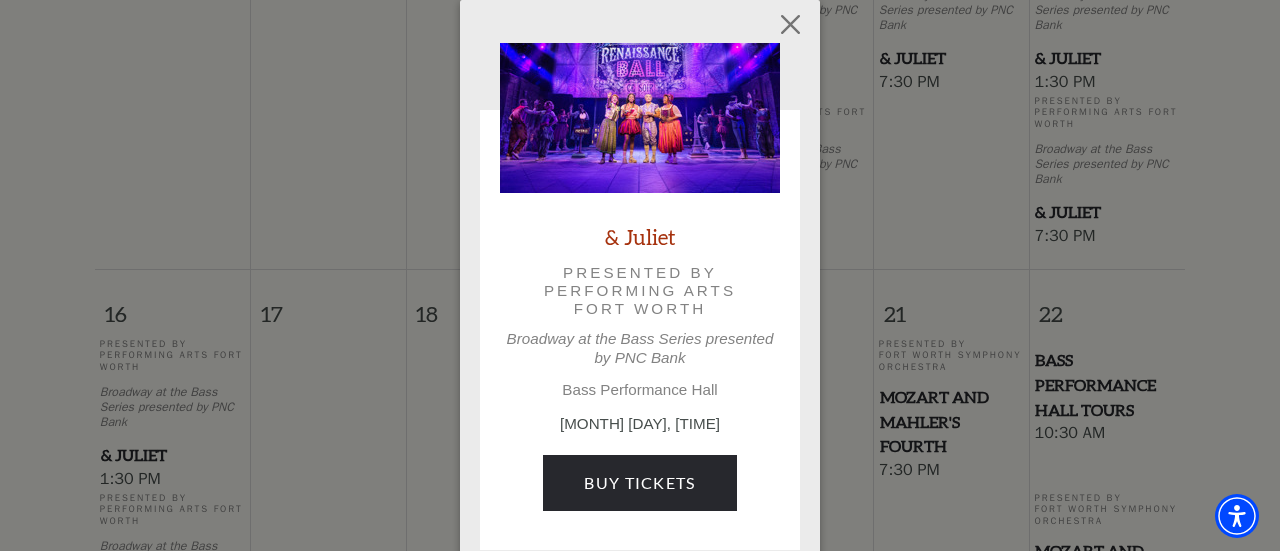 scroll, scrollTop: 1587, scrollLeft: 0, axis: vertical 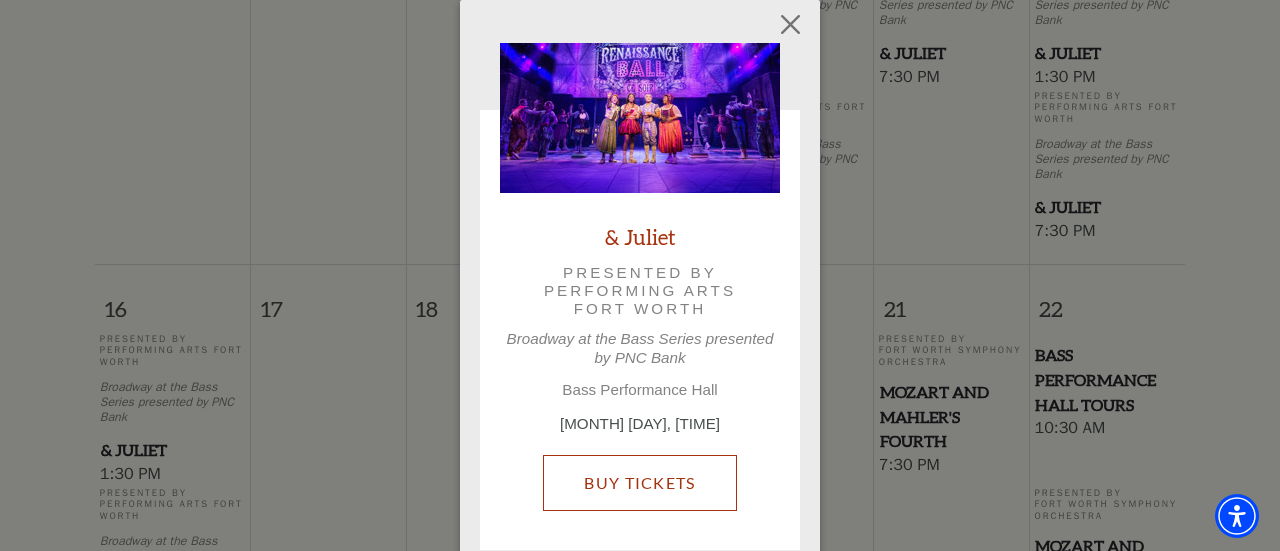 click on "Buy Tickets" at bounding box center [639, 483] 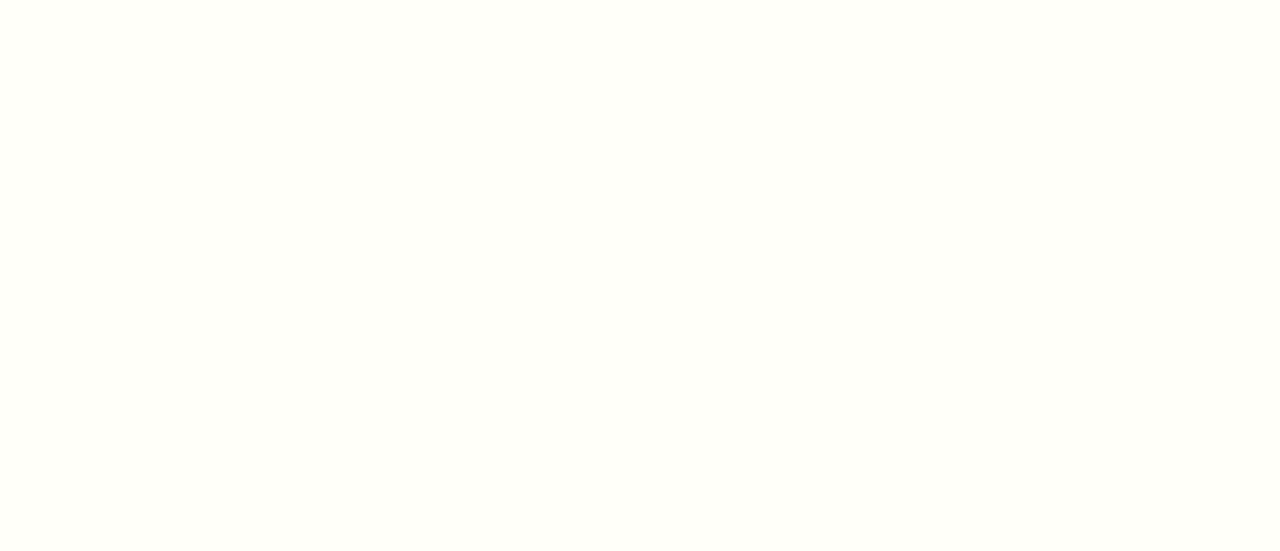 scroll, scrollTop: 0, scrollLeft: 0, axis: both 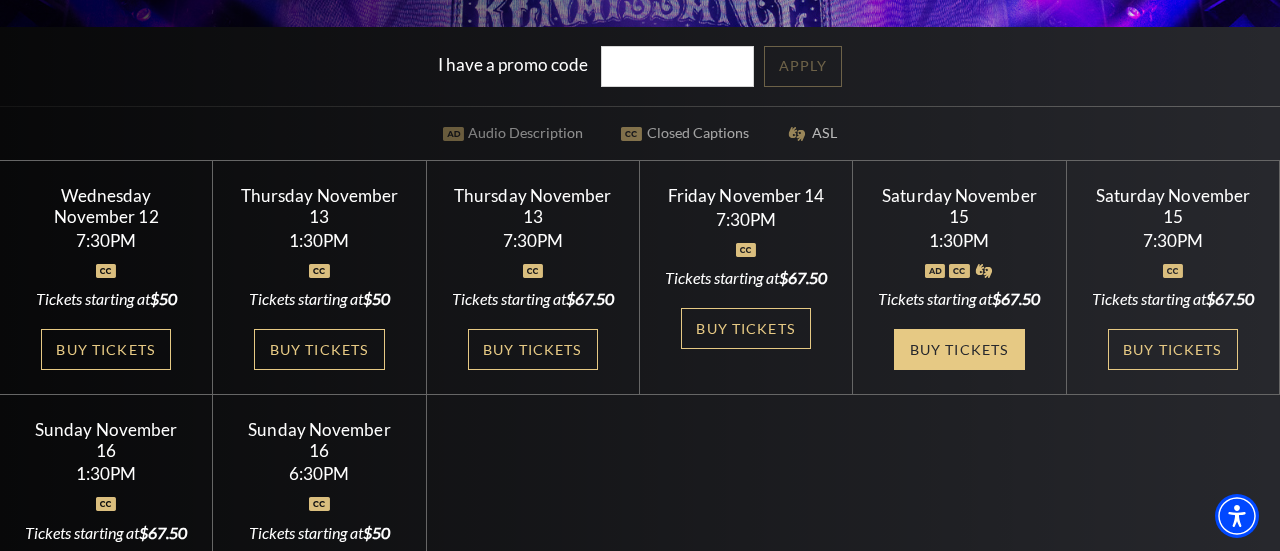 click on "Buy Tickets" at bounding box center (959, 349) 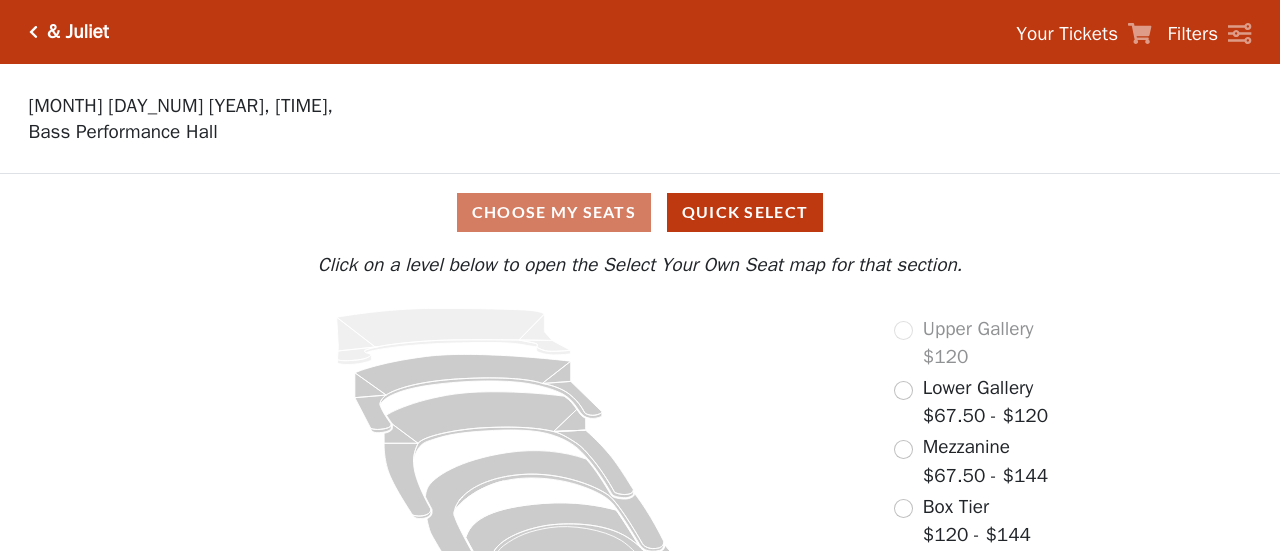 scroll, scrollTop: 0, scrollLeft: 0, axis: both 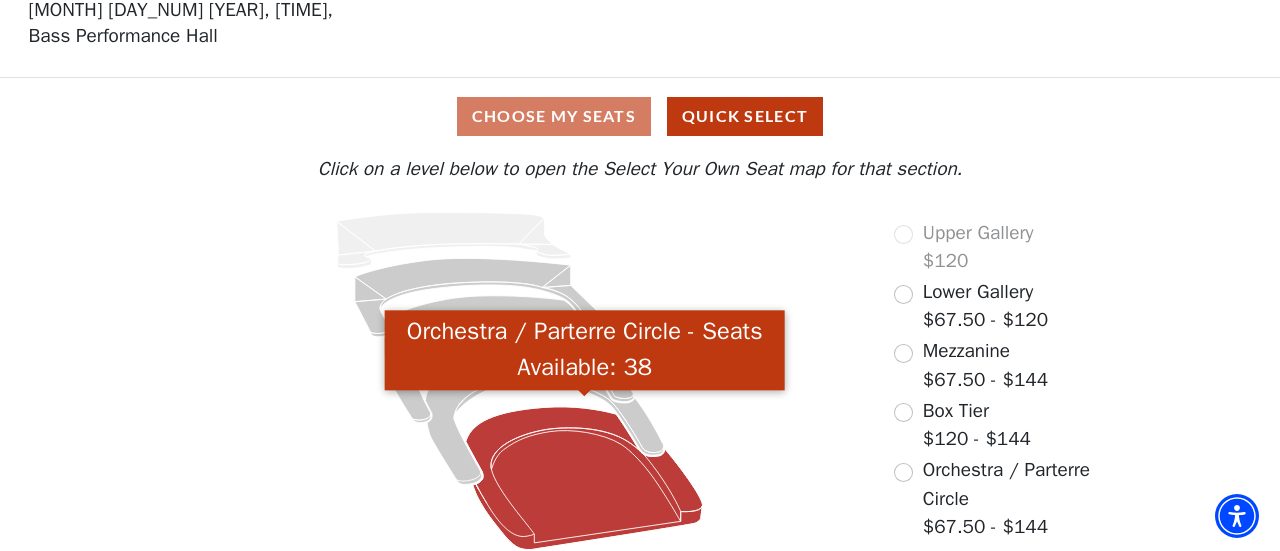 click 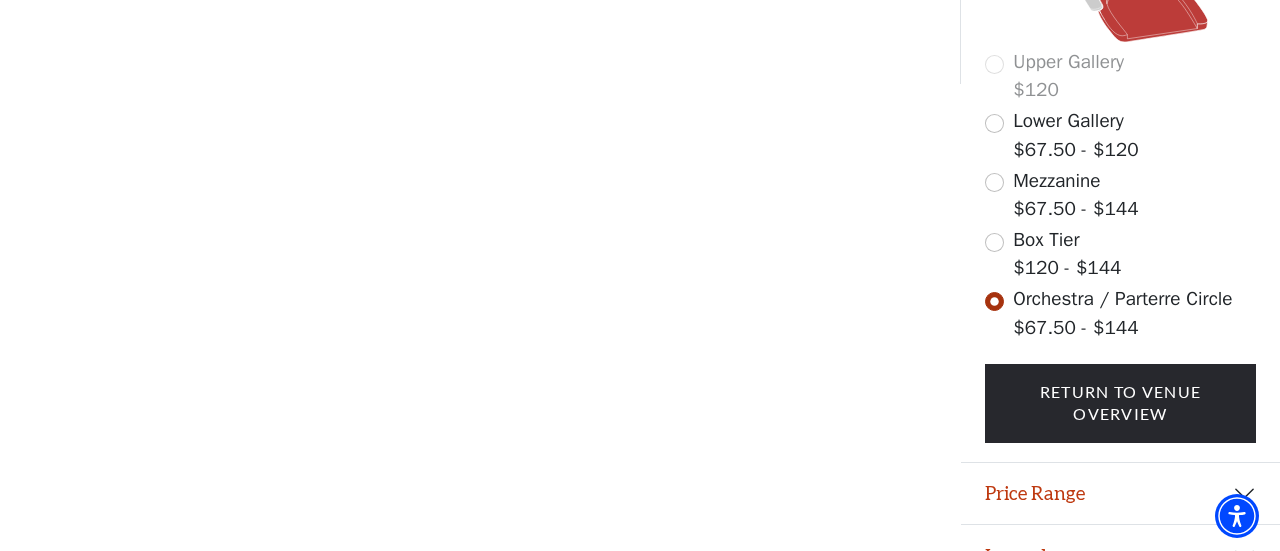 scroll, scrollTop: 661, scrollLeft: 0, axis: vertical 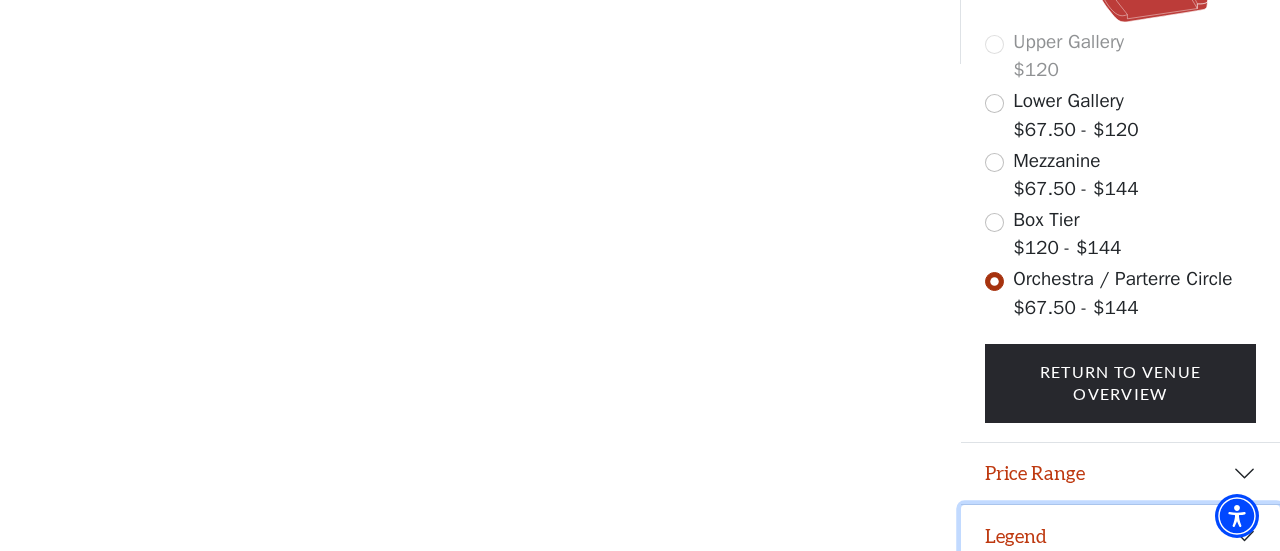 click on "Legend" at bounding box center (1120, 536) 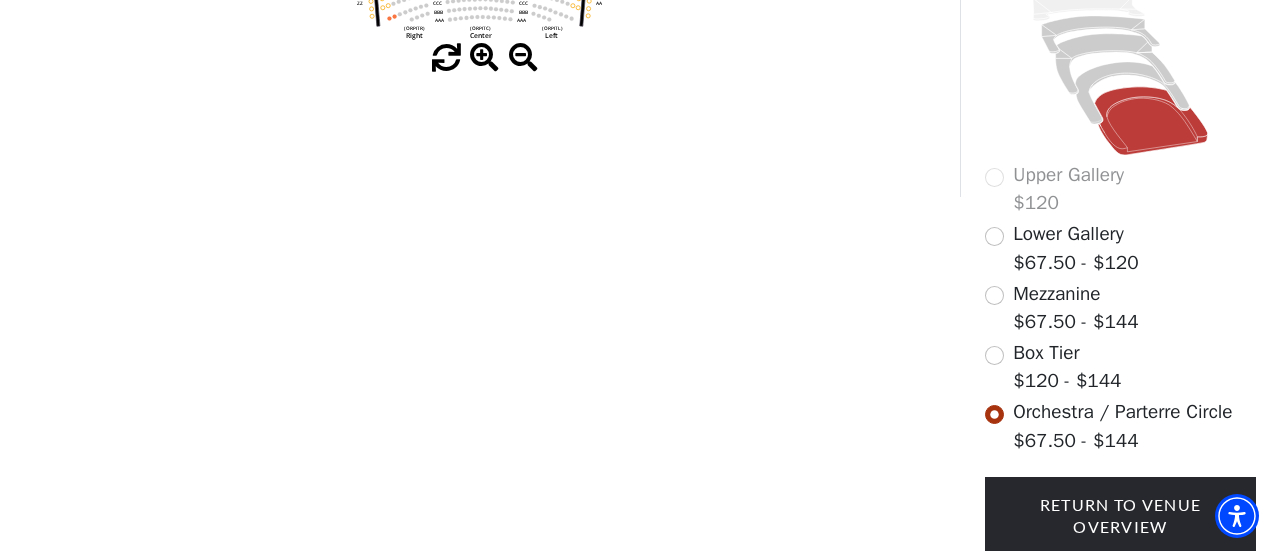 scroll, scrollTop: 520, scrollLeft: 0, axis: vertical 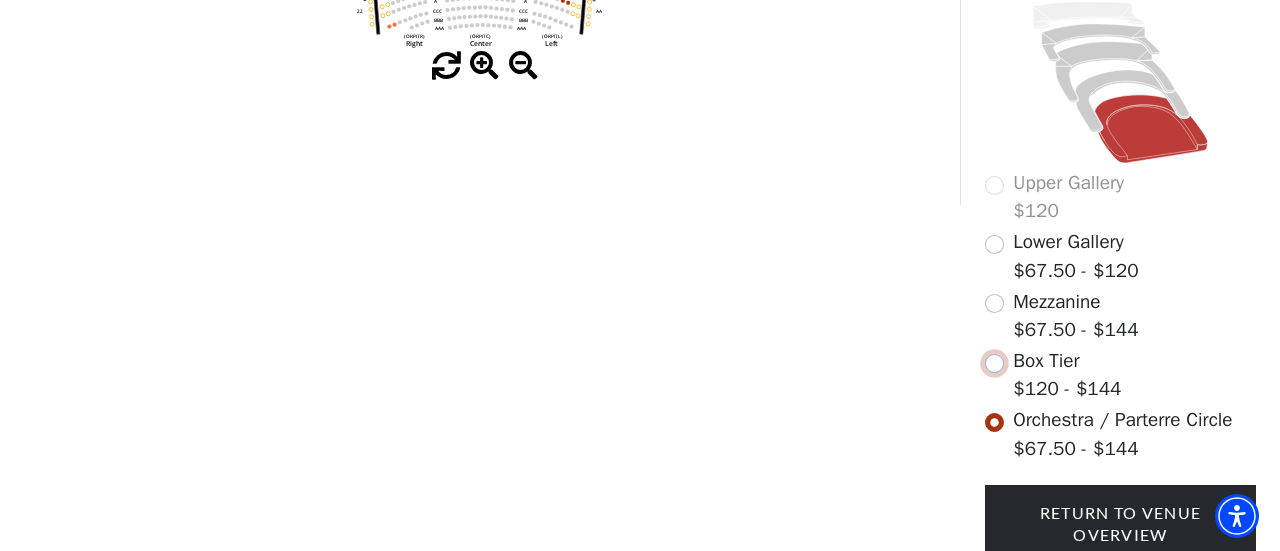 click at bounding box center [994, 363] 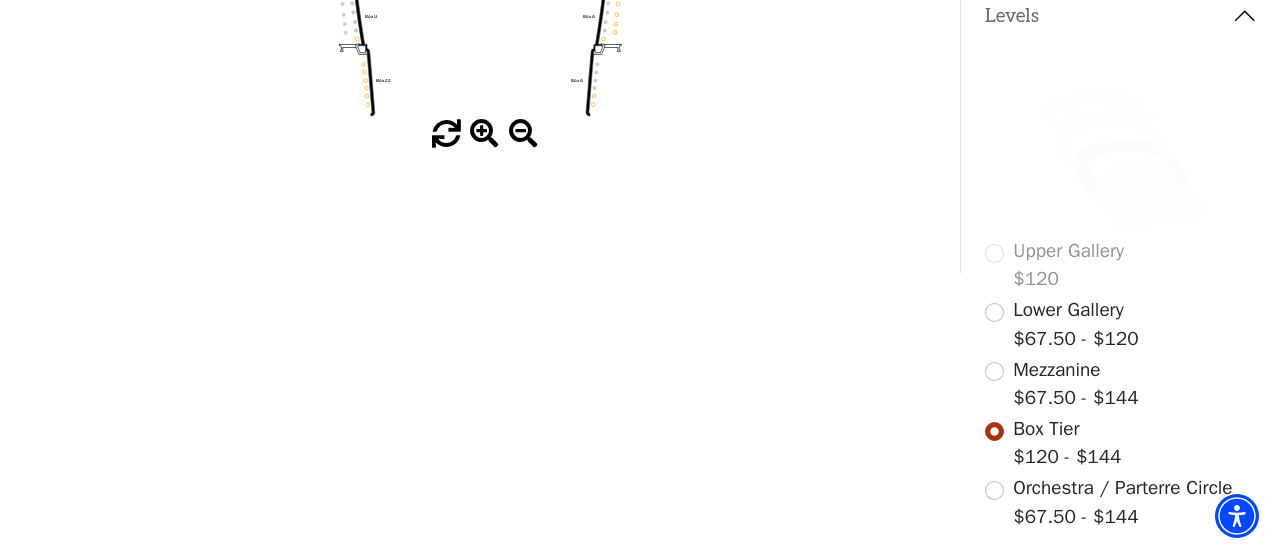 scroll, scrollTop: 460, scrollLeft: 0, axis: vertical 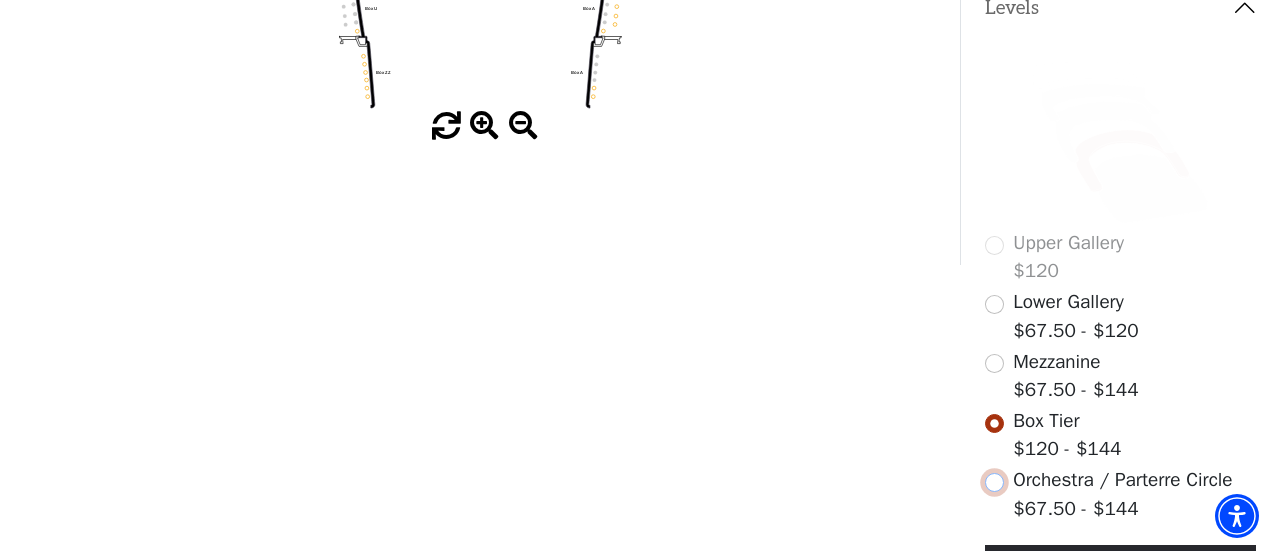 click at bounding box center (994, 482) 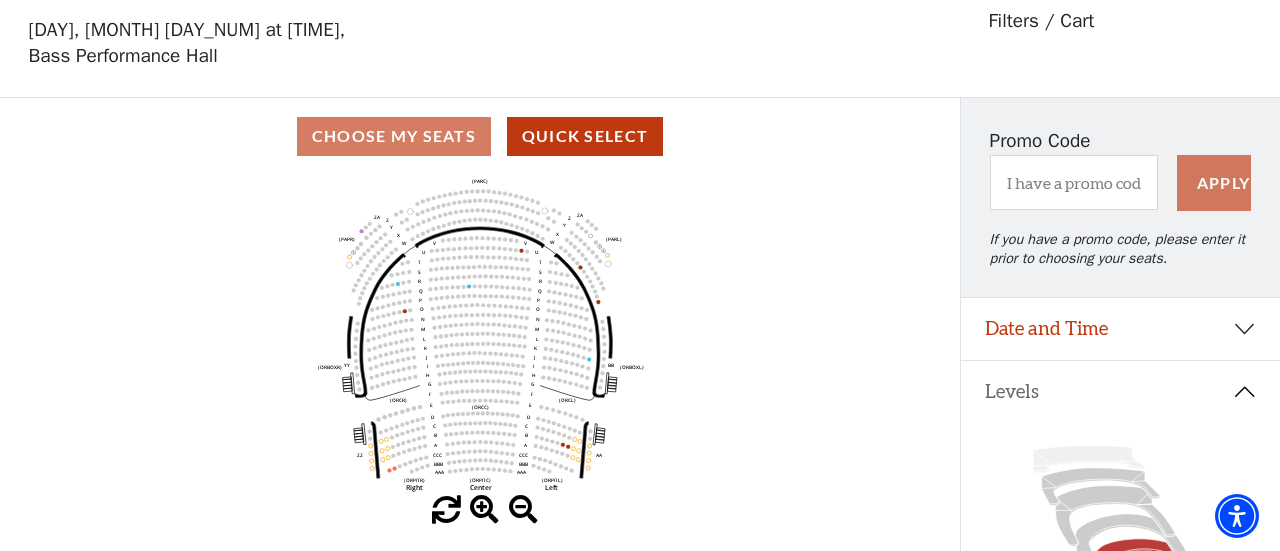 scroll, scrollTop: 0, scrollLeft: 0, axis: both 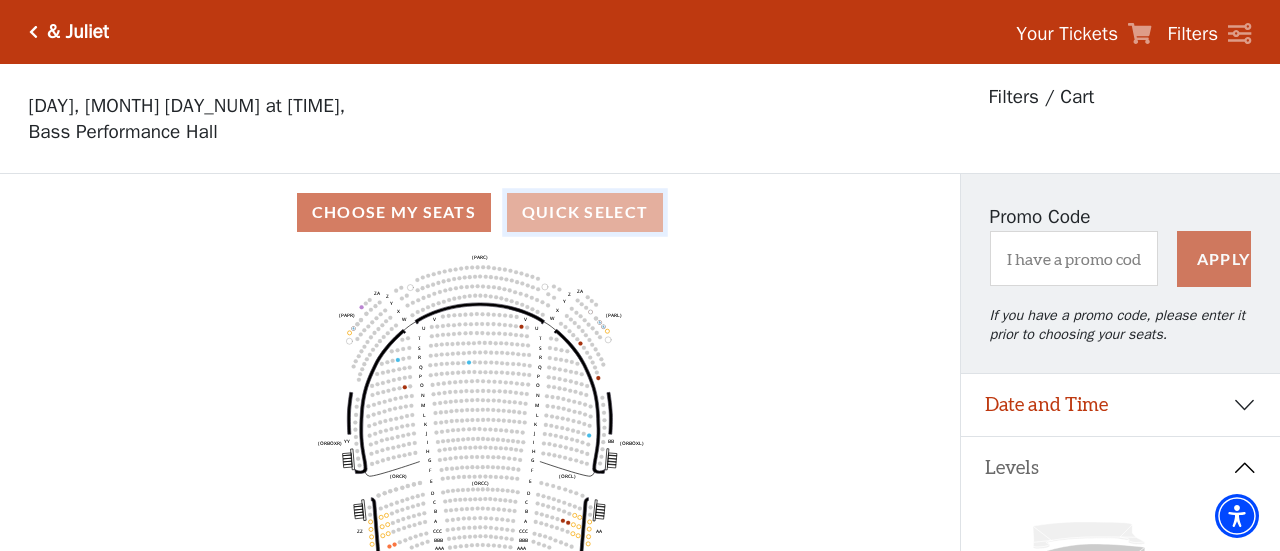 click on "Quick Select" at bounding box center [585, 212] 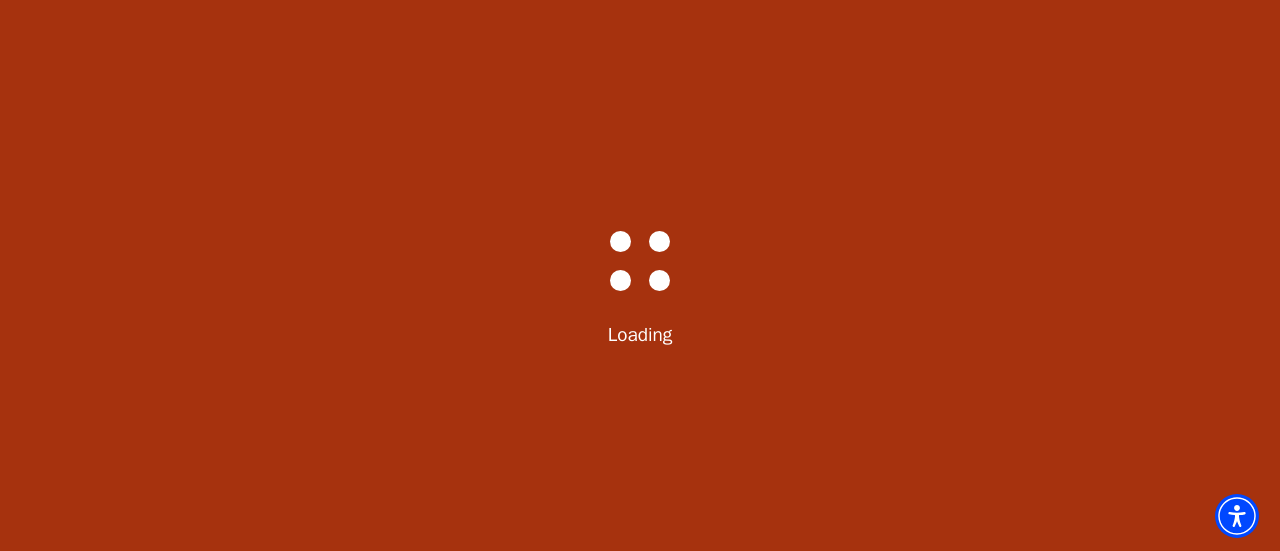 select on "6232" 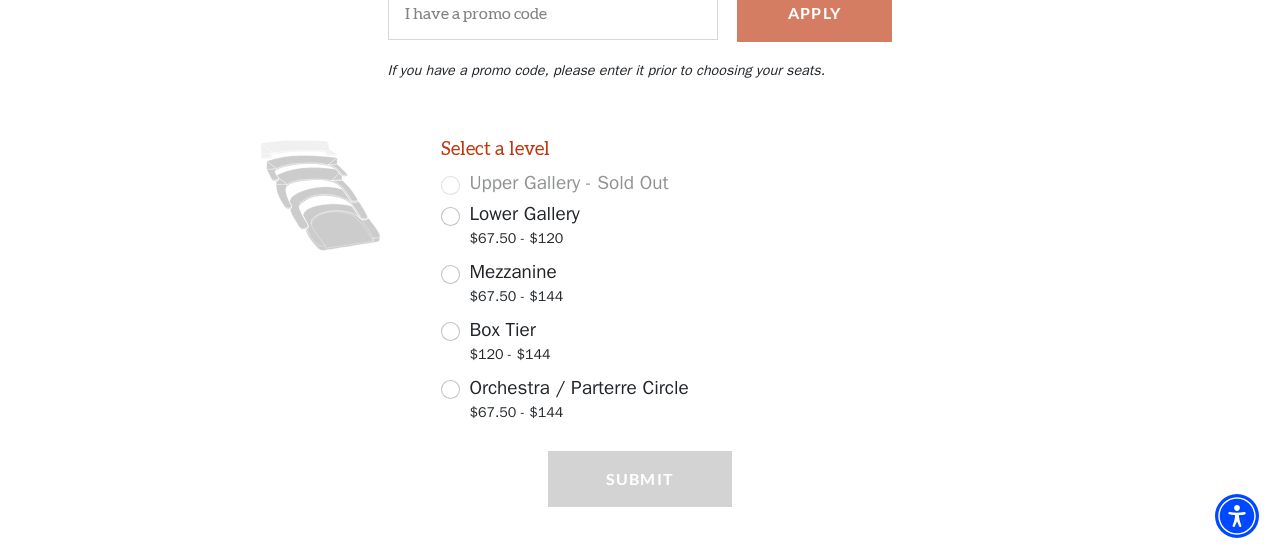scroll, scrollTop: 451, scrollLeft: 0, axis: vertical 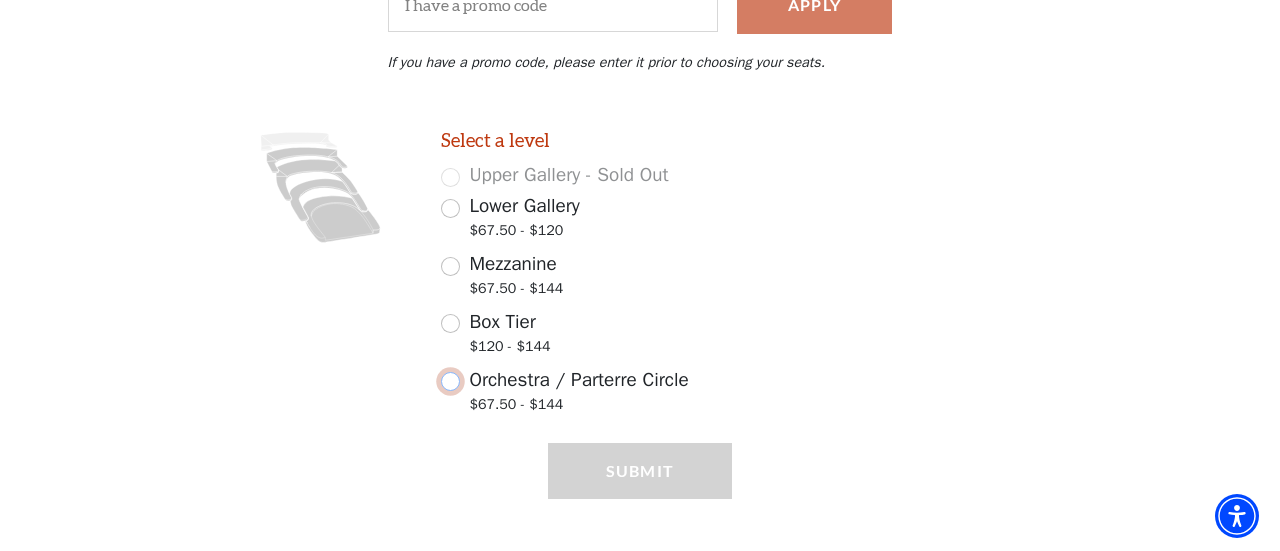 click on "Orchestra / Parterre Circle     $67.50 - $144" at bounding box center (450, 381) 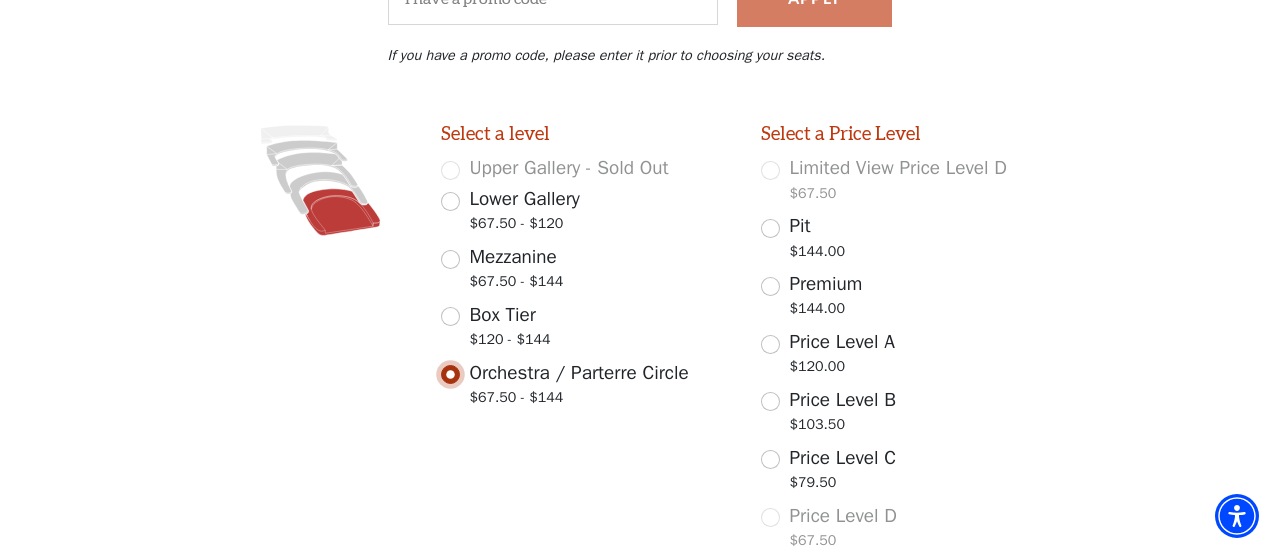 scroll, scrollTop: 449, scrollLeft: 0, axis: vertical 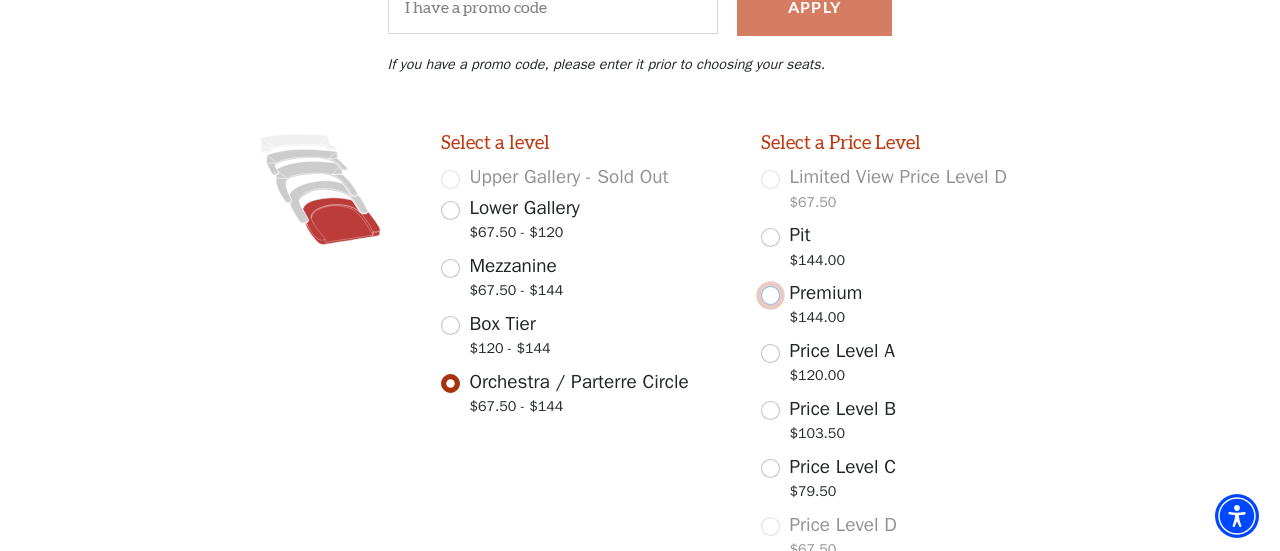 click on "Premium $144.00" at bounding box center [770, 295] 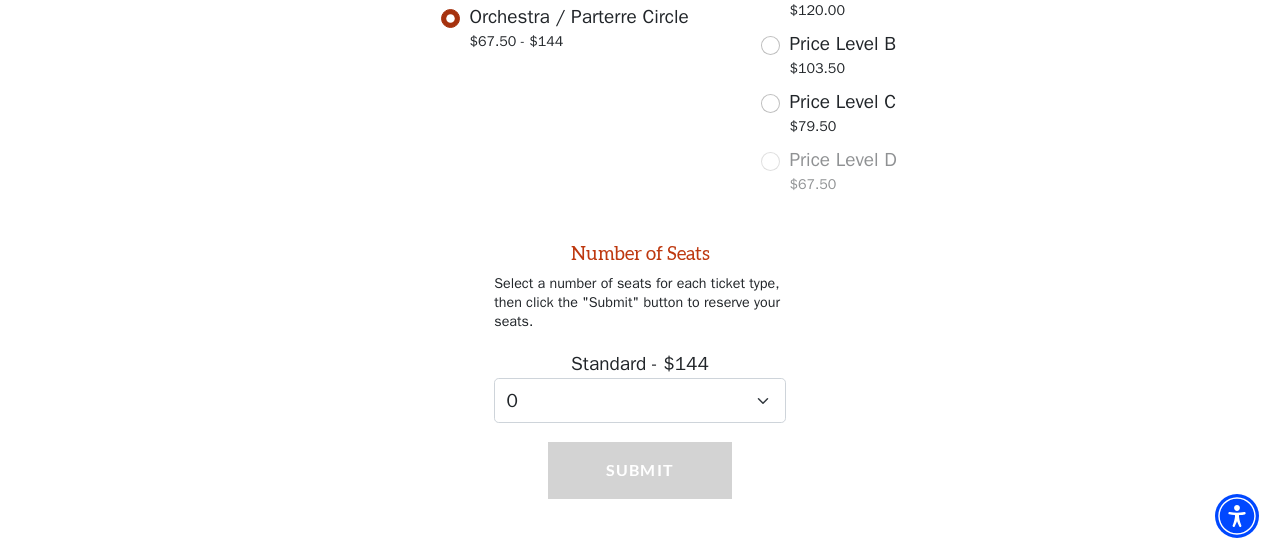 scroll, scrollTop: 816, scrollLeft: 0, axis: vertical 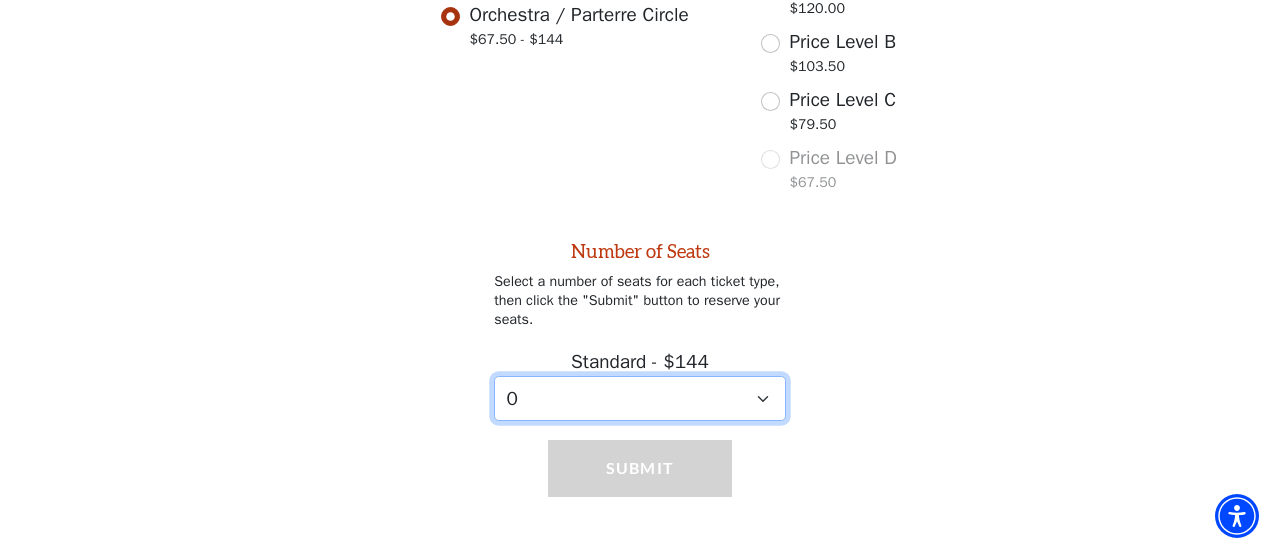 click on "0 1 2 3 4 5 6 7 8 9" at bounding box center [640, 398] 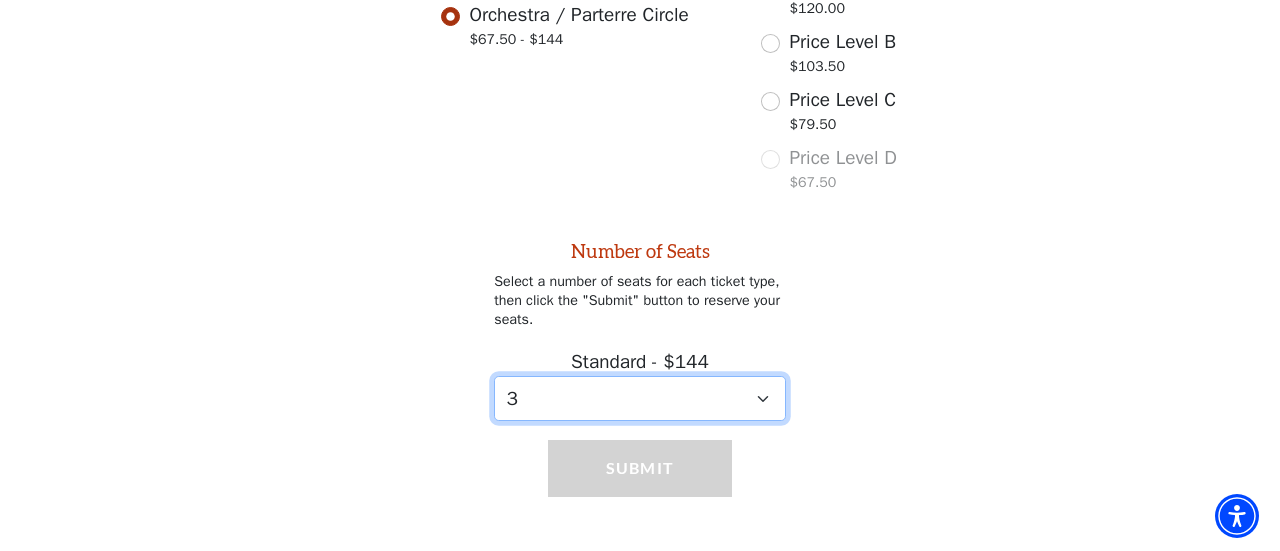click on "0 1 2 3 4 5 6 7 8 9" at bounding box center (640, 398) 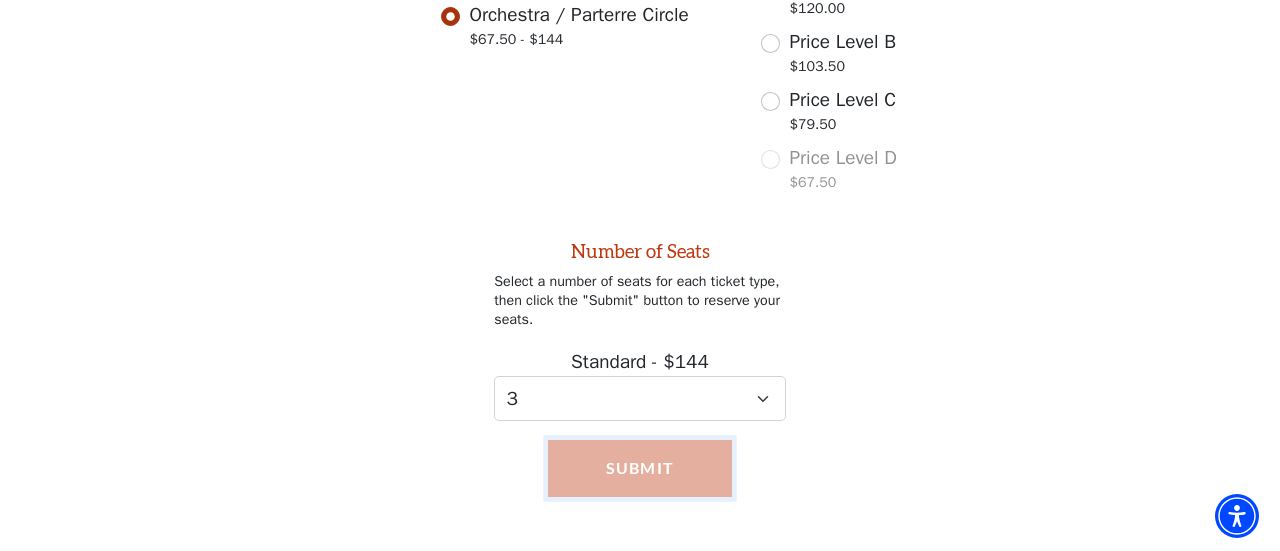 click on "Submit" at bounding box center [640, 468] 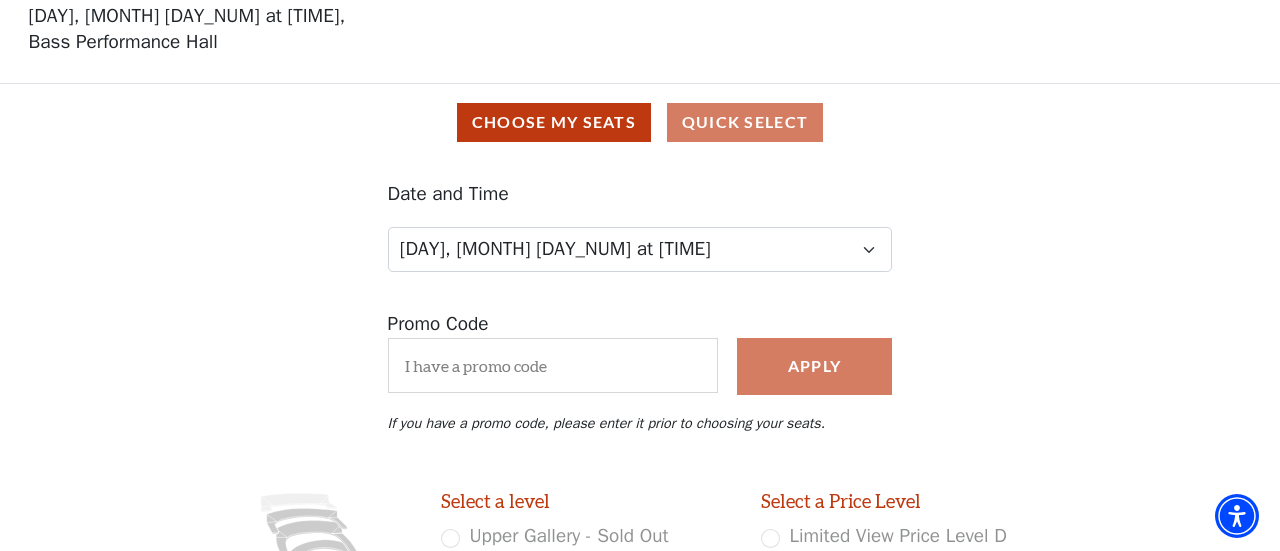 scroll, scrollTop: 89, scrollLeft: 0, axis: vertical 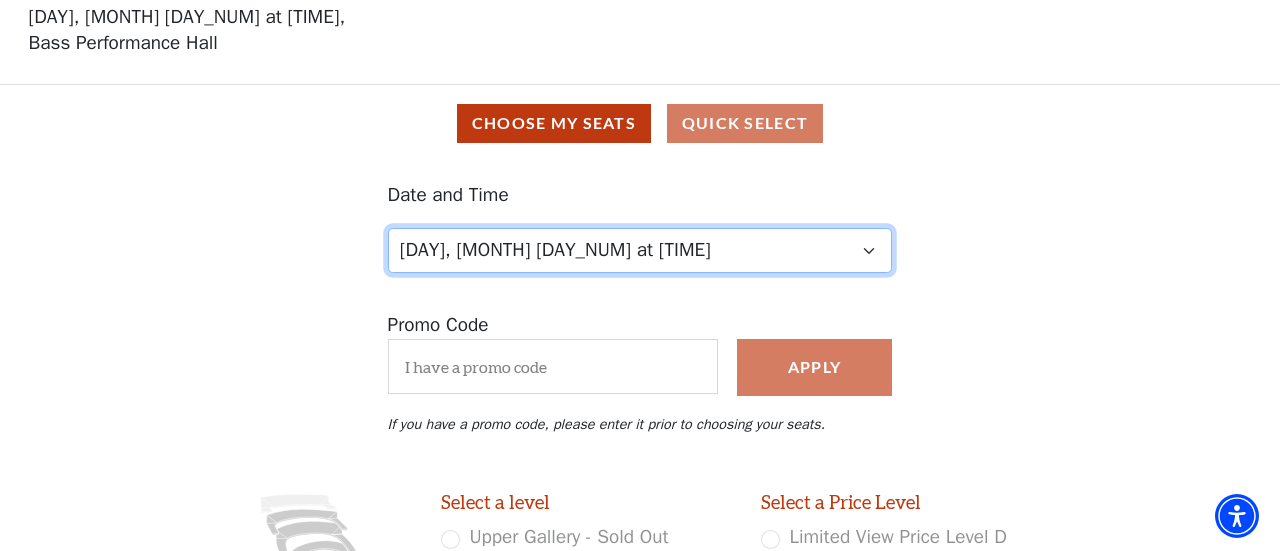 click on "Thursday, November 13 at 1:30 PM Wednesday, November 12 at 7:30 PM Thursday, November 13 at 7:30 PM Friday, November 14 at 7:30 PM Saturday, November 15 at 1:30 PM Saturday, November 15 at 7:30 PM Sunday, November 16 at 1:30 PM Sunday, November 16 at 6:30 PM" at bounding box center [640, 250] 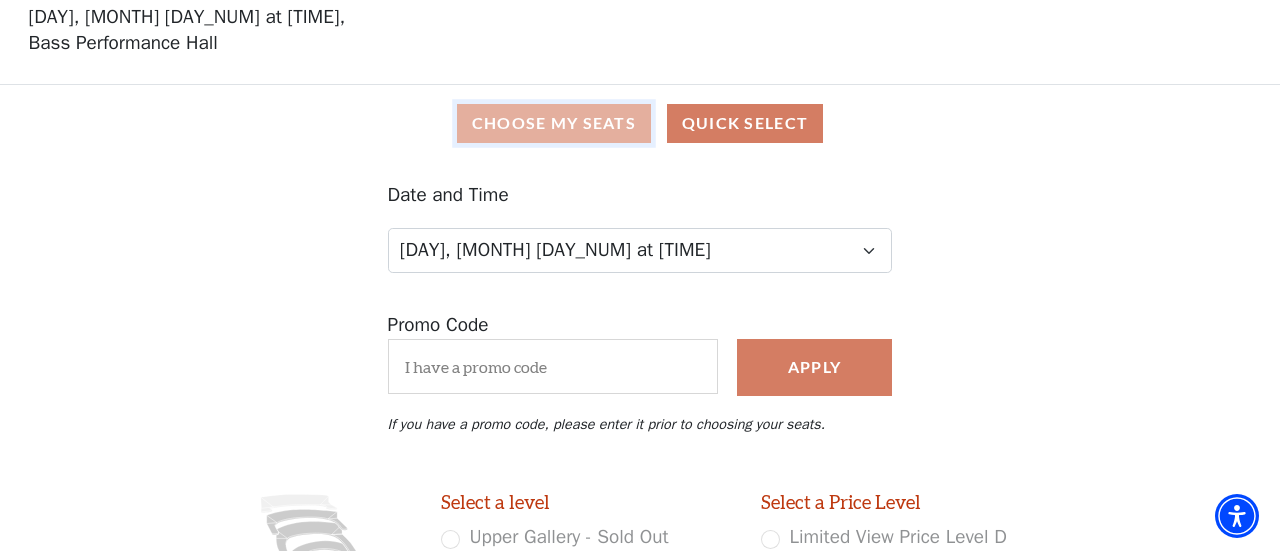 click on "Choose My Seats" at bounding box center [554, 123] 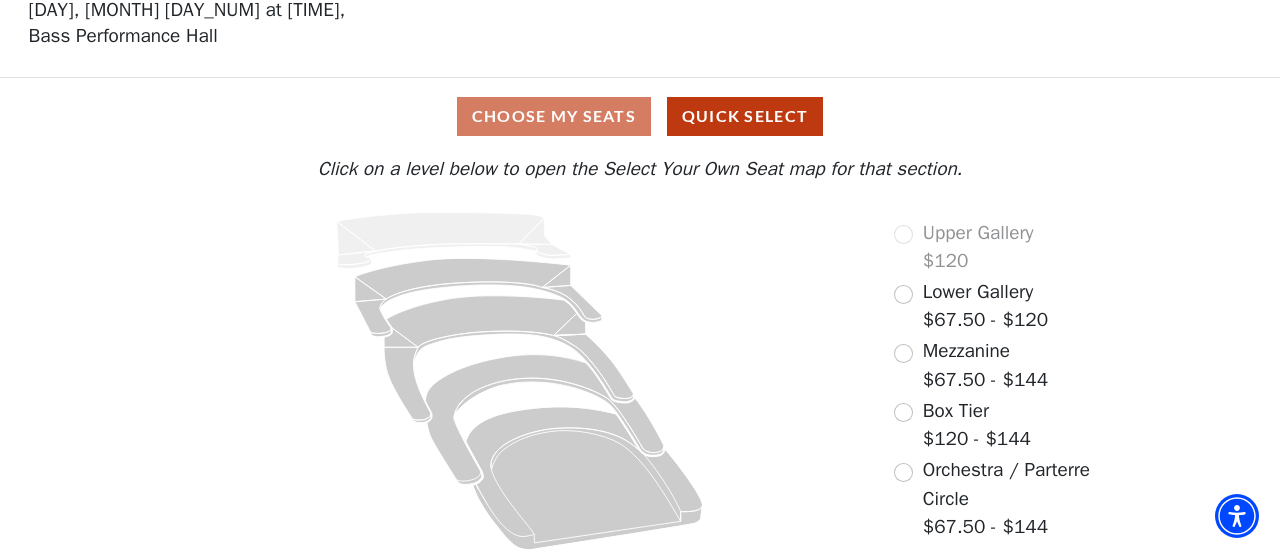 scroll, scrollTop: 0, scrollLeft: 0, axis: both 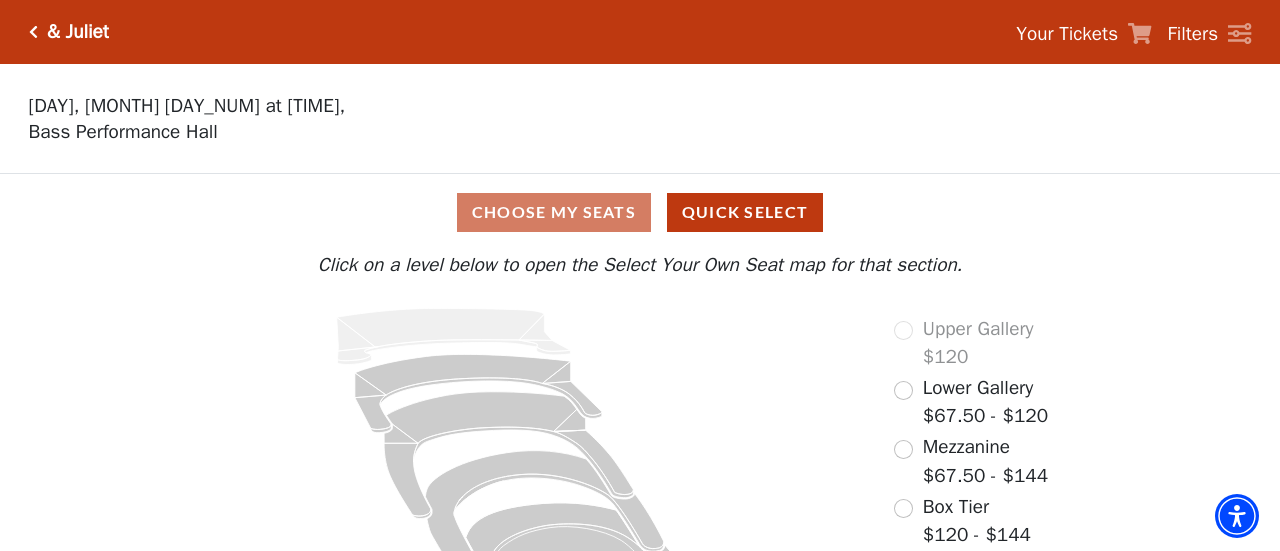 click at bounding box center [33, 32] 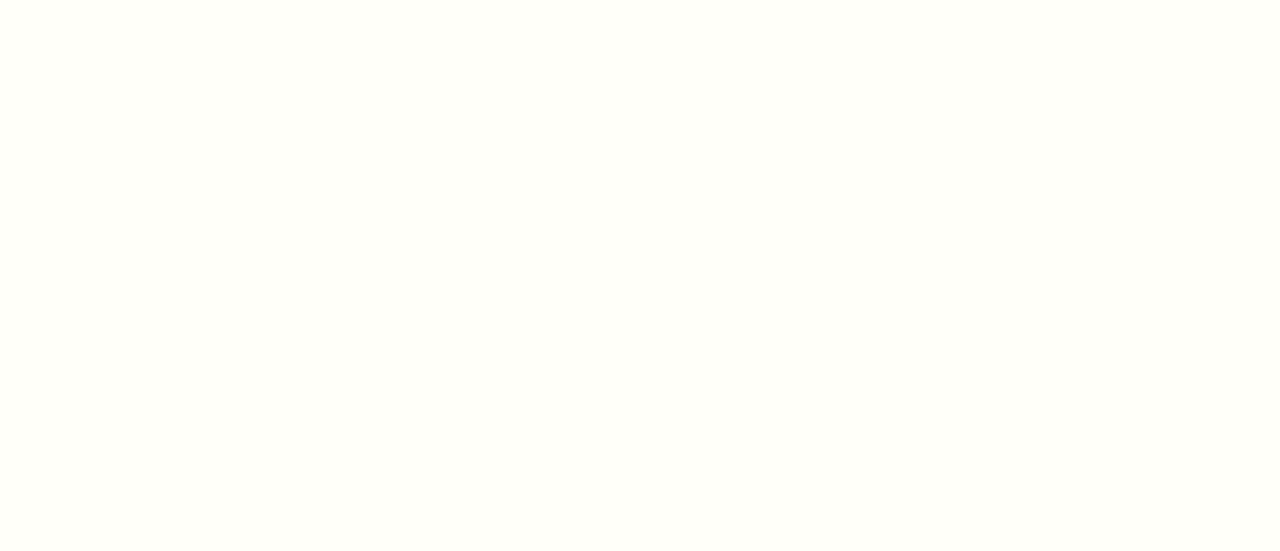 scroll, scrollTop: 0, scrollLeft: 0, axis: both 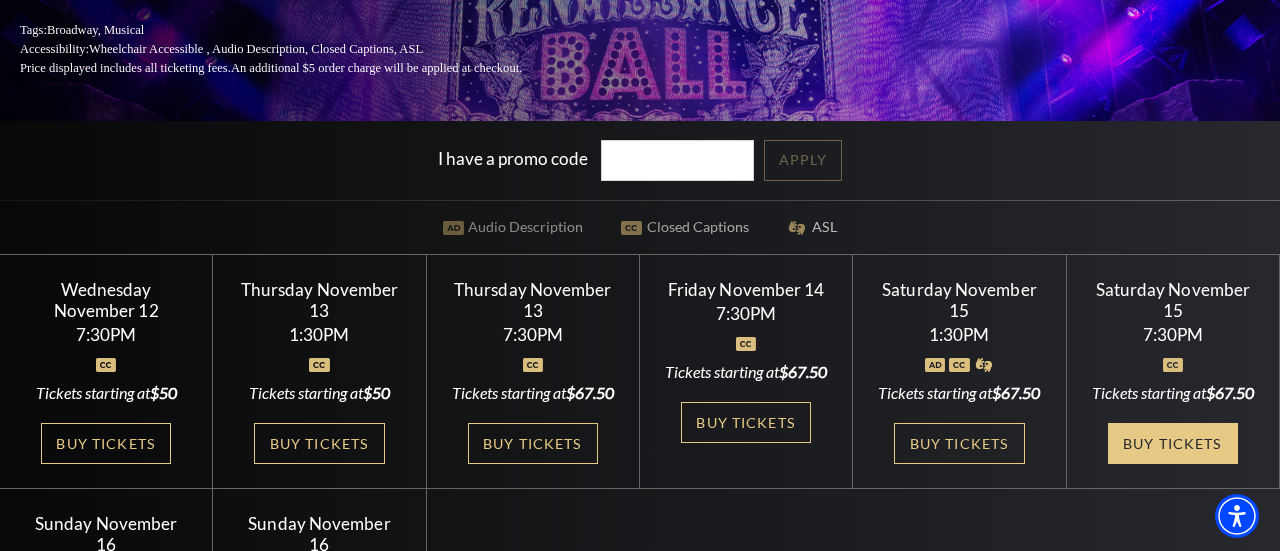 click on "Buy Tickets" at bounding box center (1173, 443) 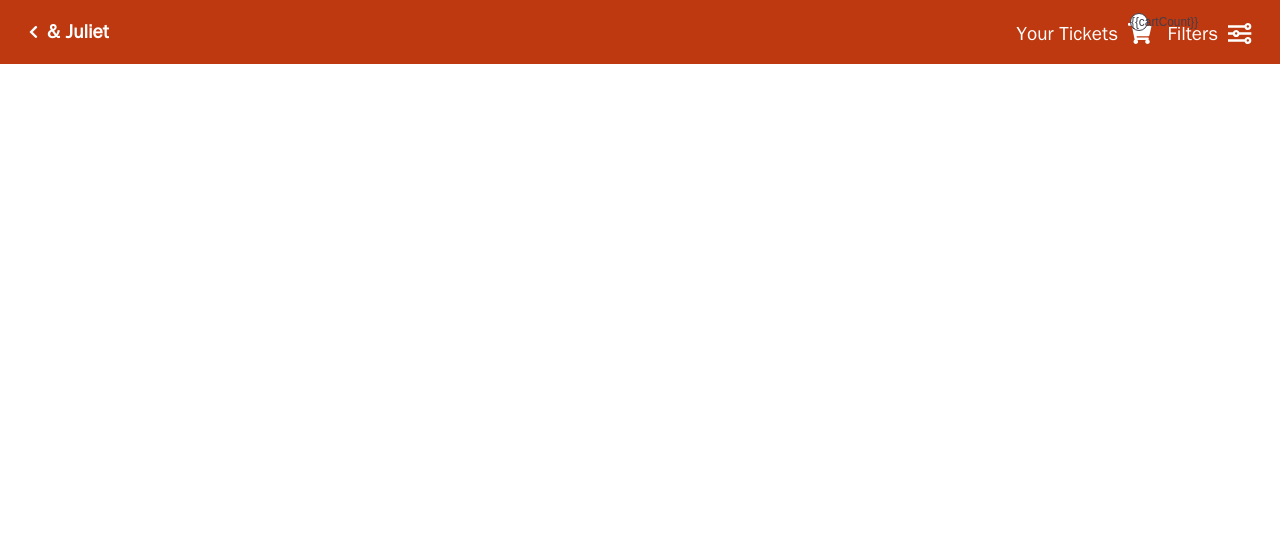 scroll, scrollTop: 0, scrollLeft: 0, axis: both 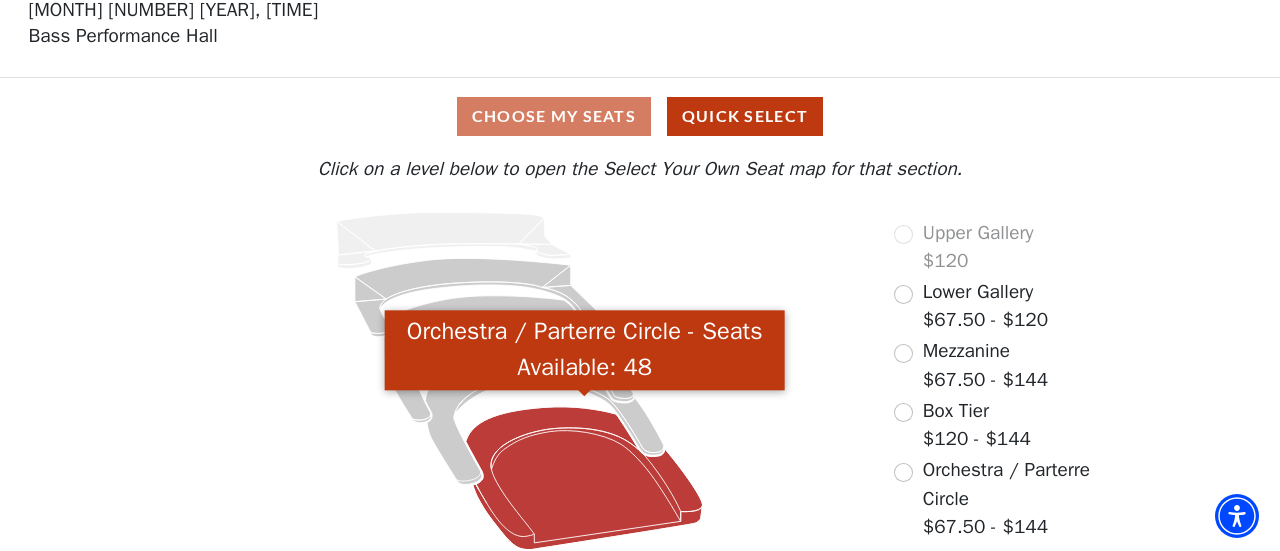 click 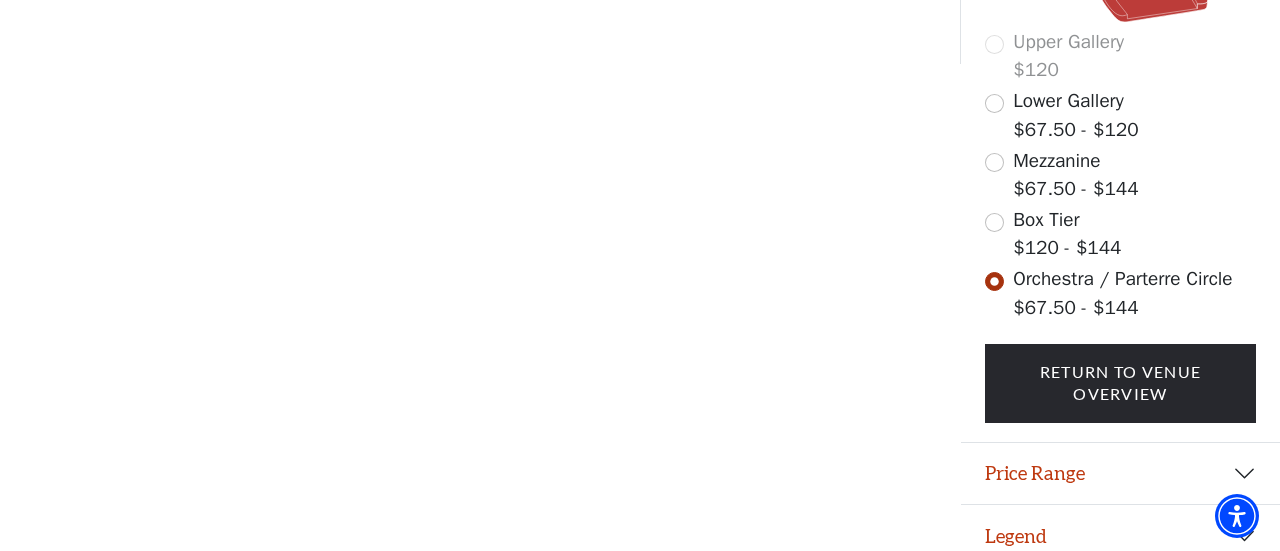 scroll, scrollTop: 660, scrollLeft: 0, axis: vertical 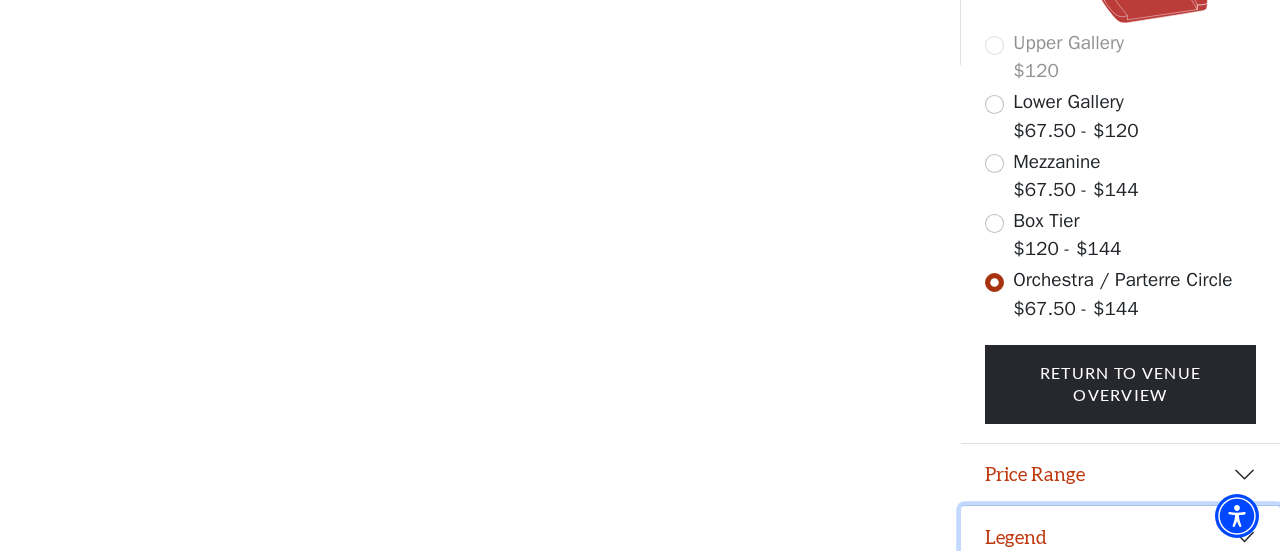 click on "Legend" at bounding box center [1120, 537] 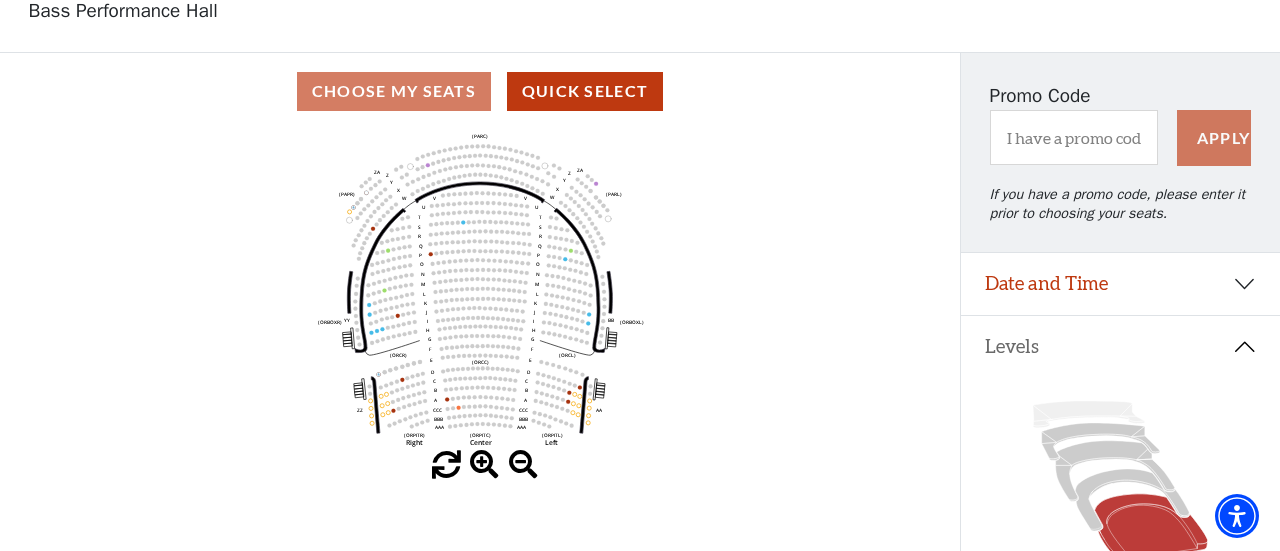 scroll, scrollTop: 122, scrollLeft: 0, axis: vertical 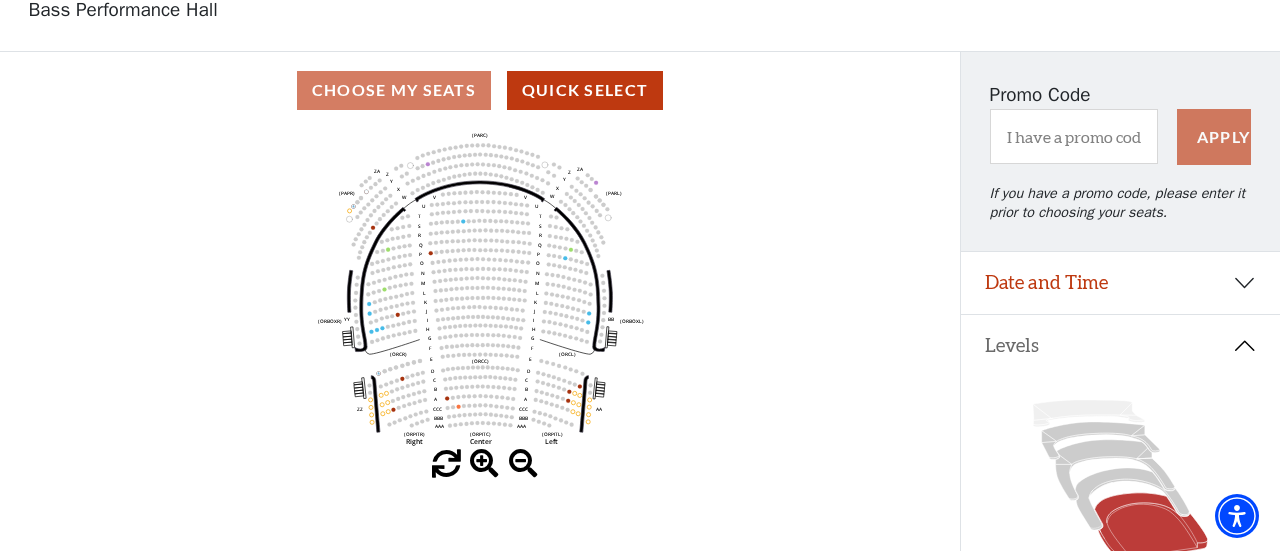 click at bounding box center (484, 464) 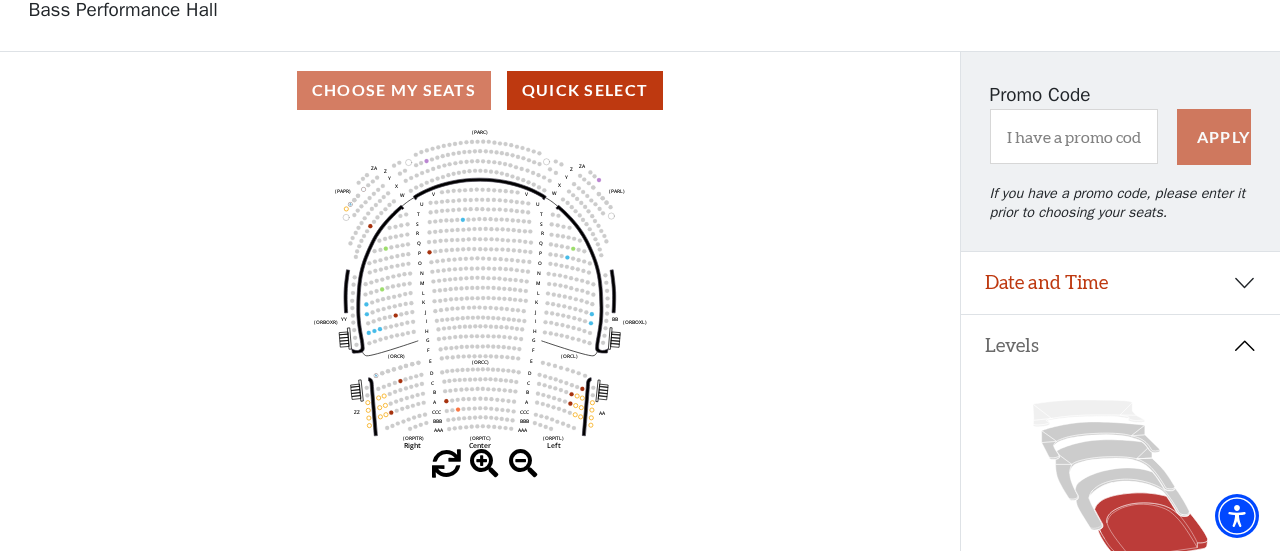 click at bounding box center [484, 464] 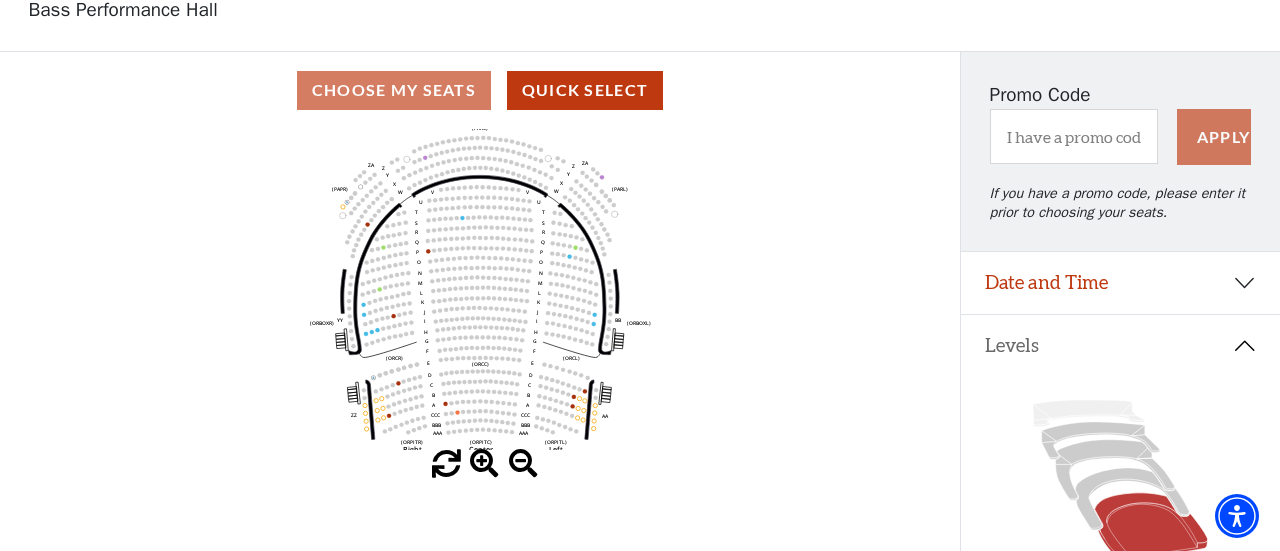 click at bounding box center [484, 464] 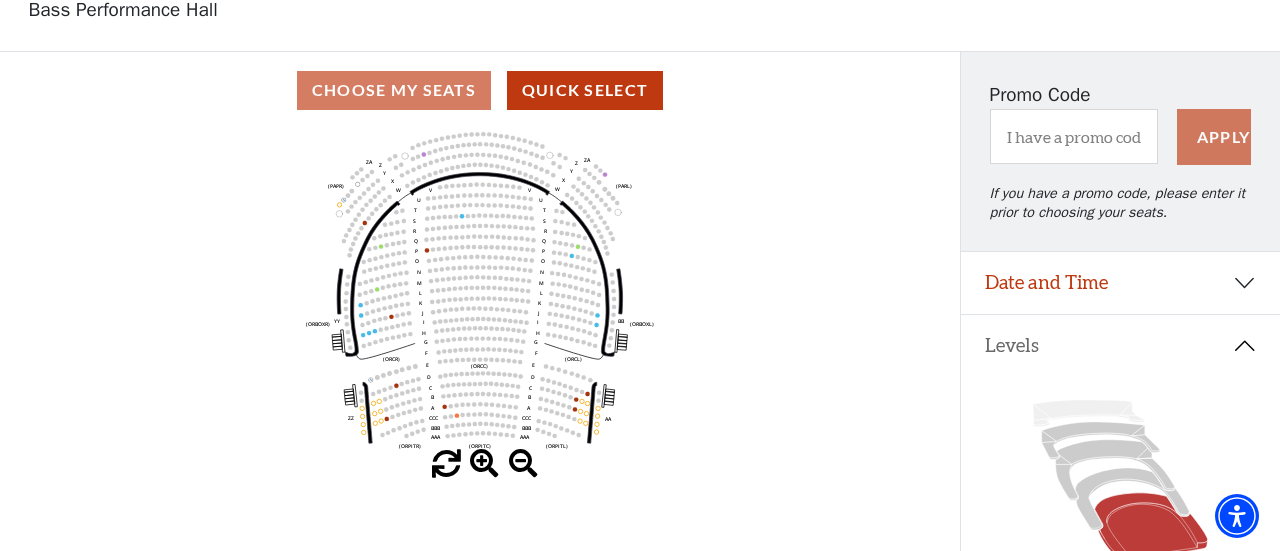click at bounding box center (484, 464) 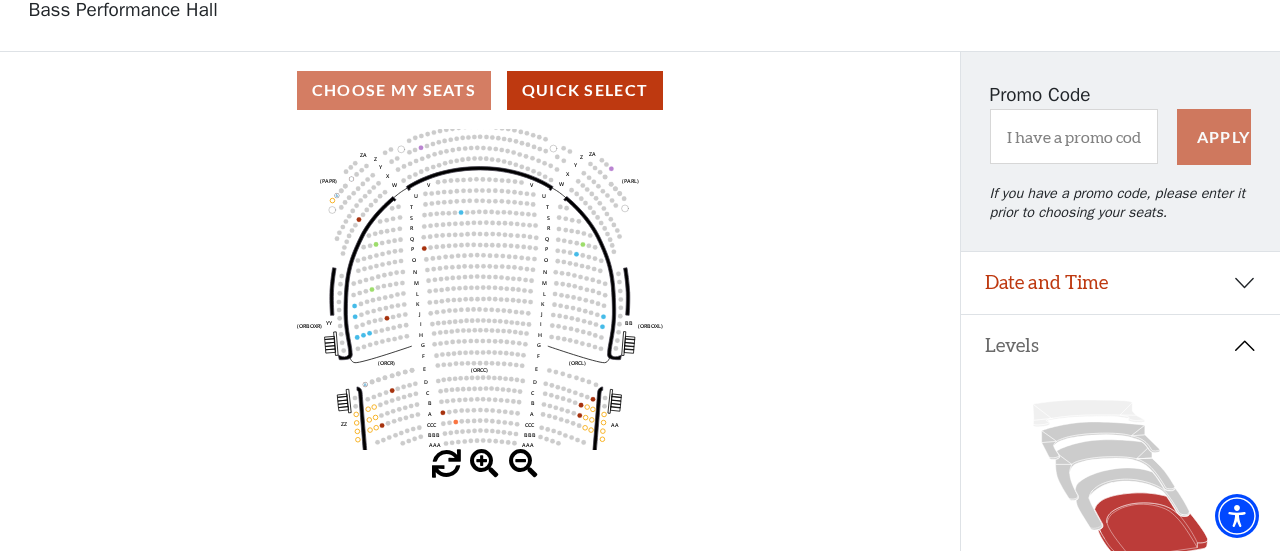 click at bounding box center [484, 464] 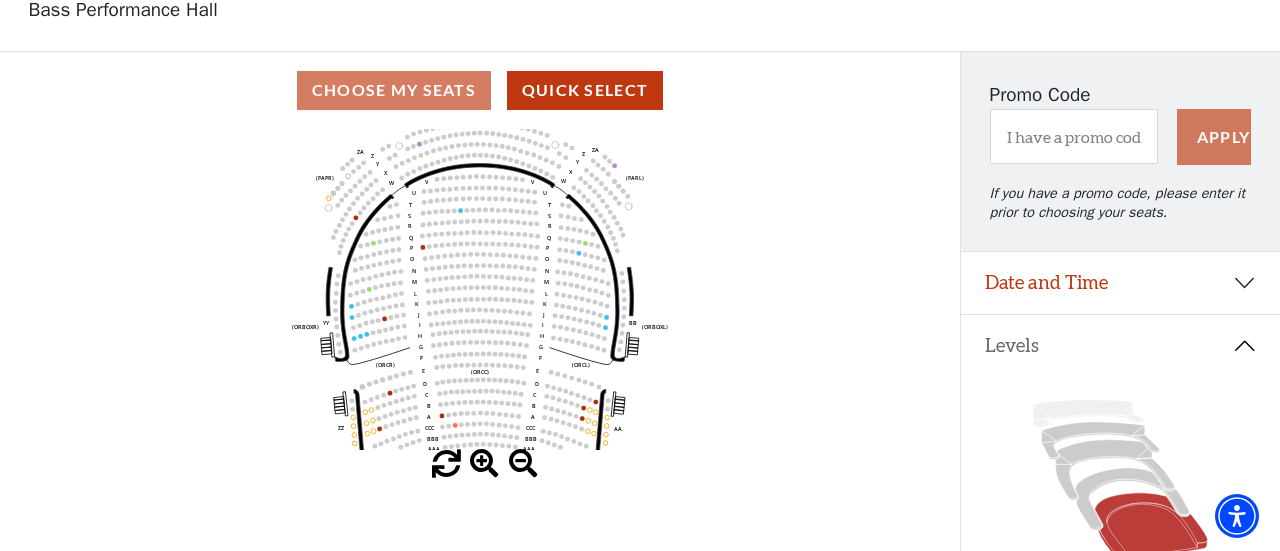 click at bounding box center (484, 464) 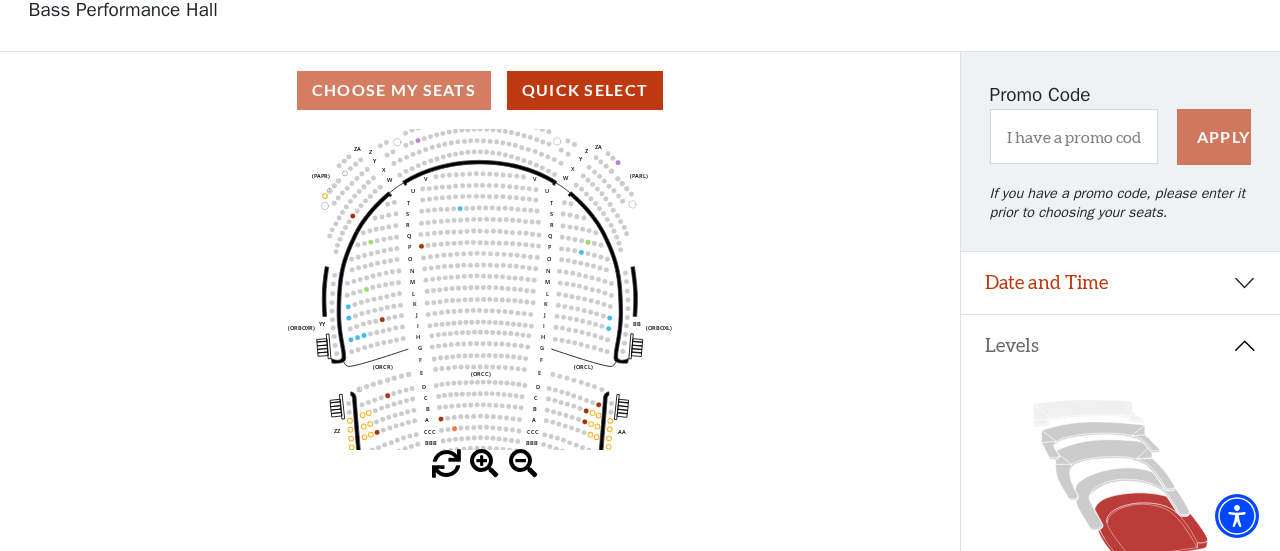 click at bounding box center [484, 464] 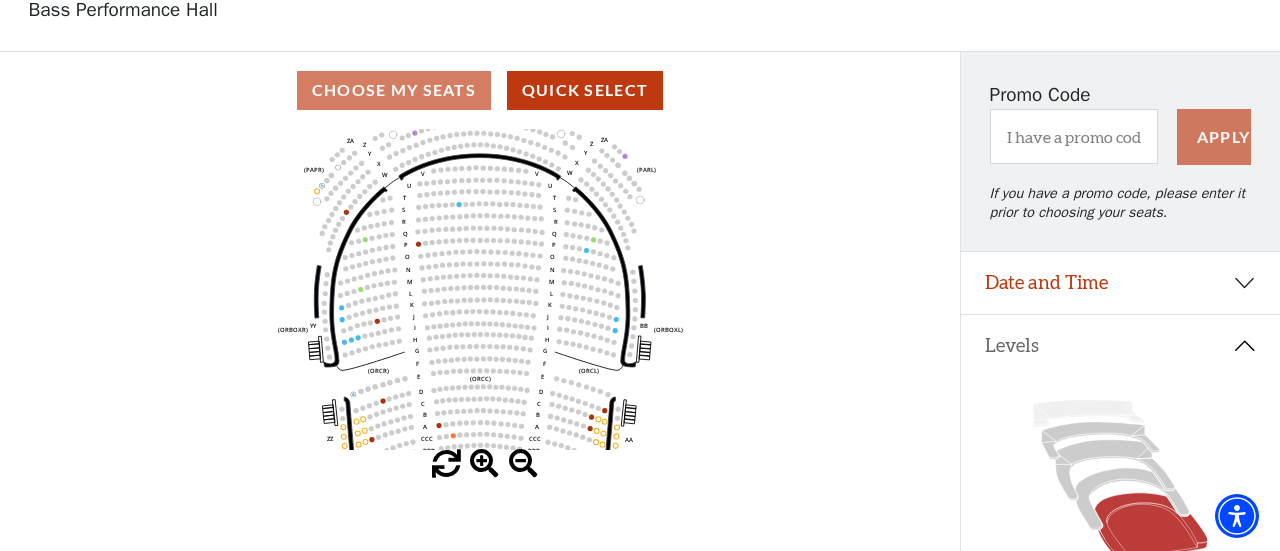 click at bounding box center [484, 464] 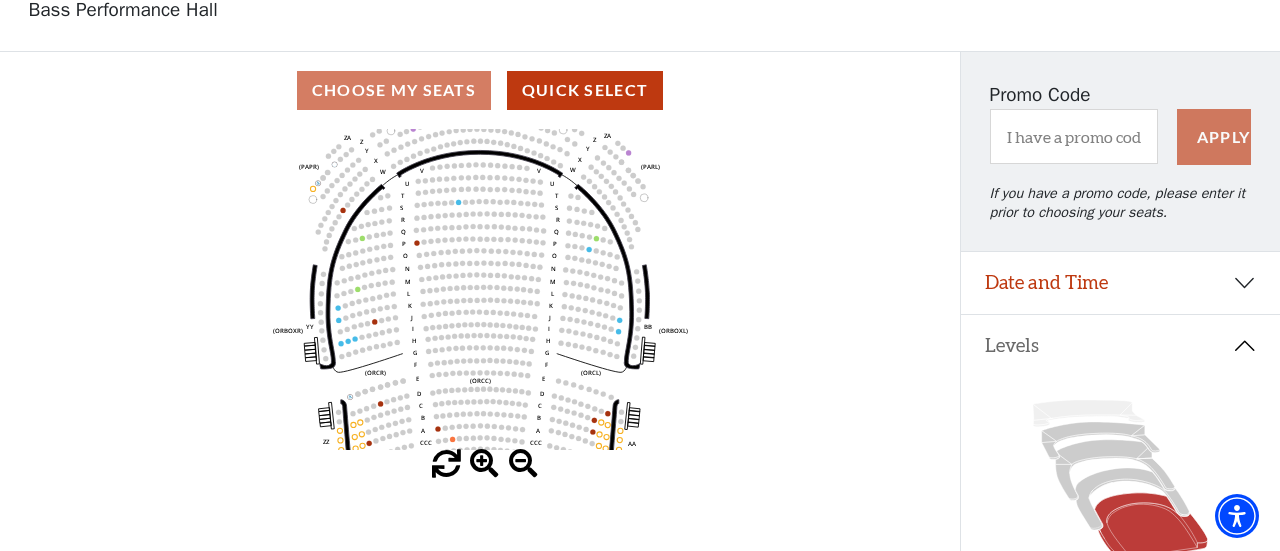 click at bounding box center (484, 464) 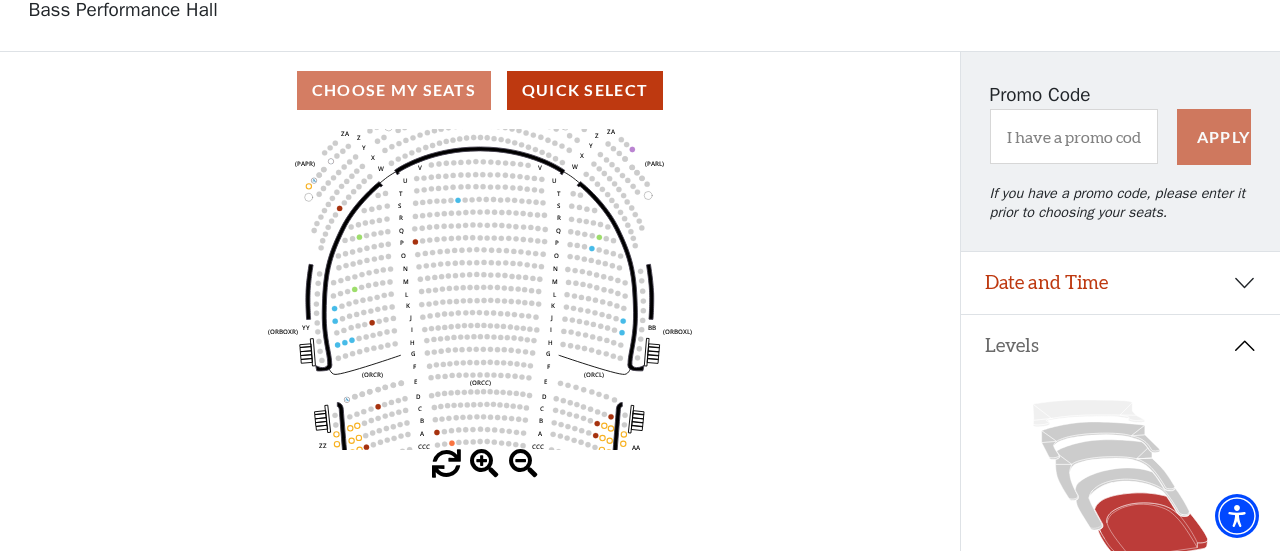 click at bounding box center (484, 464) 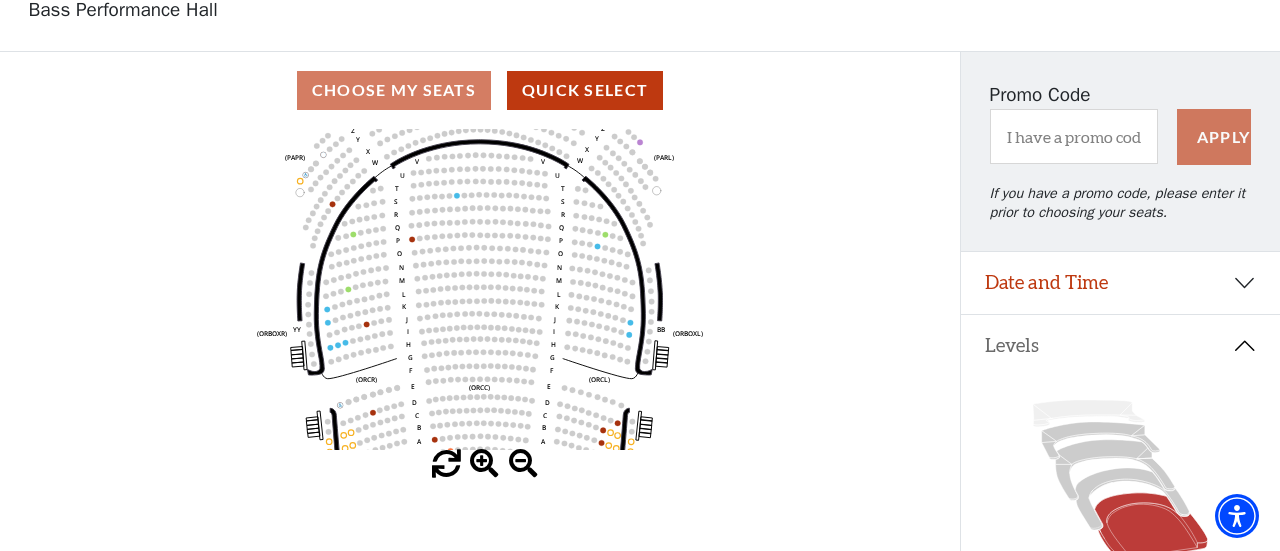 click at bounding box center (484, 464) 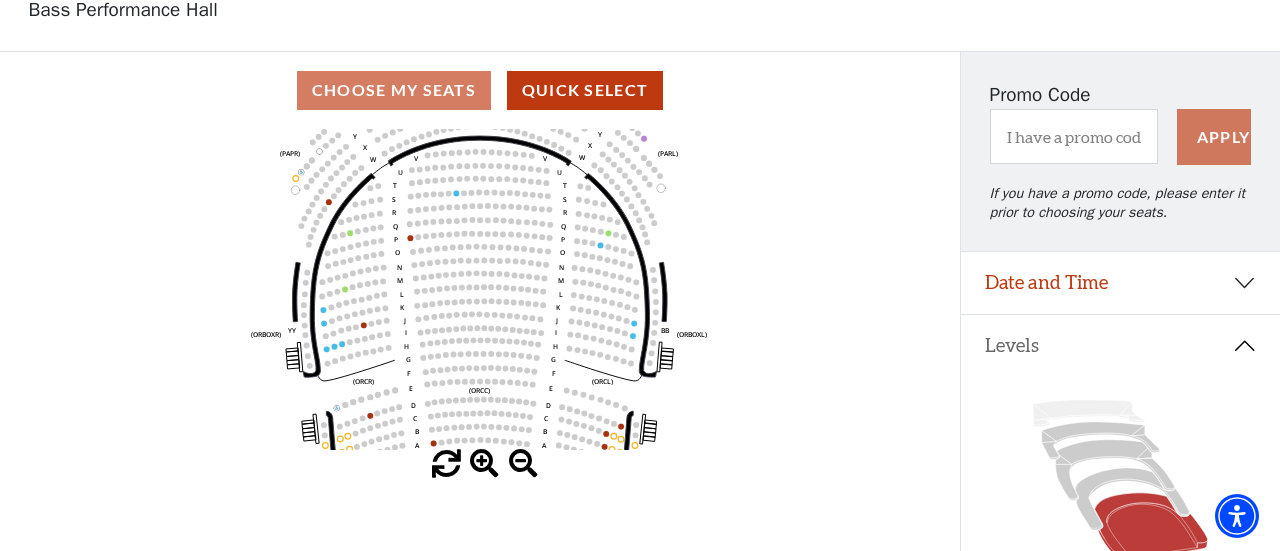 click at bounding box center (484, 464) 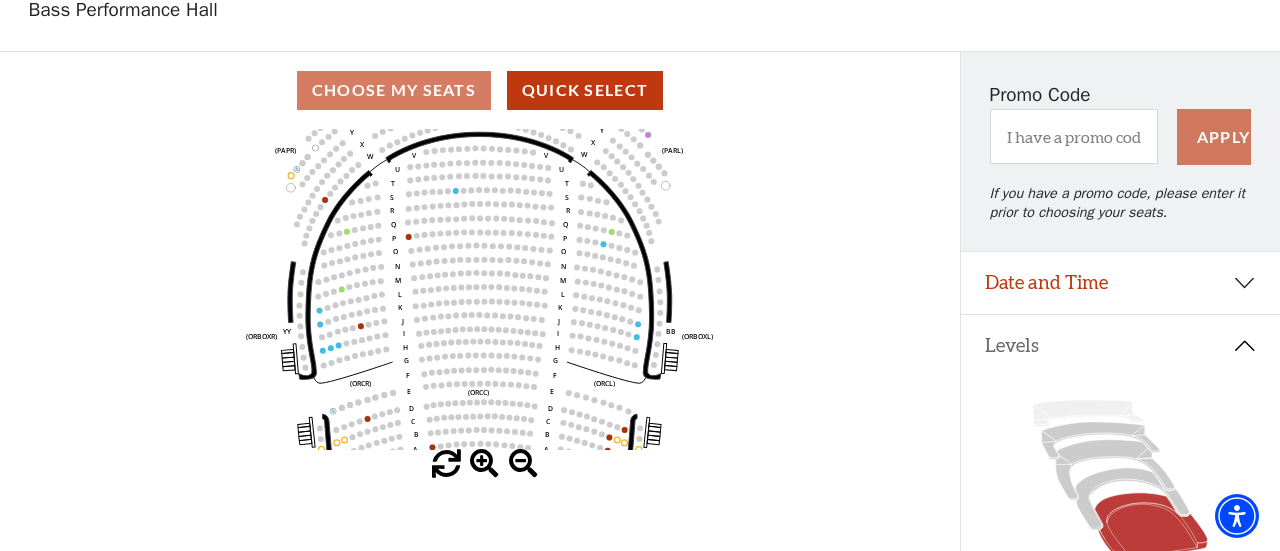 click at bounding box center (484, 464) 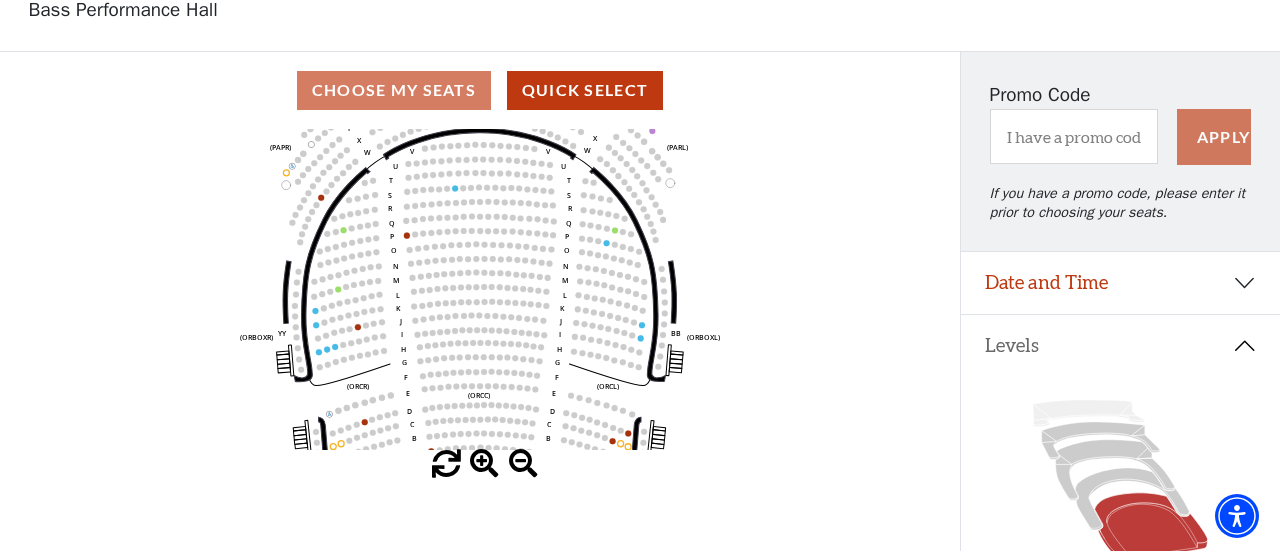click at bounding box center [484, 464] 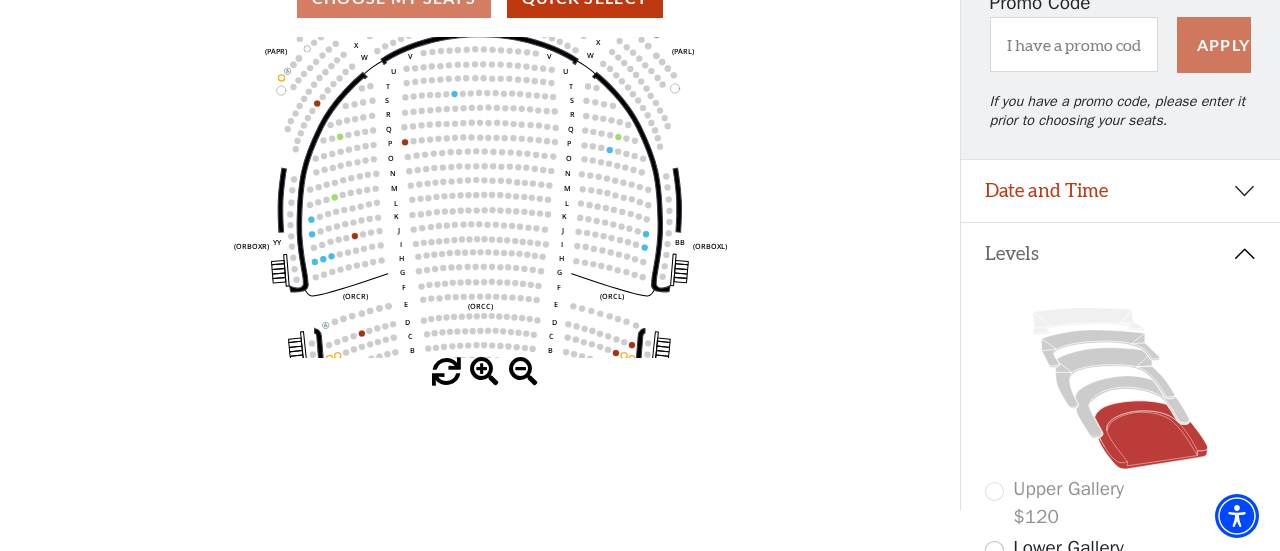scroll, scrollTop: 217, scrollLeft: 0, axis: vertical 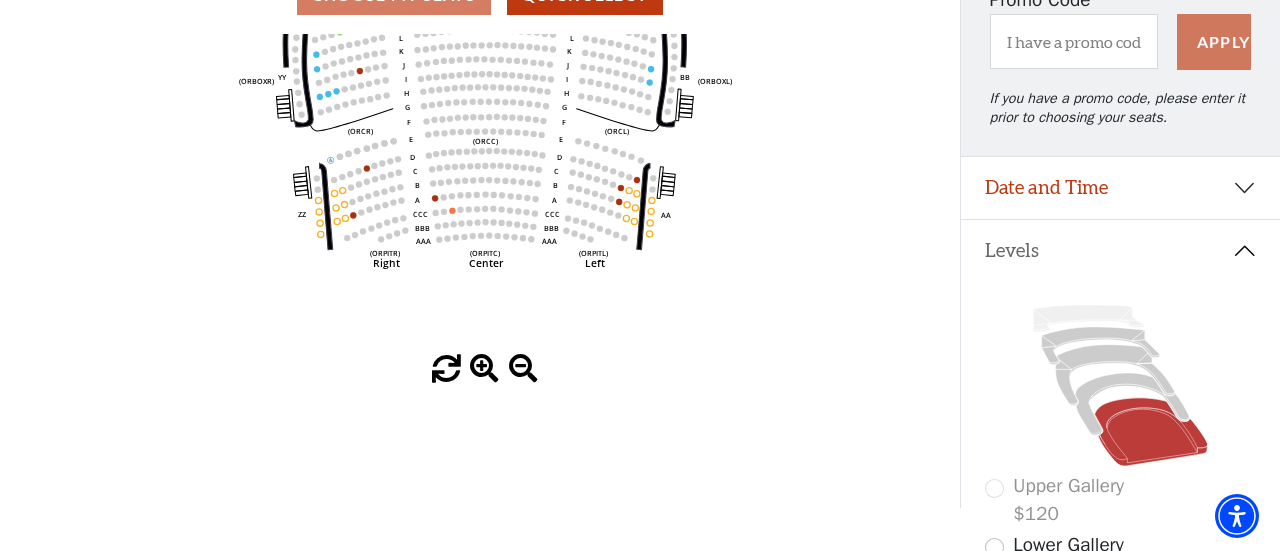 drag, startPoint x: 539, startPoint y: 253, endPoint x: 544, endPoint y: 91, distance: 162.07715 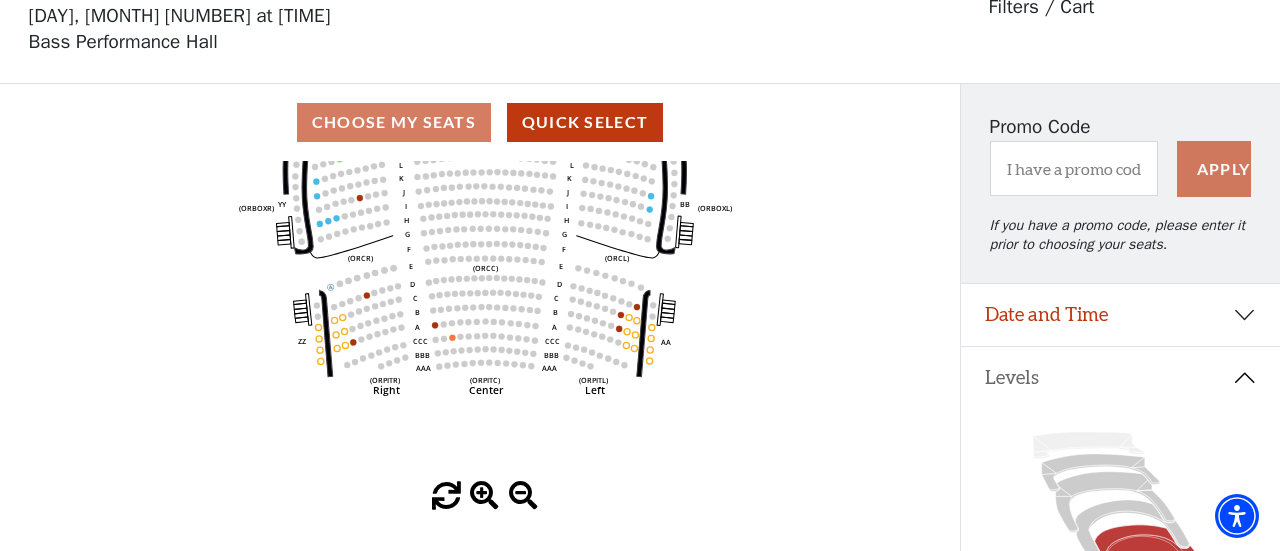 scroll, scrollTop: 0, scrollLeft: 0, axis: both 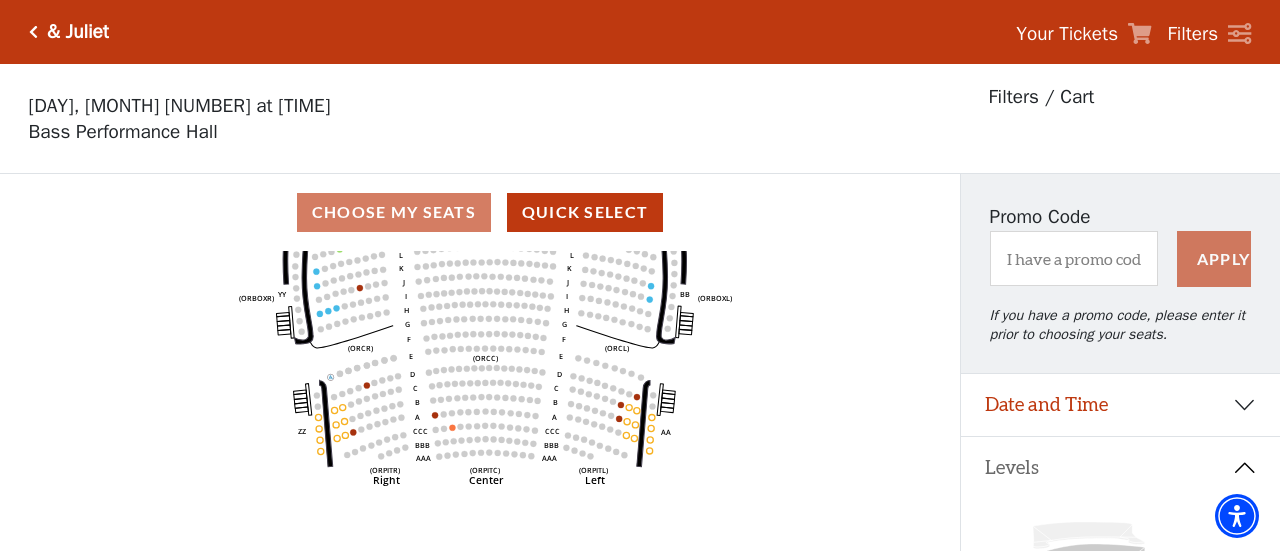 click at bounding box center [33, 32] 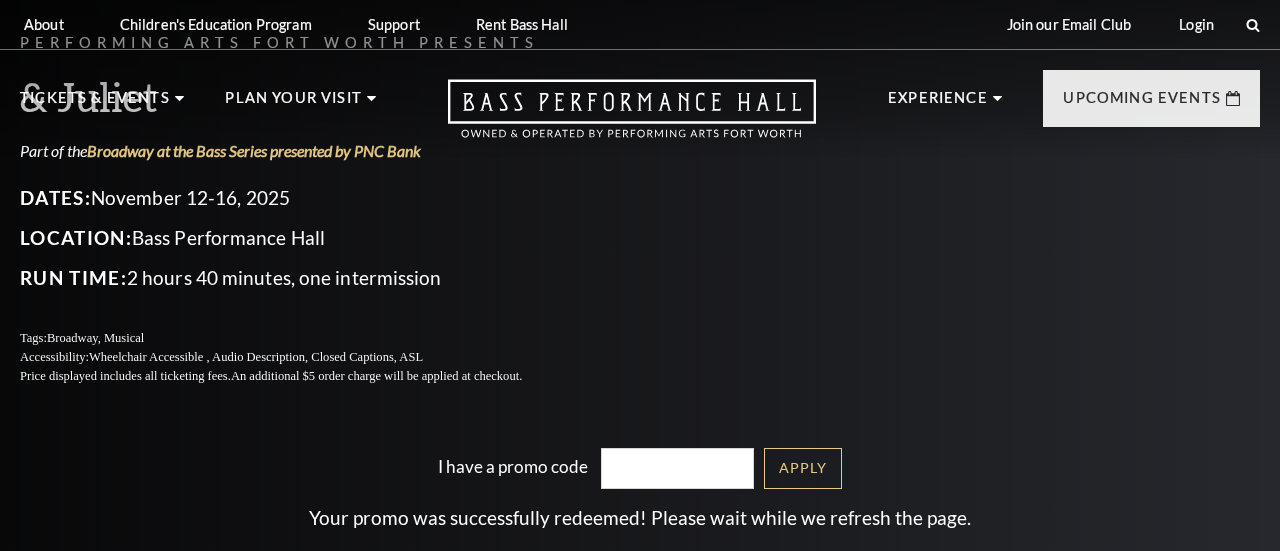 scroll, scrollTop: 0, scrollLeft: 0, axis: both 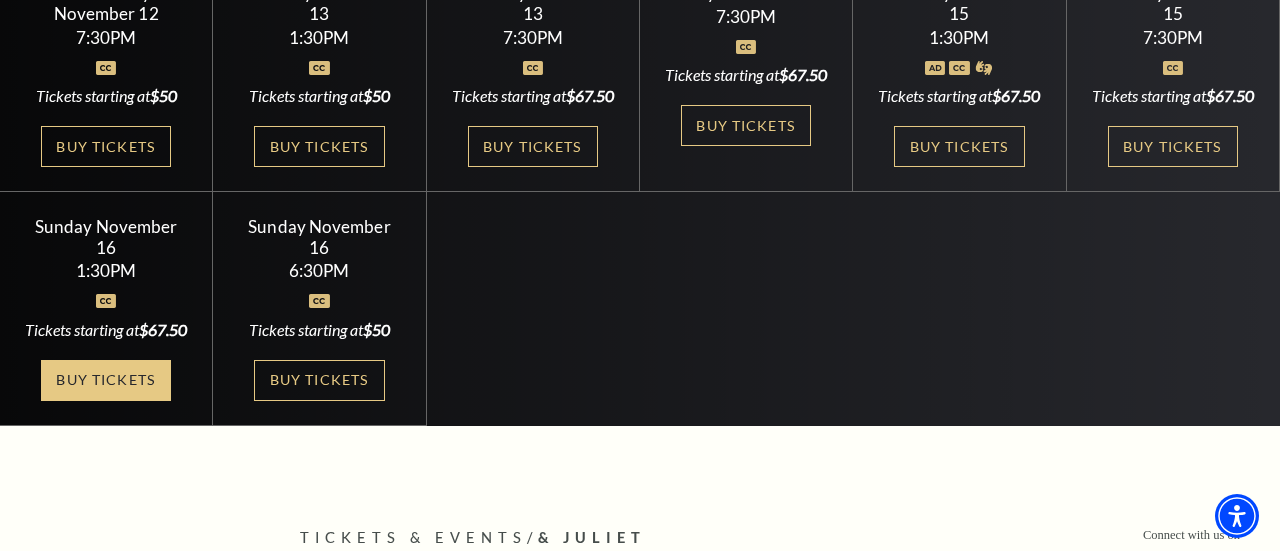 click on "Buy Tickets" at bounding box center (106, 380) 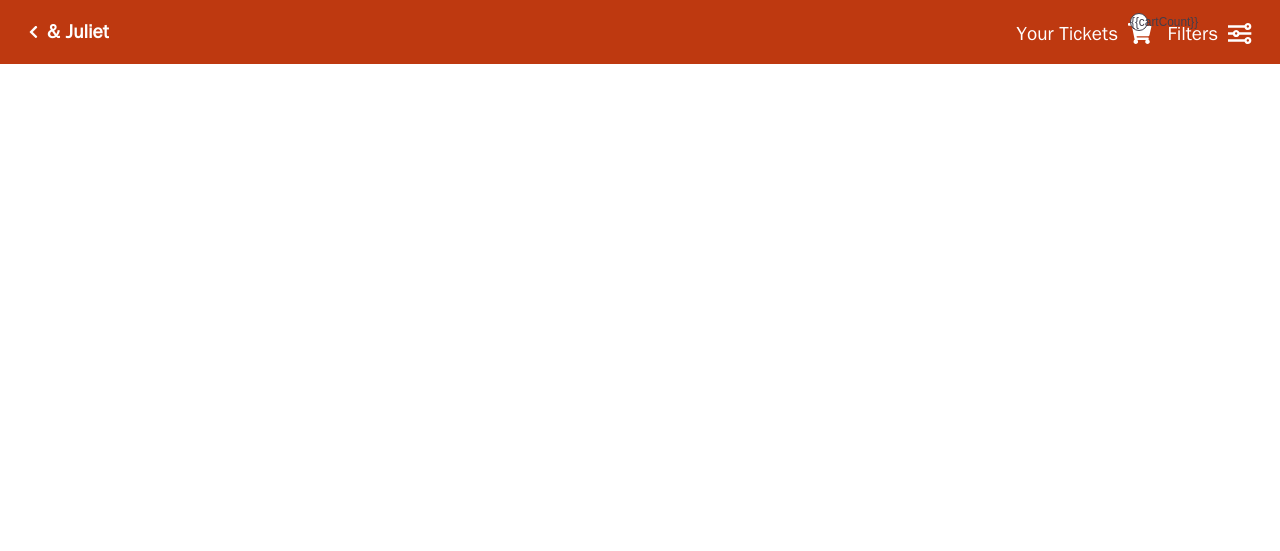 scroll, scrollTop: 0, scrollLeft: 0, axis: both 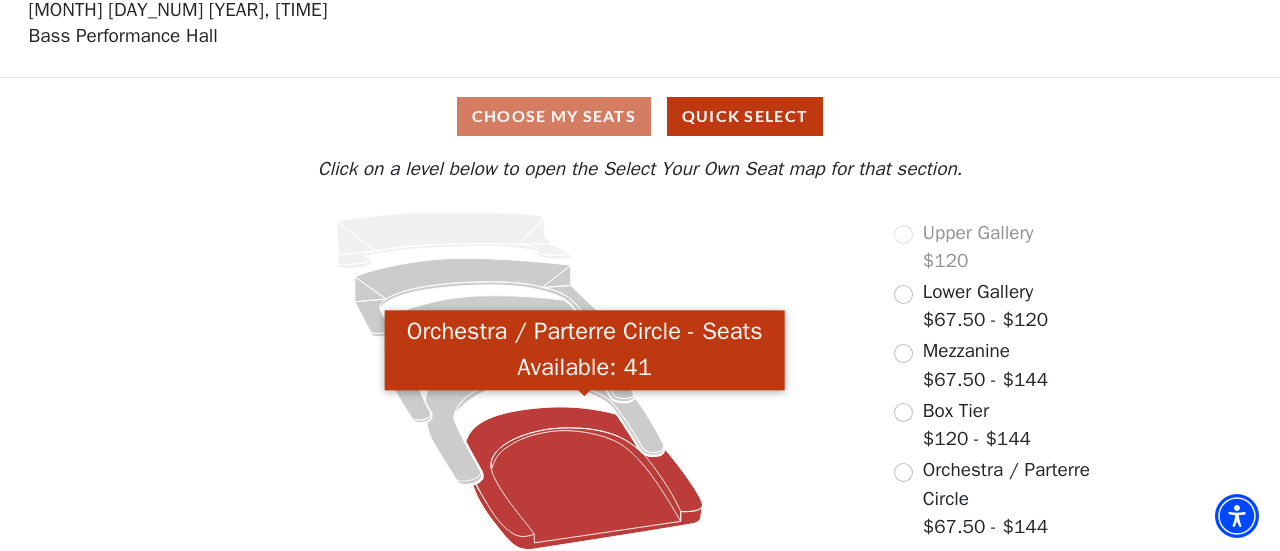 click 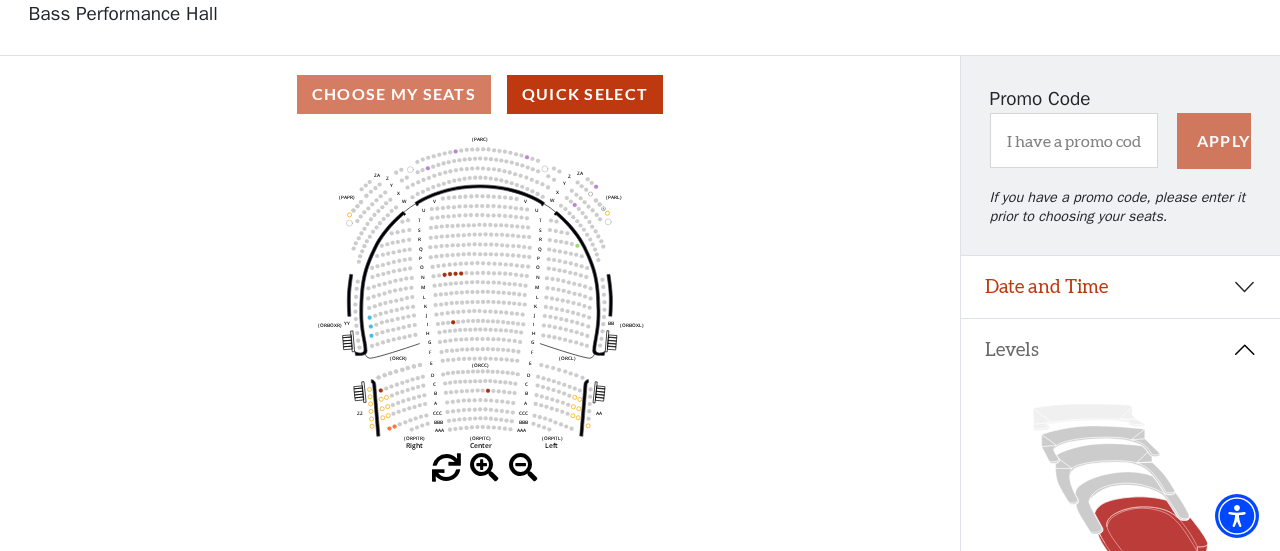 scroll, scrollTop: 0, scrollLeft: 0, axis: both 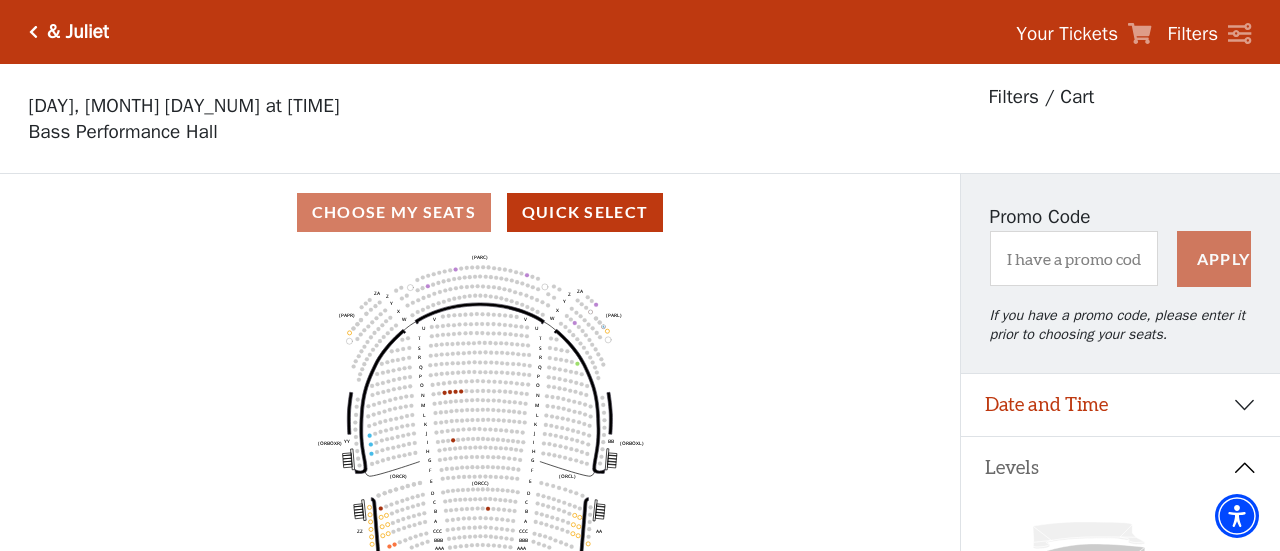 click at bounding box center (33, 32) 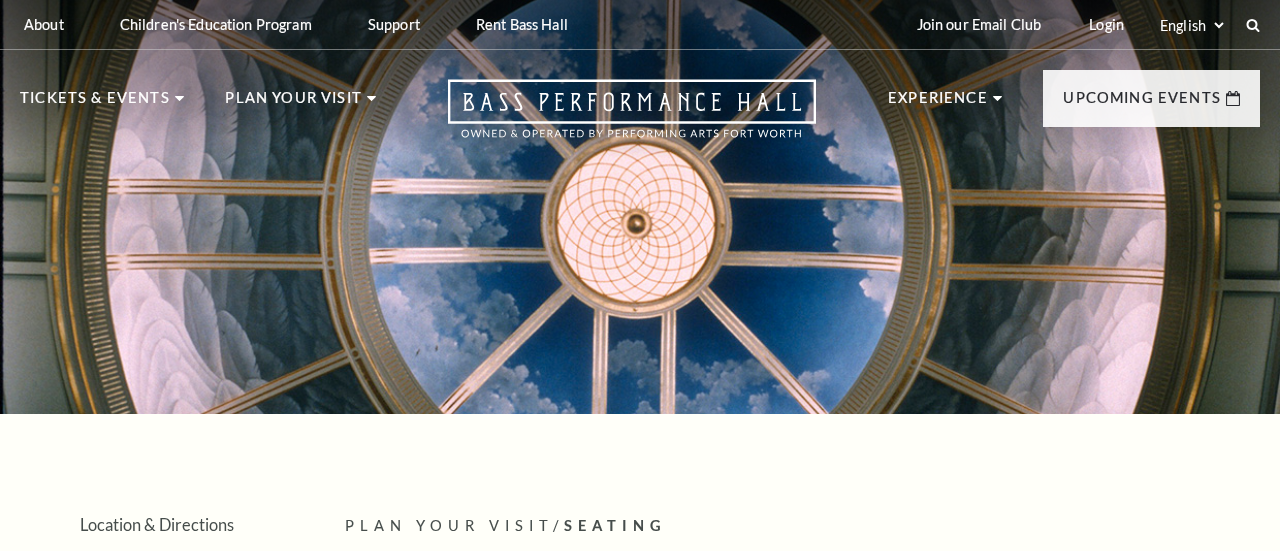 scroll, scrollTop: 0, scrollLeft: 0, axis: both 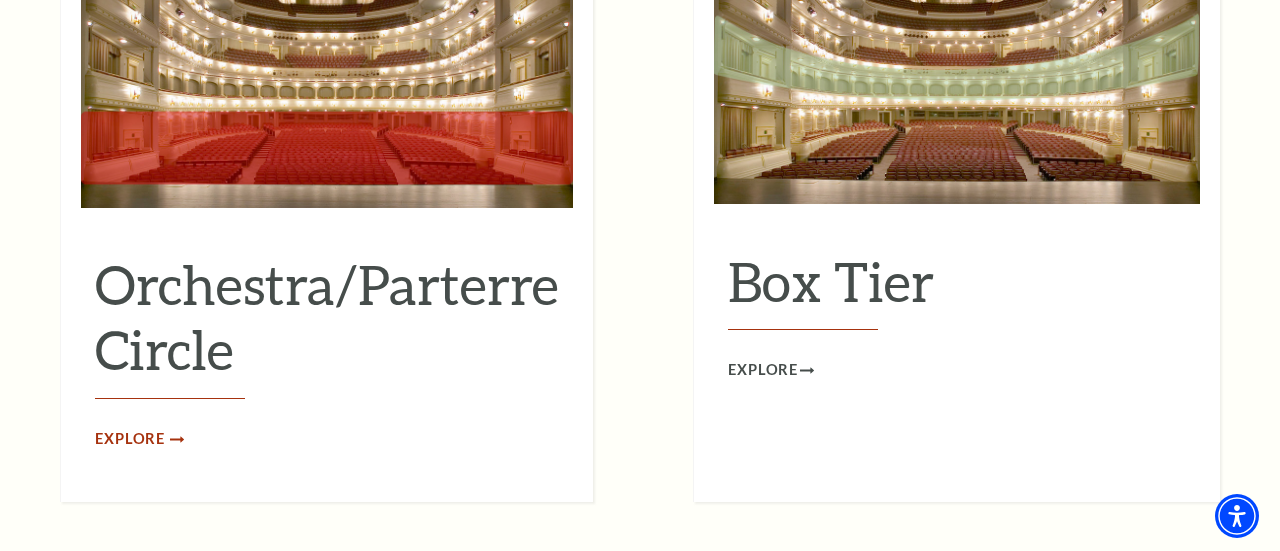 click on "Explore" at bounding box center [130, 439] 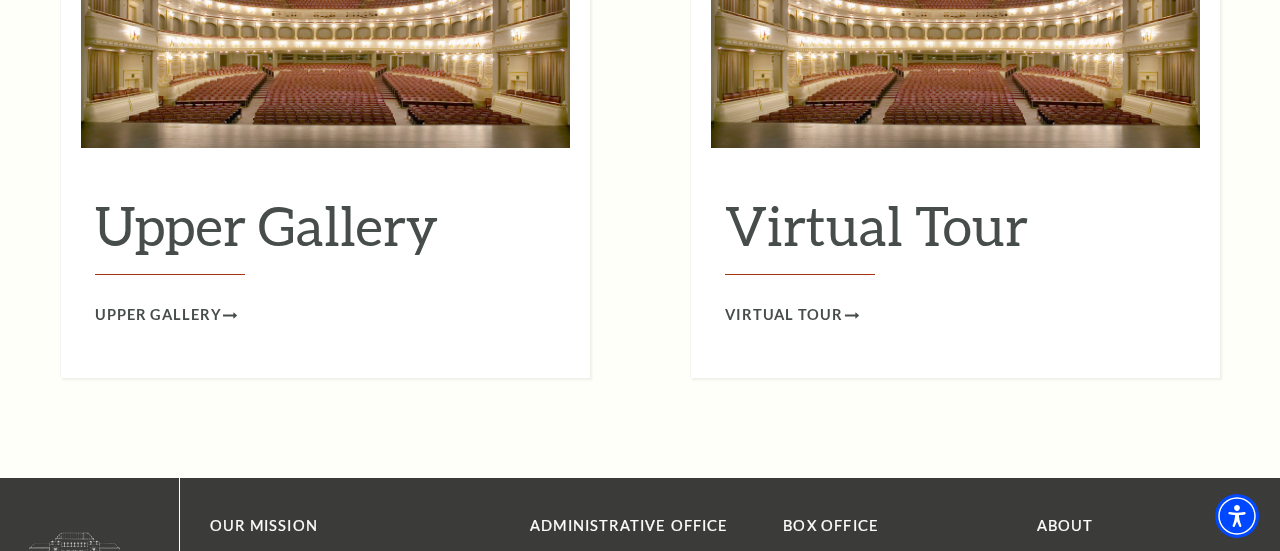 scroll, scrollTop: 3384, scrollLeft: 0, axis: vertical 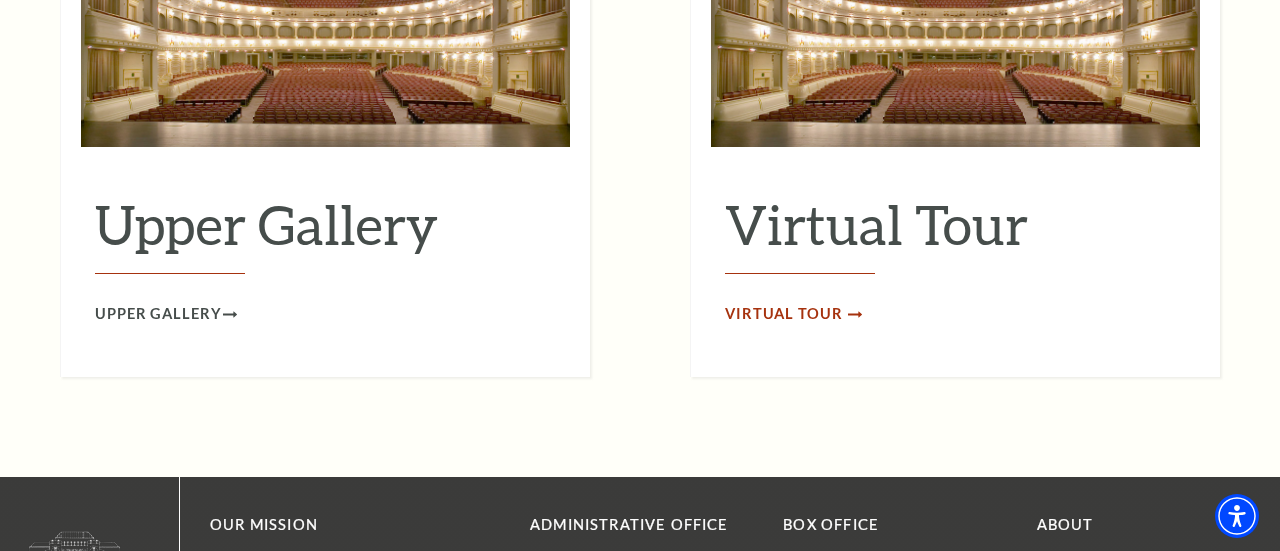 click on "Virtual Tour" at bounding box center [784, 314] 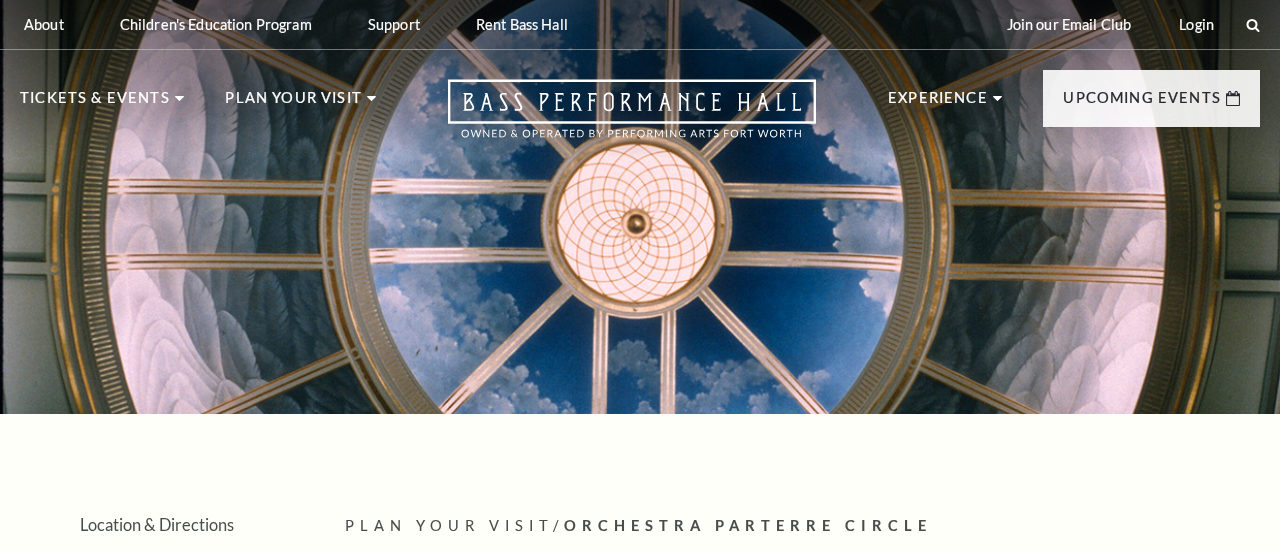 scroll, scrollTop: 0, scrollLeft: 0, axis: both 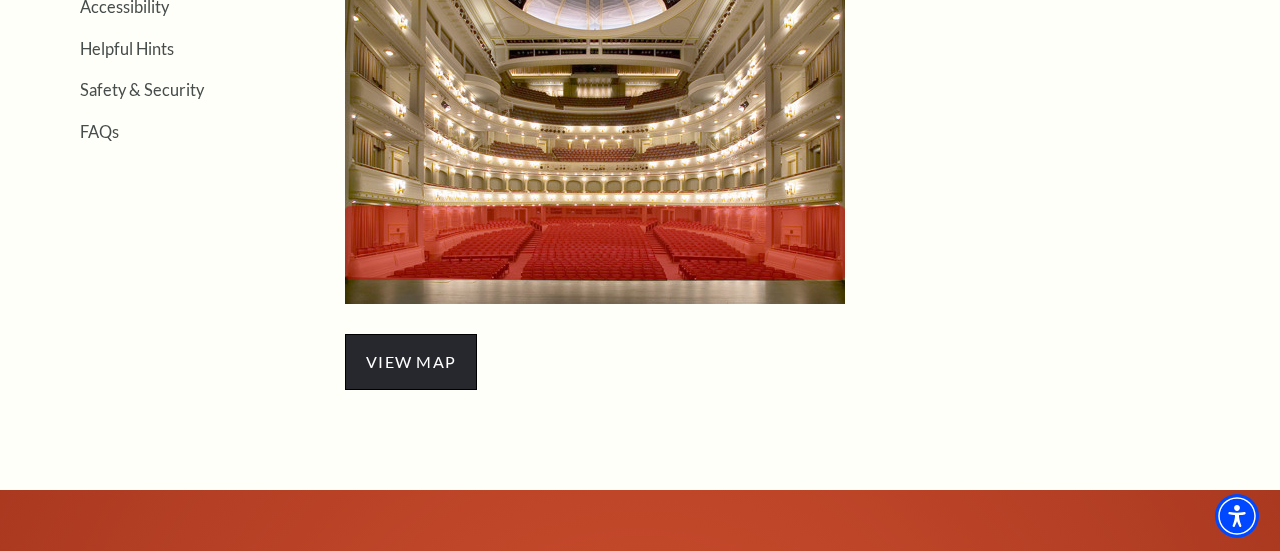 click on "view map" at bounding box center [411, 362] 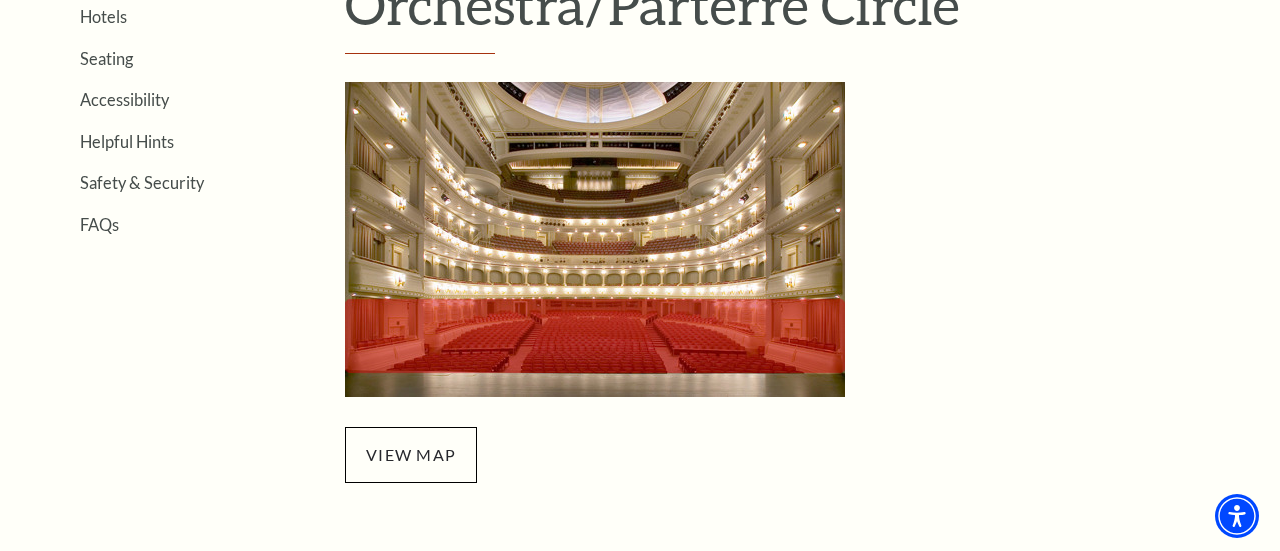 scroll, scrollTop: 627, scrollLeft: 0, axis: vertical 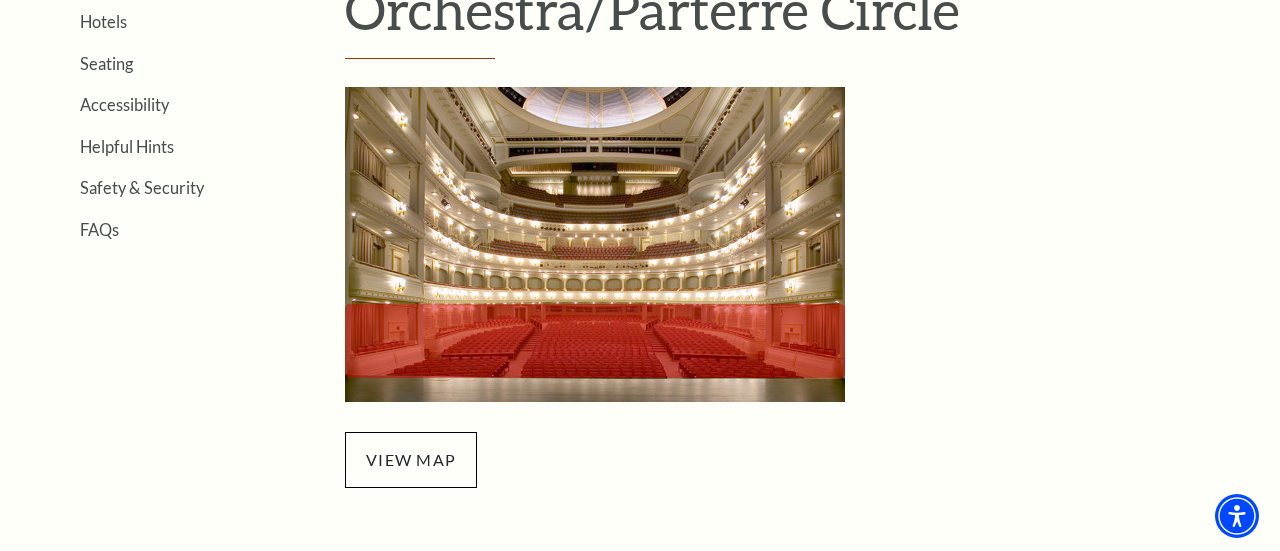 click at bounding box center (595, 244) 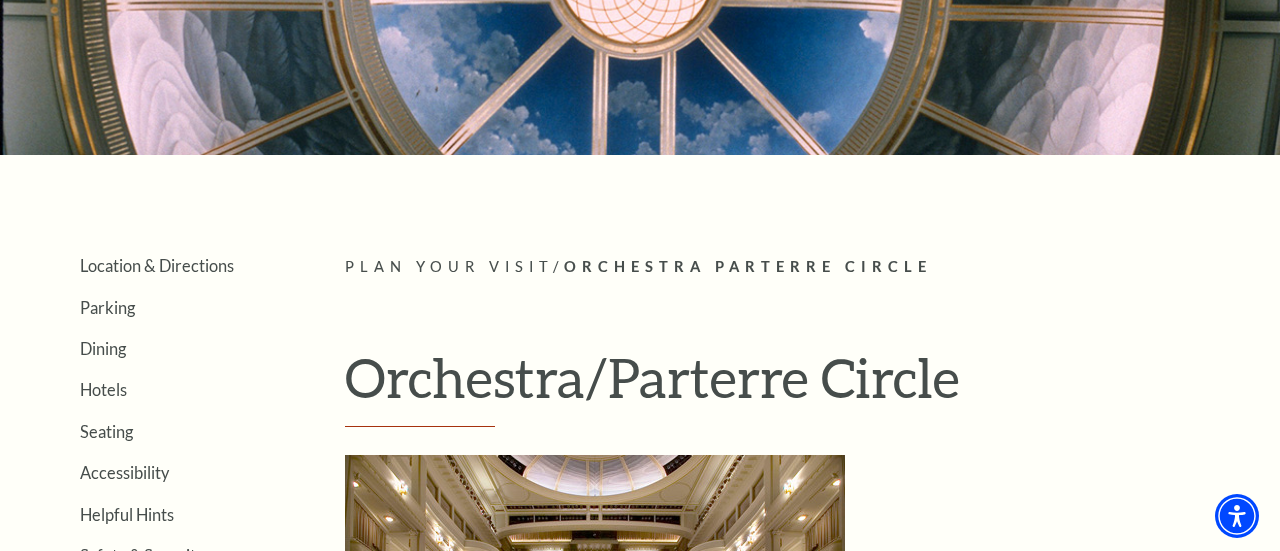 scroll, scrollTop: 252, scrollLeft: 0, axis: vertical 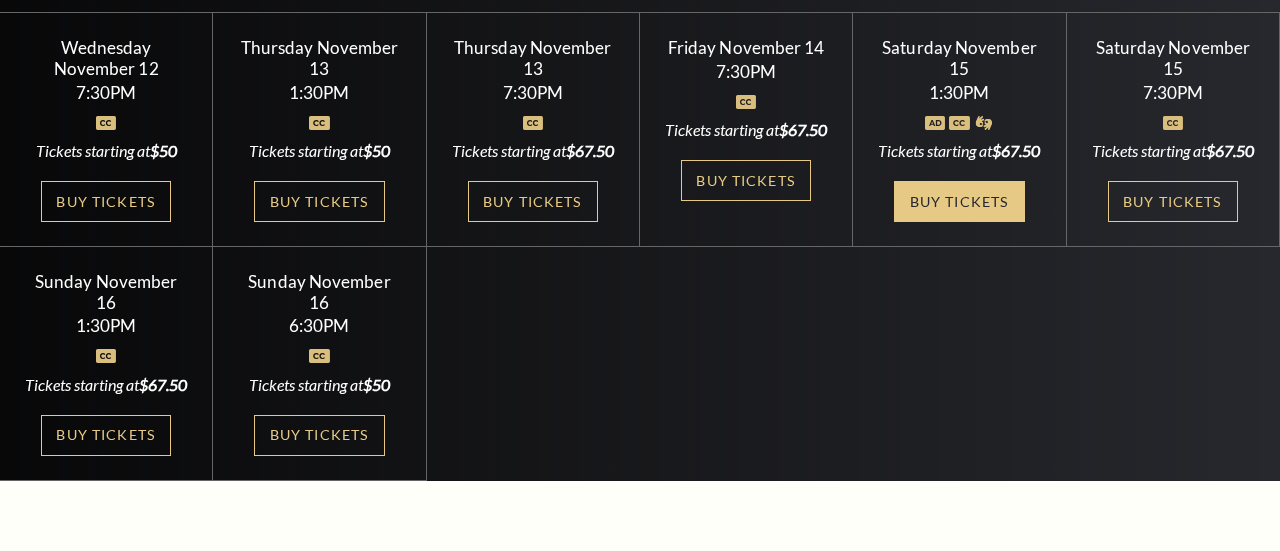 click on "Buy Tickets" at bounding box center [959, 201] 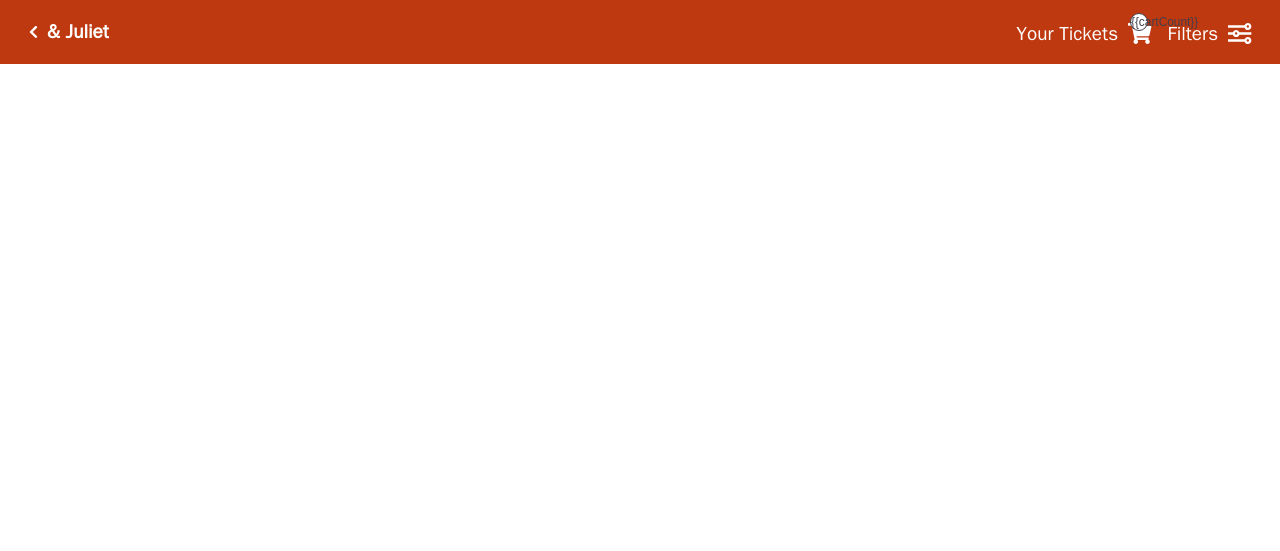scroll, scrollTop: 0, scrollLeft: 0, axis: both 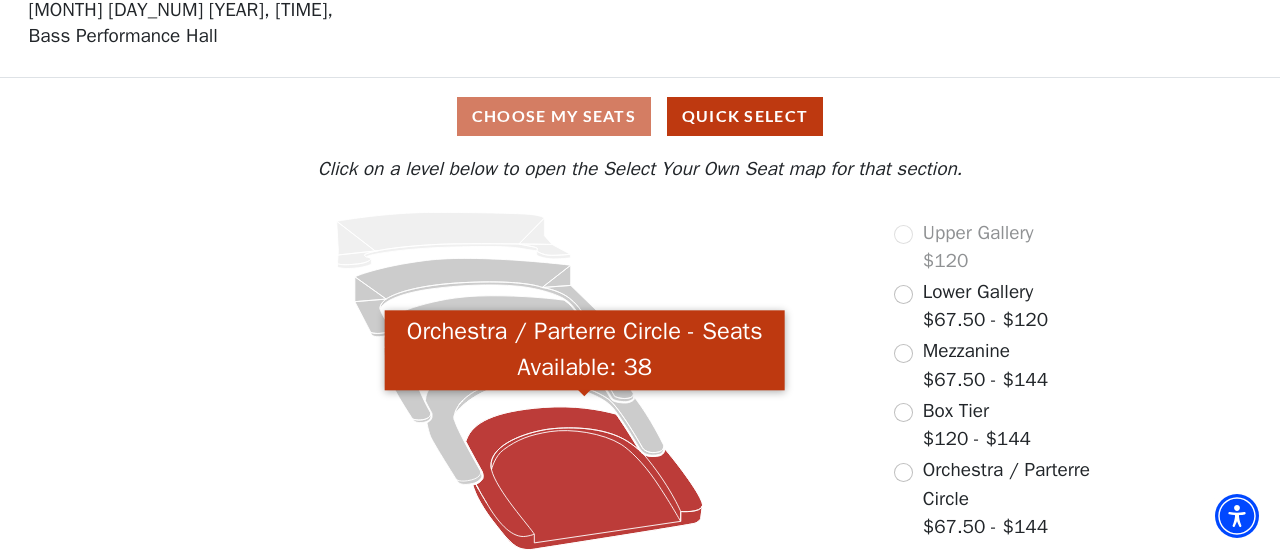 click 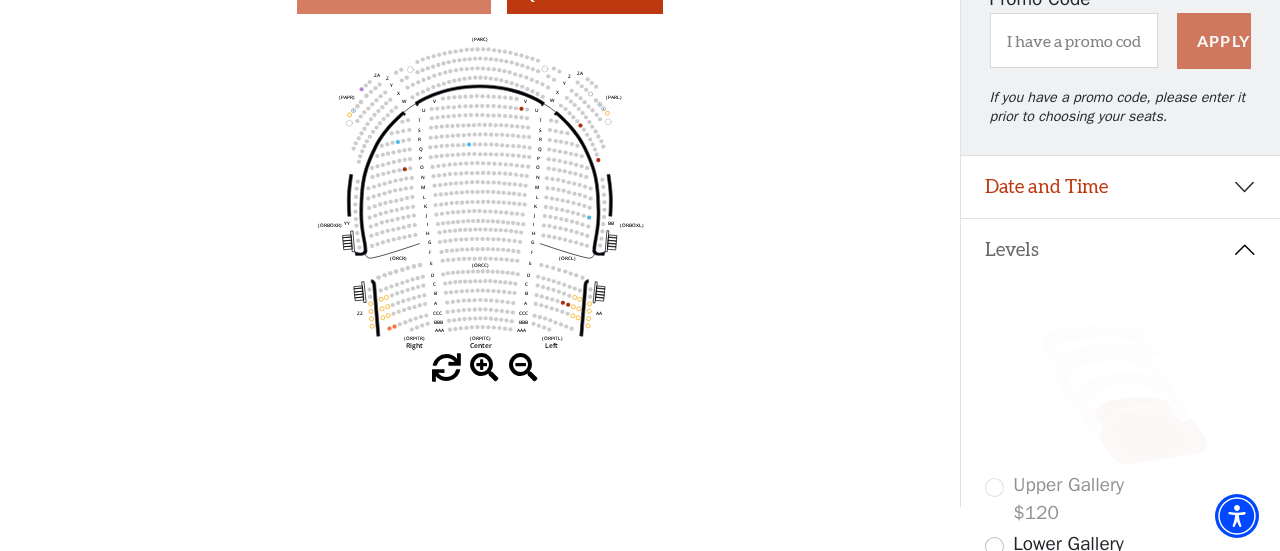 scroll, scrollTop: 214, scrollLeft: 0, axis: vertical 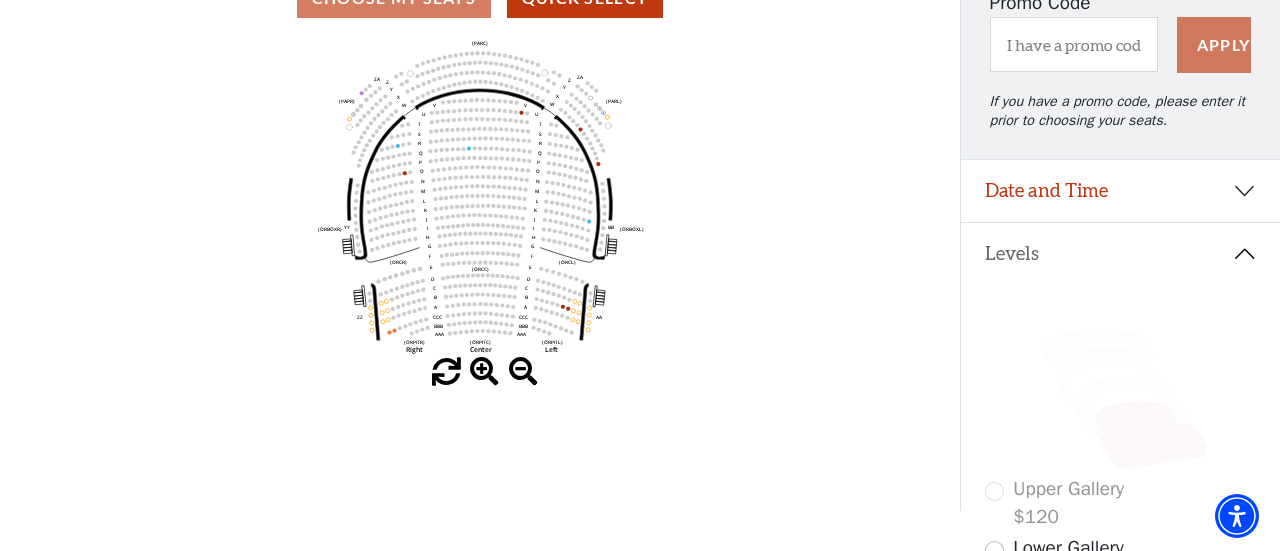 click on "Left   (ORPITL)   Right   (ORPITR)   Center   (ORPITC)   ZZ   AA   YY   BB   ZA   ZA   (ORCL)   (ORCR)   (ORCC)   (ORBOXL)   (ORBOXR)   (PARL)   (PAPR)   (PARC)   Z   Y   X   W   Z   Y   X   W   V   U   T   S   R   Q   P   O   N   M   L   K   J   I   H   G   F   E   D   C   B   A   CCC   BBB   AAA   V   U   T   S   R   Q   P   O   N   M   L   K   J   I   H   G   F   E   D   C   B   A   CCC   BBB   AAA" 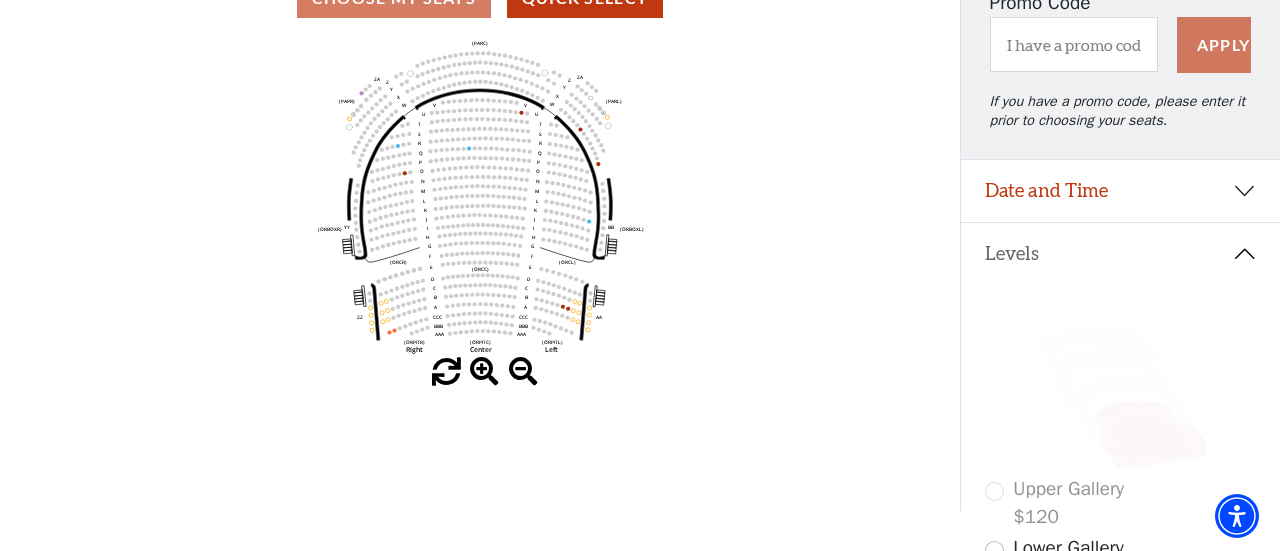 click on "Left   (ORPITL)   Right   (ORPITR)   Center   (ORPITC)   ZZ   AA   YY   BB   ZA   ZA   (ORCL)   (ORCR)   (ORCC)   (ORBOXL)   (ORBOXR)   (PARL)   (PAPR)   (PARC)   Z   Y   X   W   Z   Y   X   W   V   U   T   S   R   Q   P   O   N   M   L   K   J   I   H   G   F   E   D   C   B   A   CCC   BBB   AAA   V   U   T   S   R   Q   P   O   N   M   L   K   J   I   H   G   F   E   D   C   B   A   CCC   BBB   AAA" 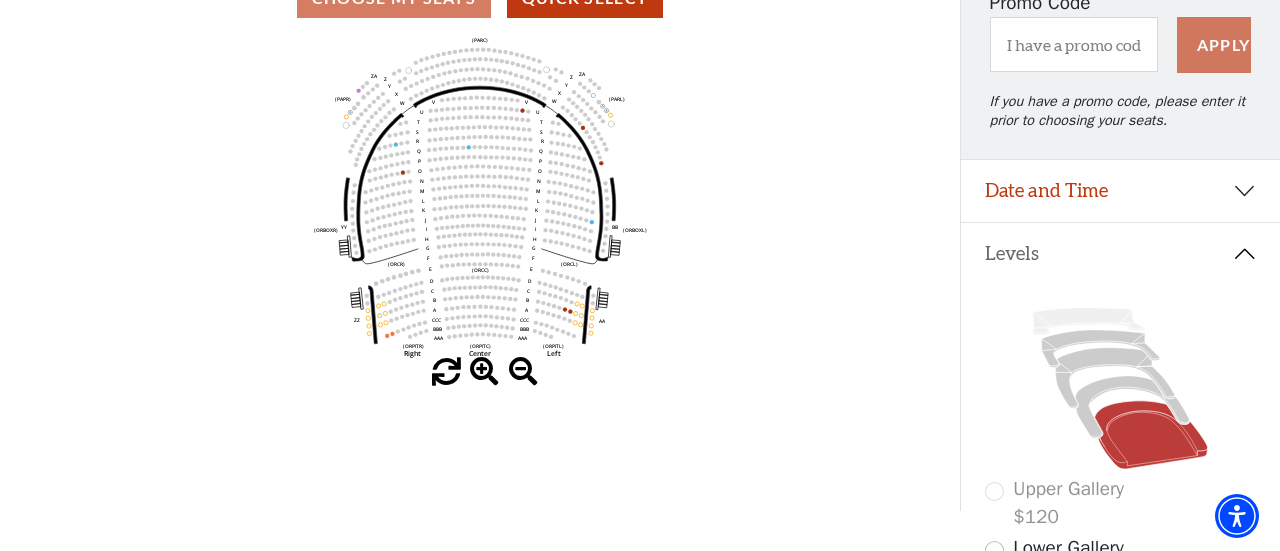 click at bounding box center (484, 372) 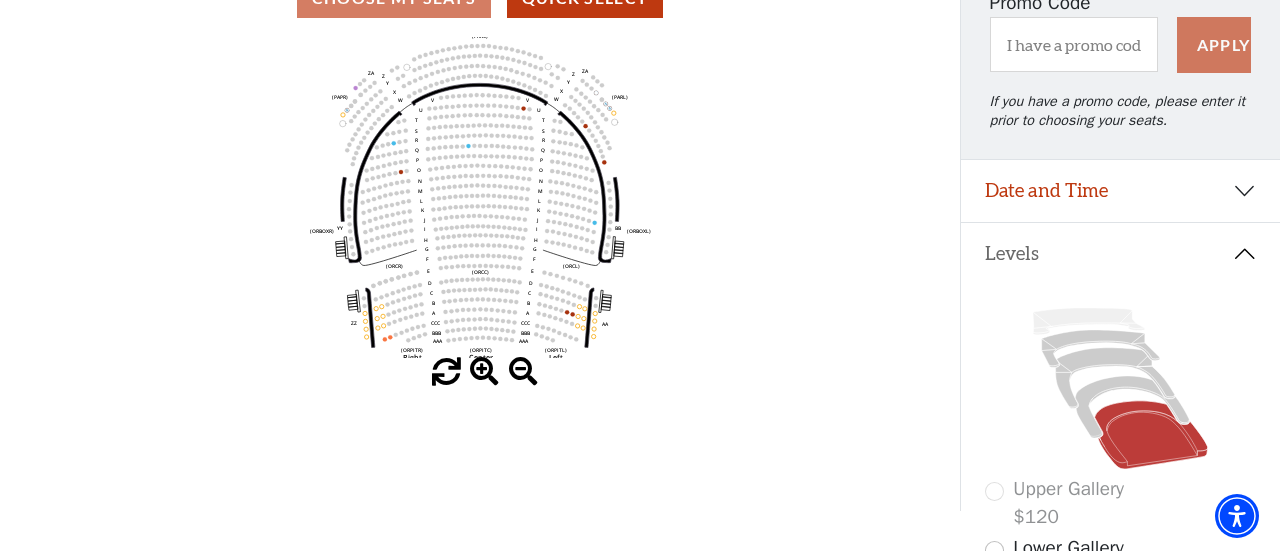 click at bounding box center (484, 372) 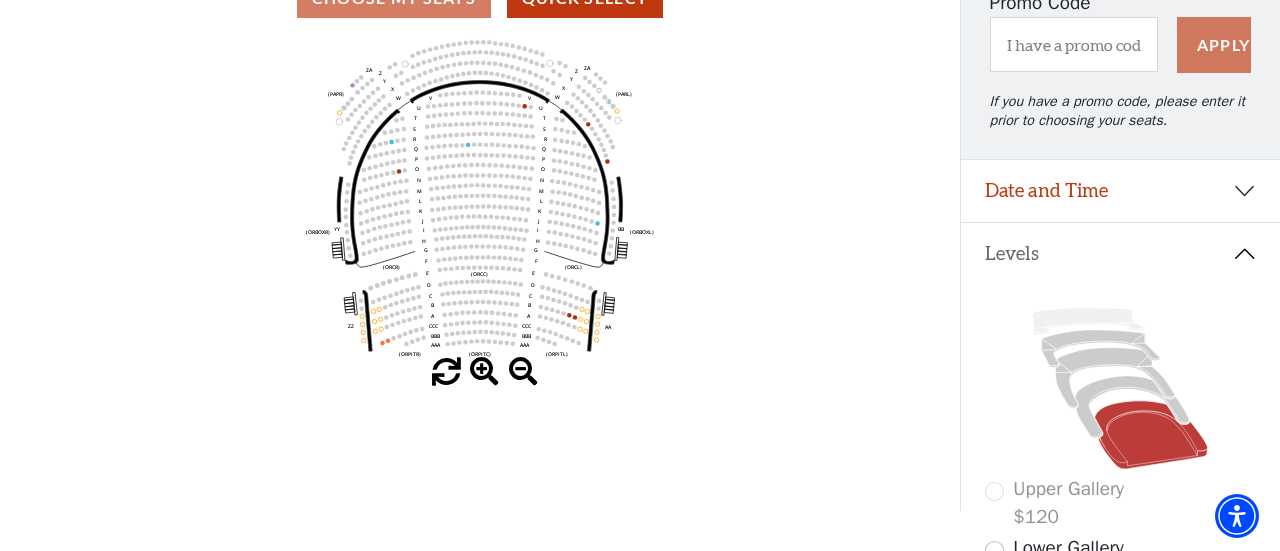 click at bounding box center [484, 372] 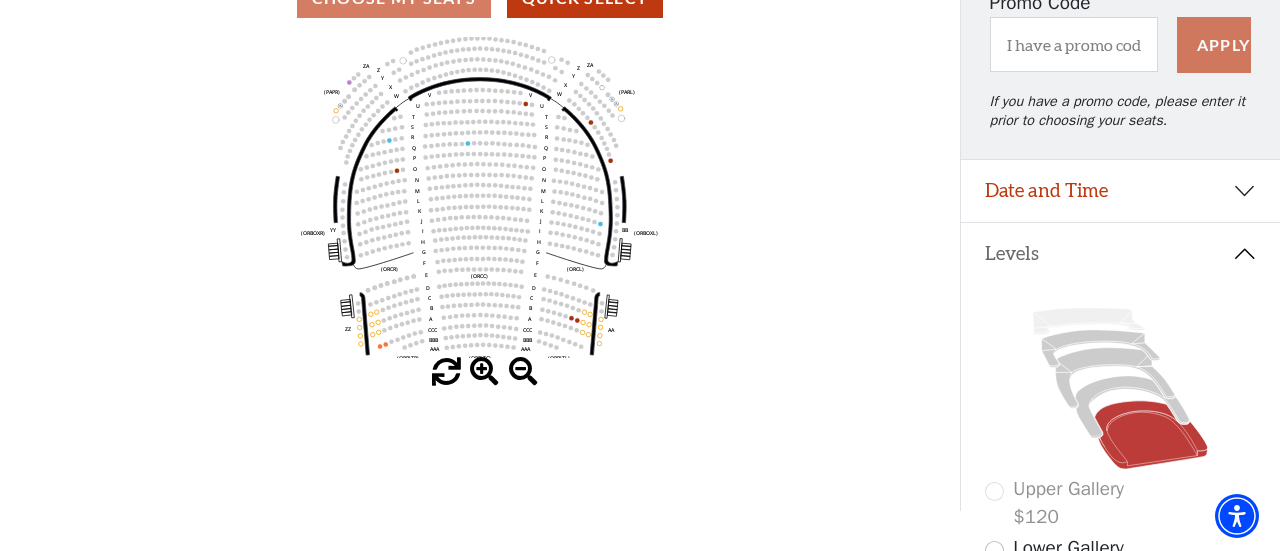 click at bounding box center (484, 372) 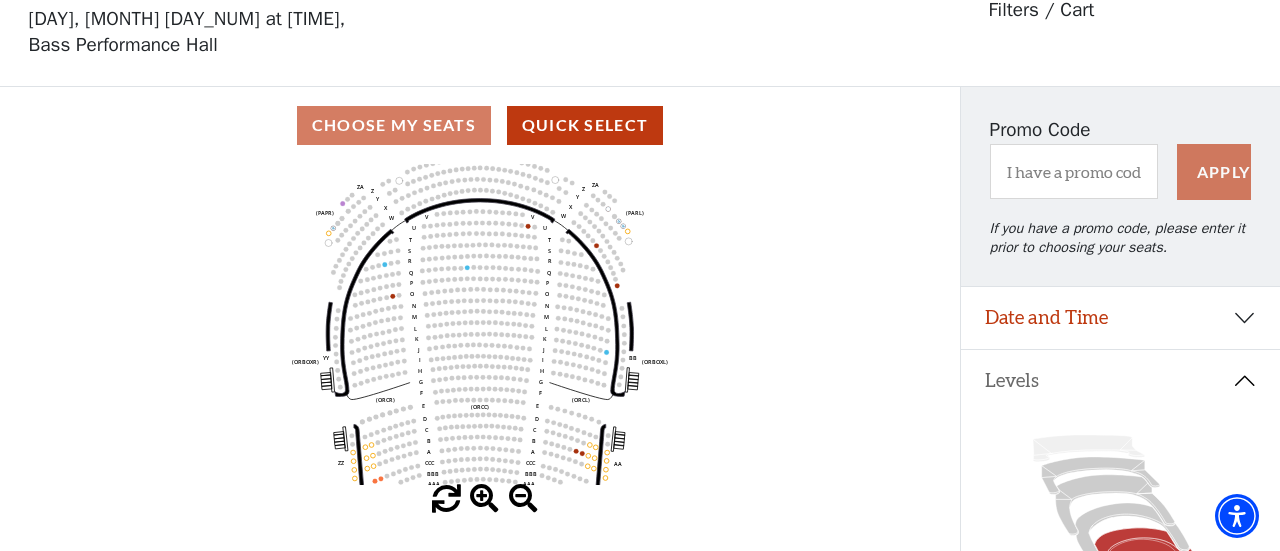 scroll, scrollTop: 85, scrollLeft: 0, axis: vertical 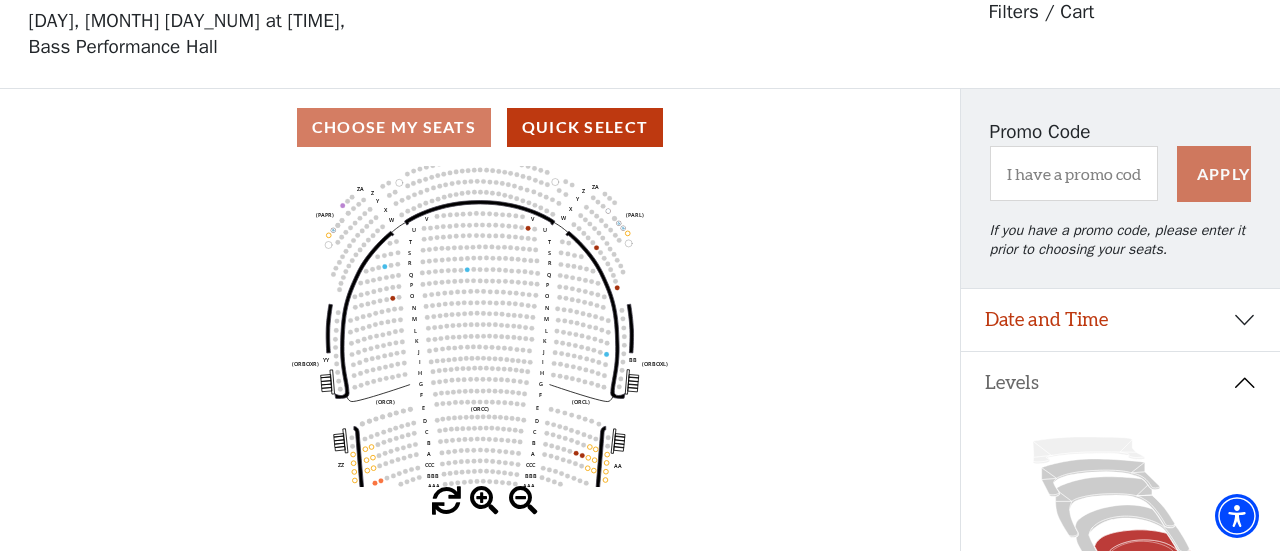click 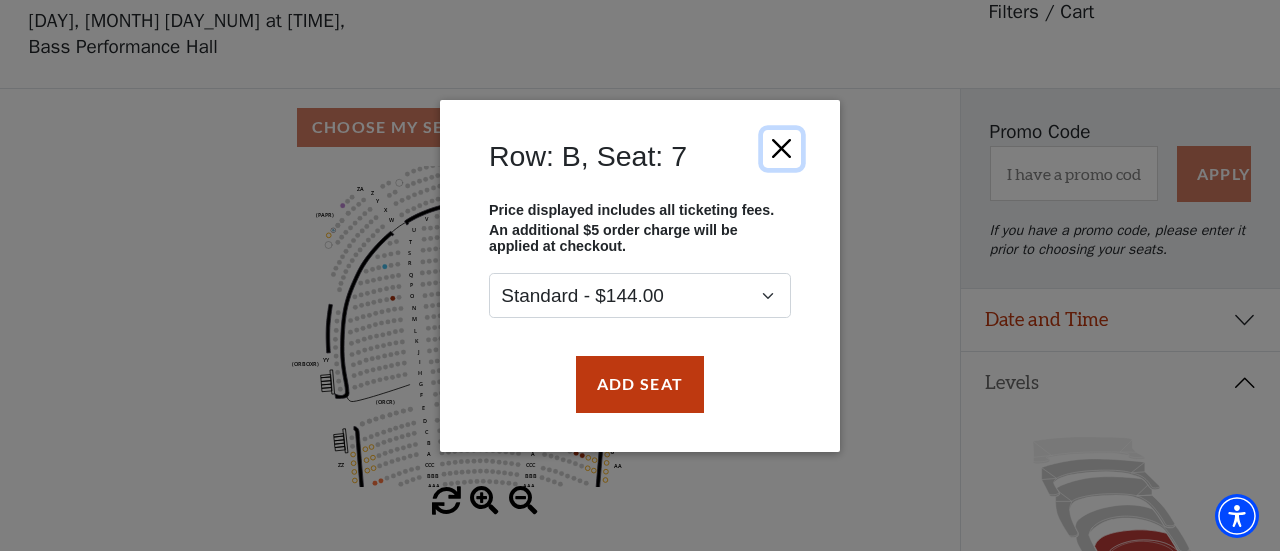 click at bounding box center [782, 148] 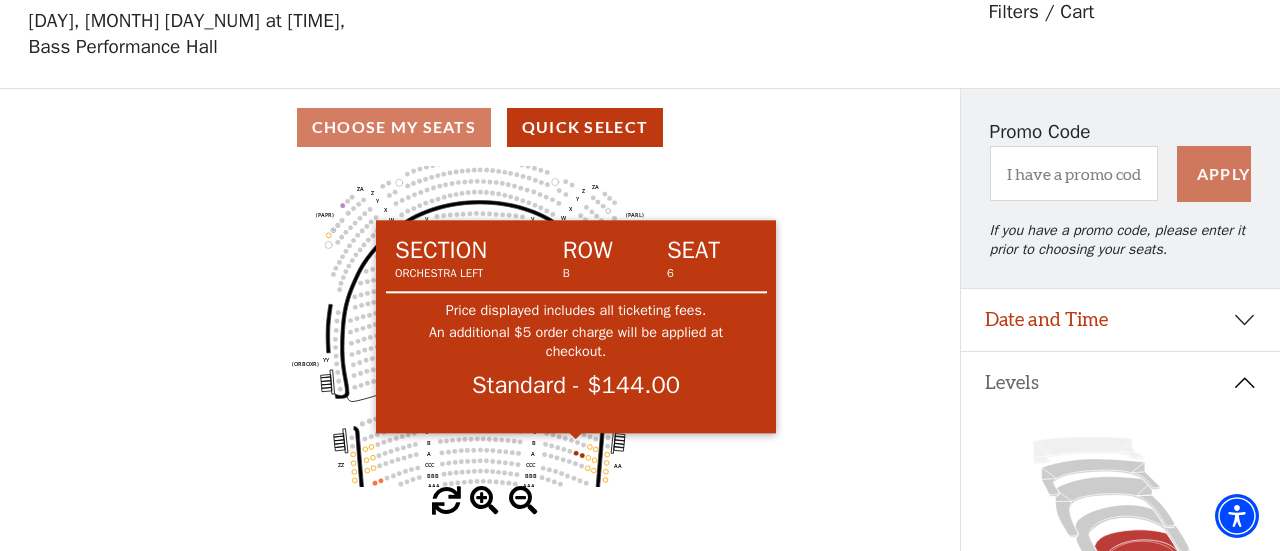 click 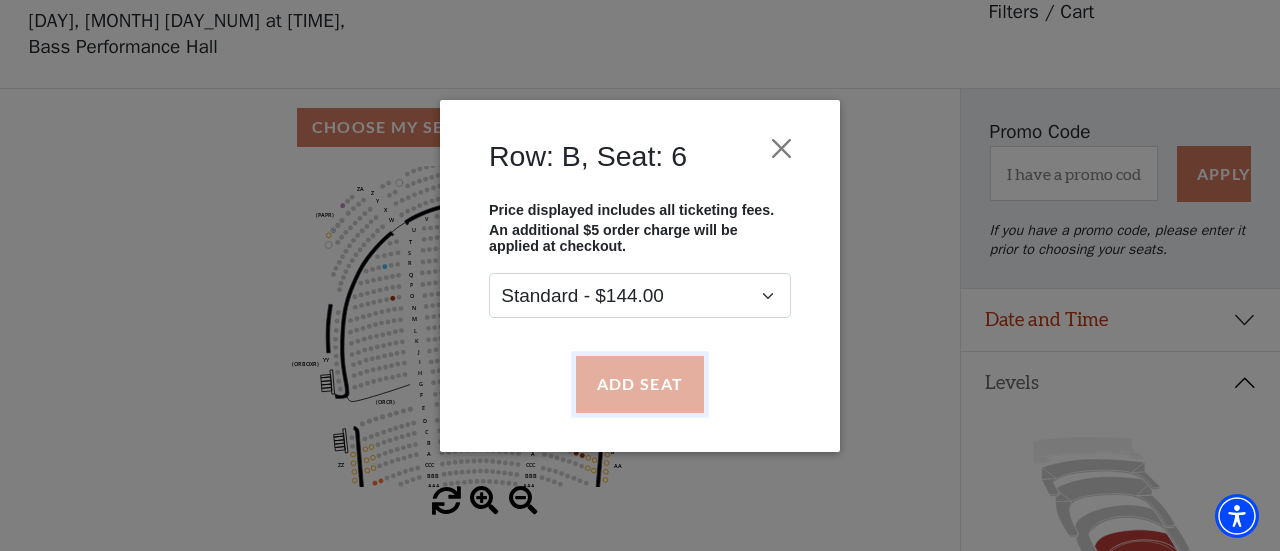 click on "Add Seat" at bounding box center (640, 384) 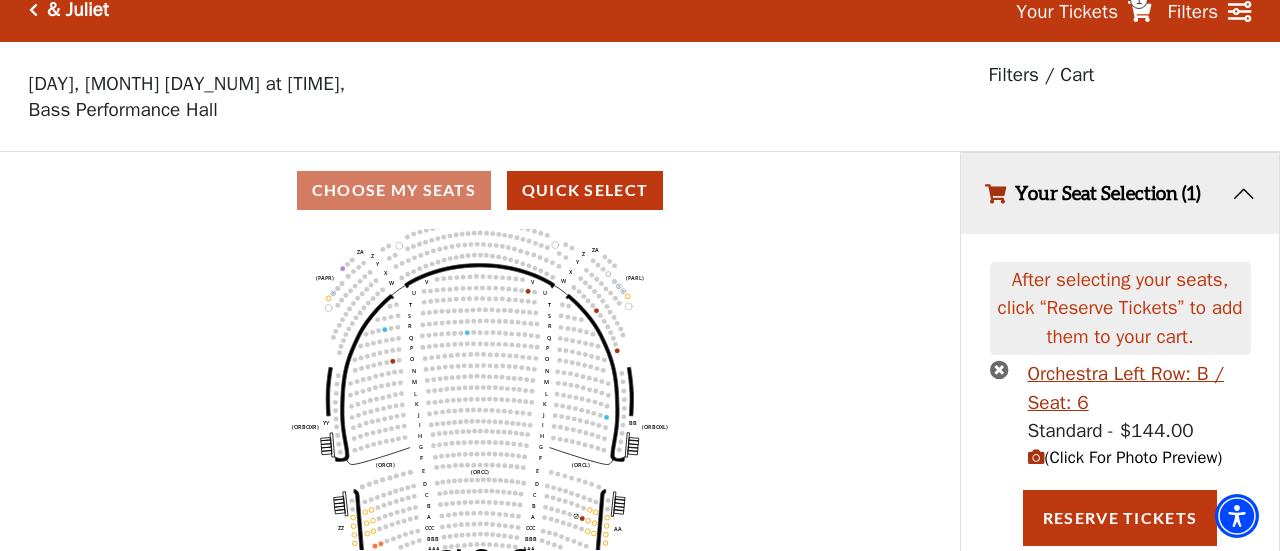 scroll, scrollTop: 54, scrollLeft: 0, axis: vertical 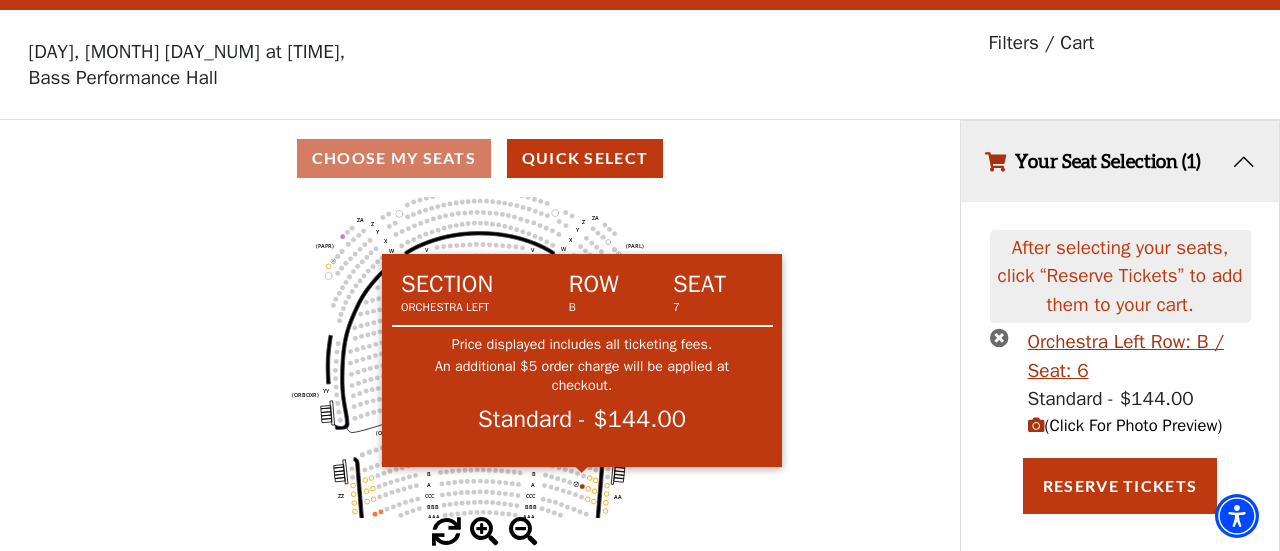 click 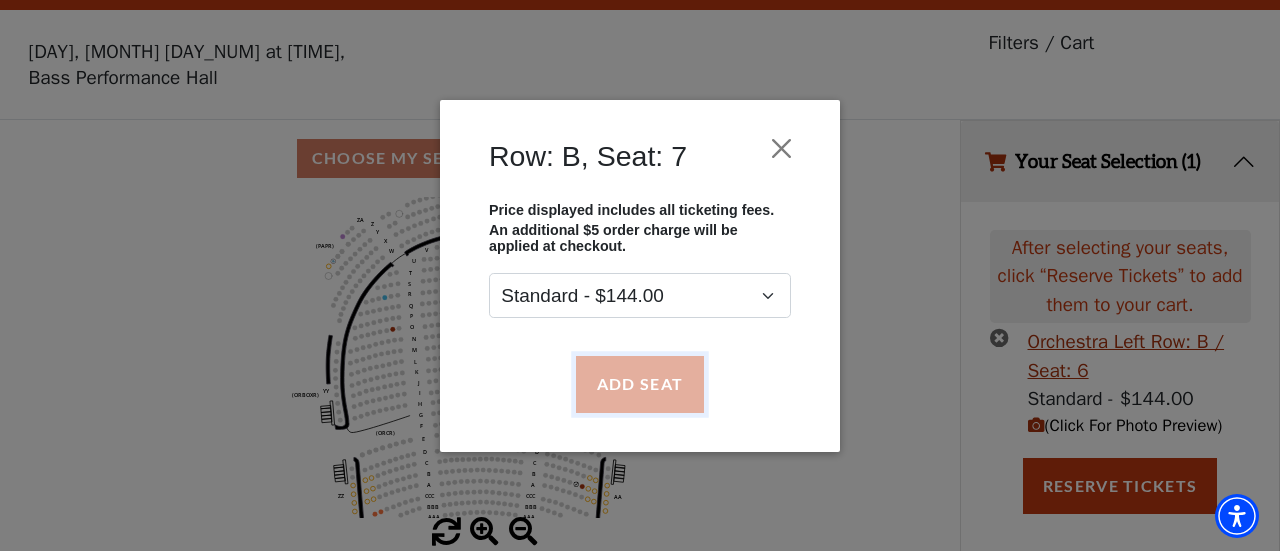 click on "Add Seat" at bounding box center (640, 384) 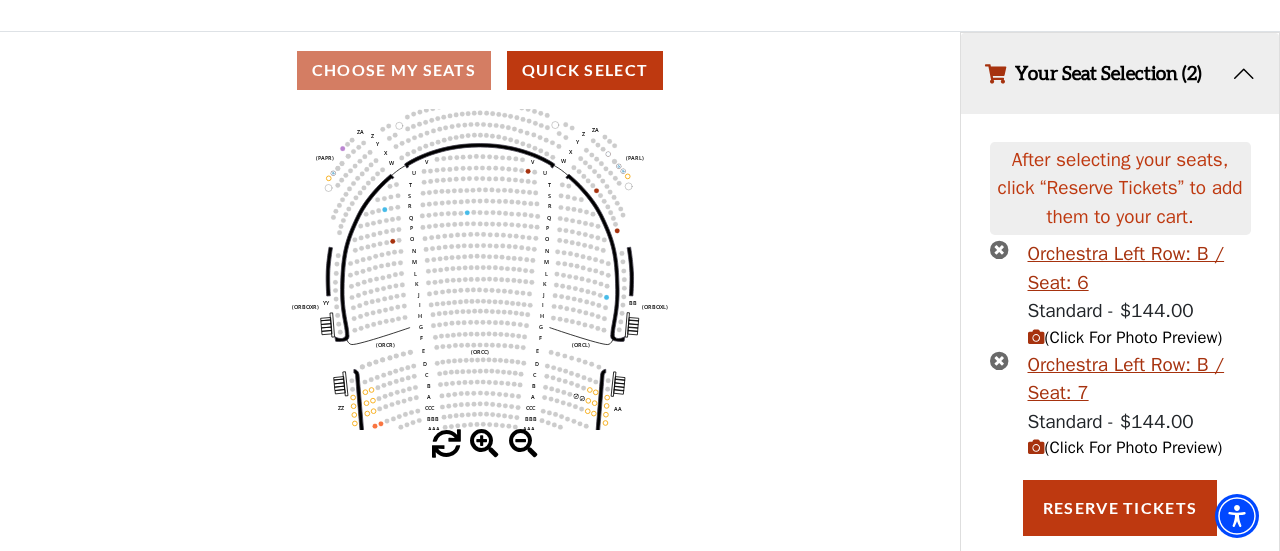 scroll, scrollTop: 153, scrollLeft: 0, axis: vertical 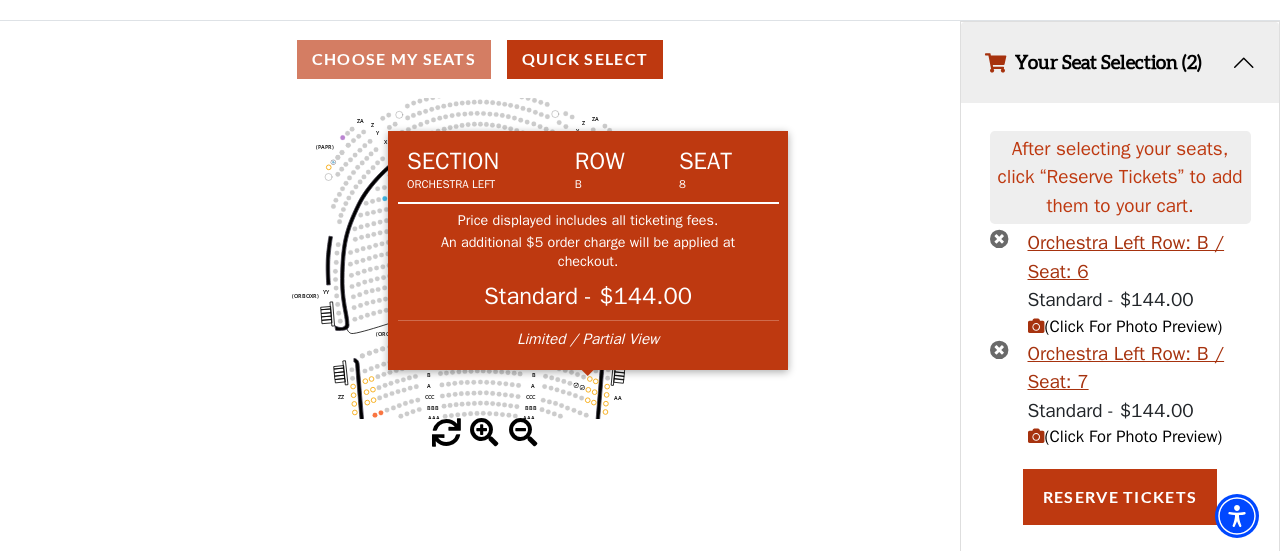 click 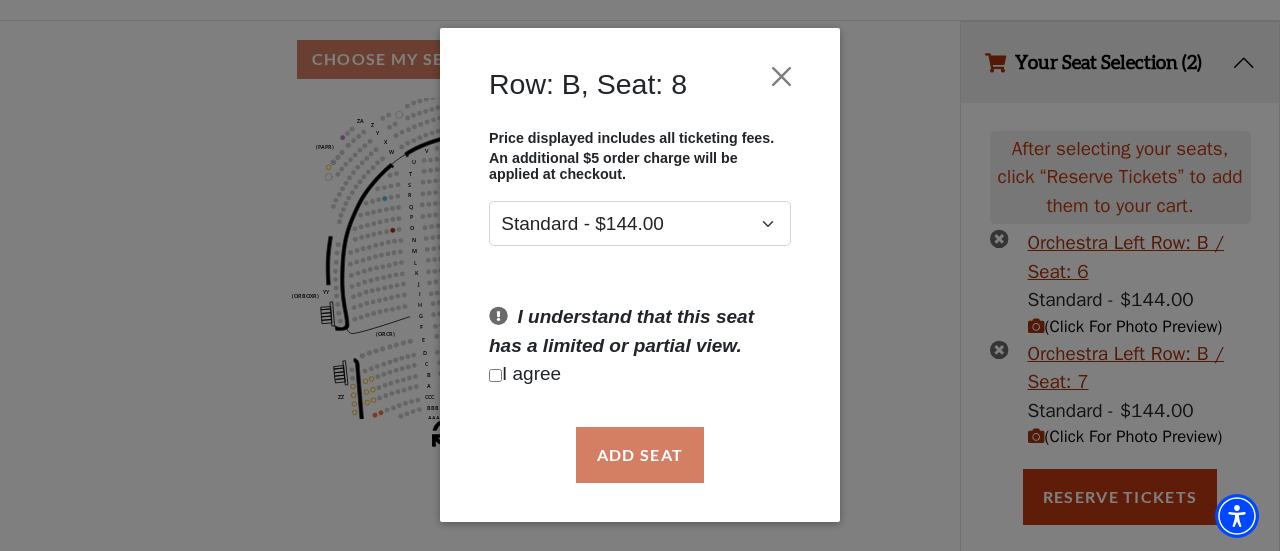 click at bounding box center (495, 375) 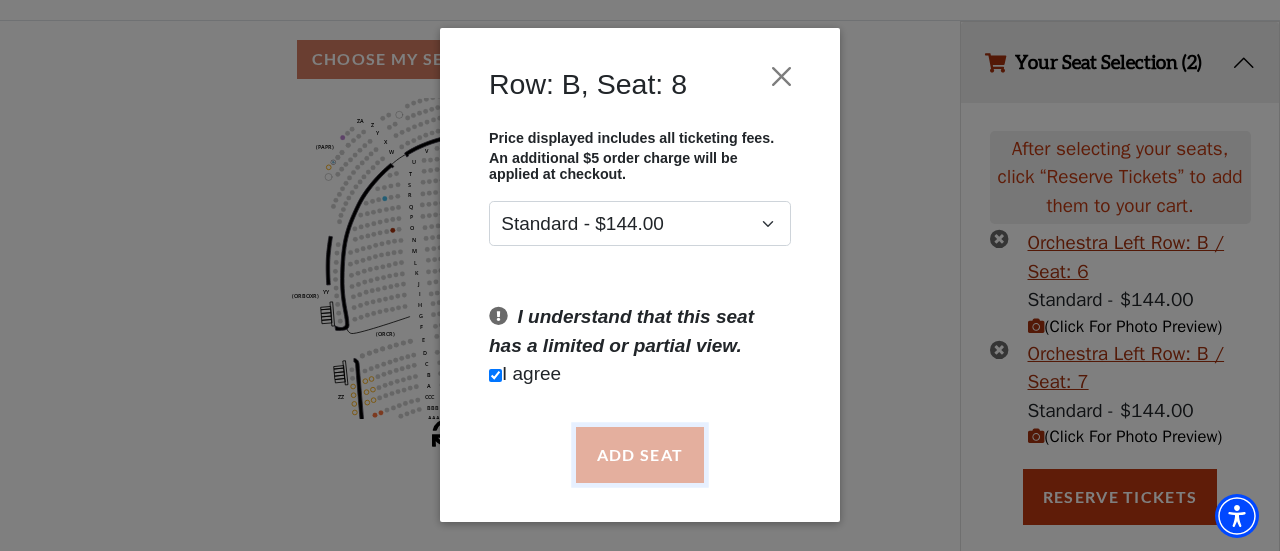 click on "Add Seat" at bounding box center [640, 455] 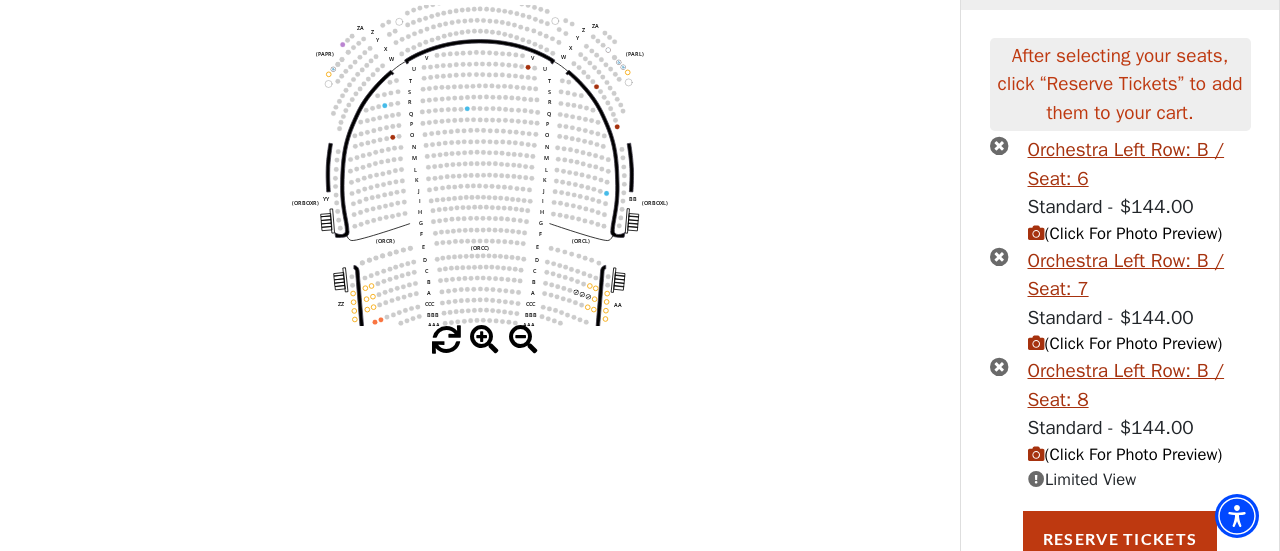 scroll, scrollTop: 252, scrollLeft: 0, axis: vertical 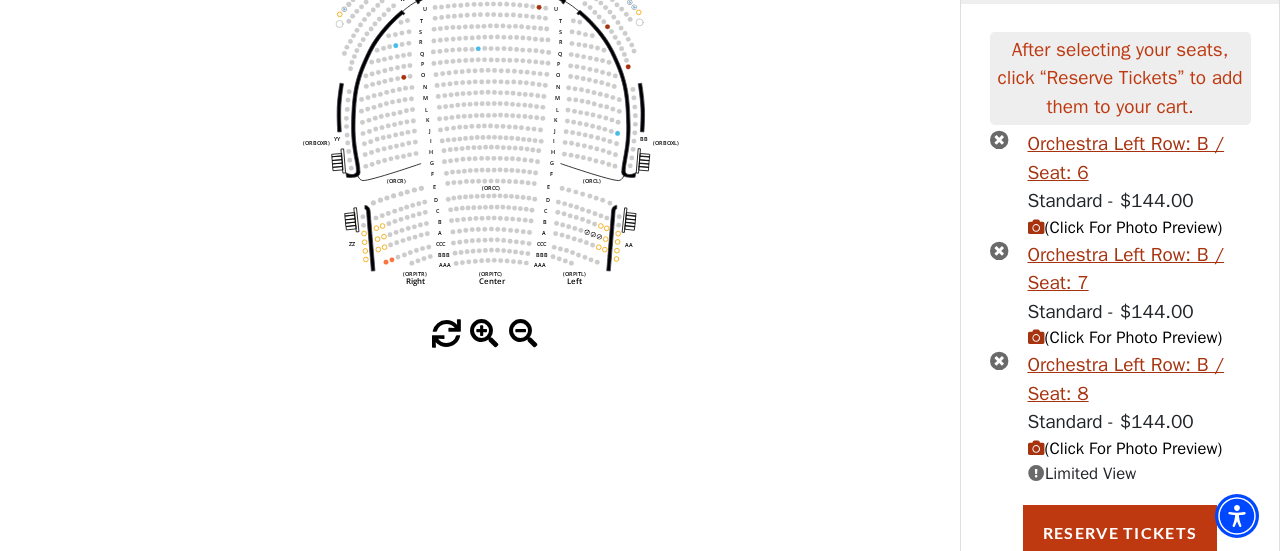 drag, startPoint x: 515, startPoint y: 245, endPoint x: 525, endPoint y: 191, distance: 54.91812 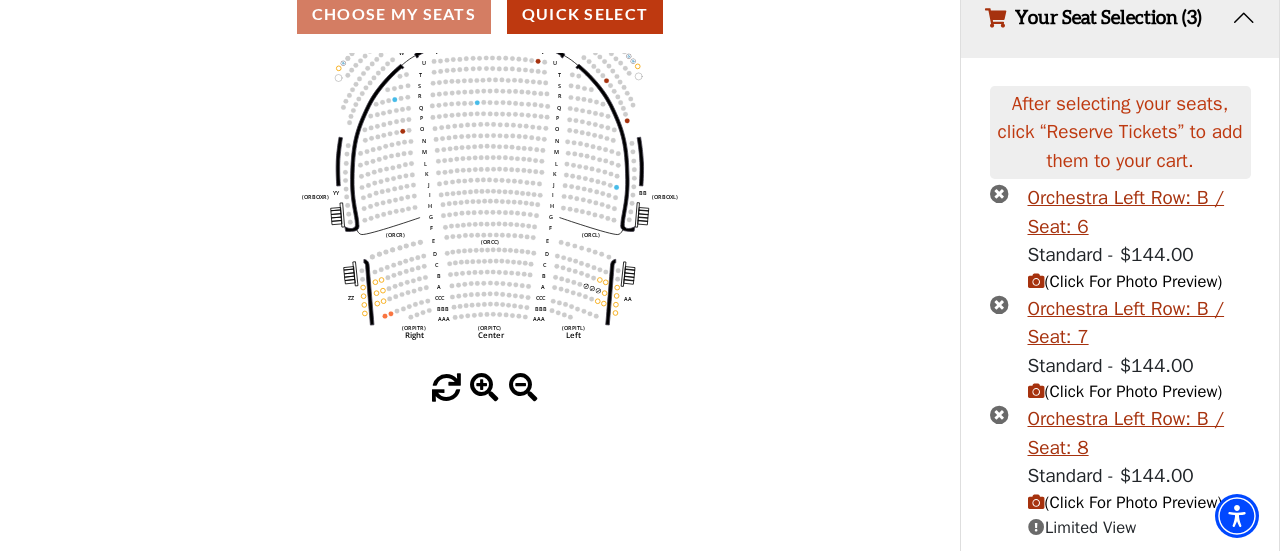 scroll, scrollTop: 198, scrollLeft: 0, axis: vertical 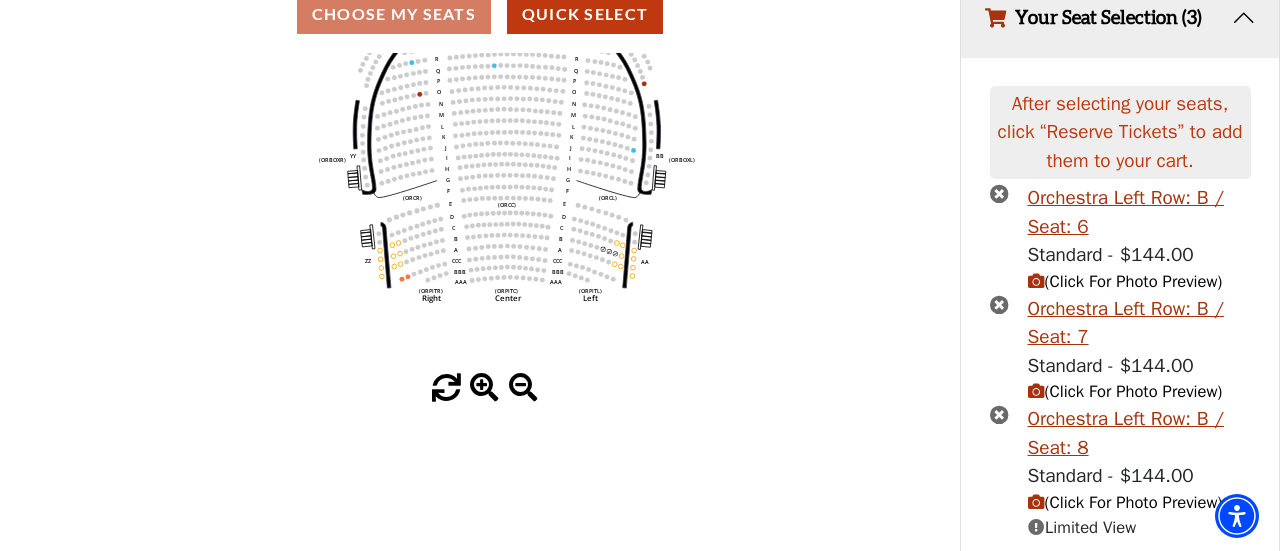 drag, startPoint x: 475, startPoint y: 161, endPoint x: 492, endPoint y: 124, distance: 40.718548 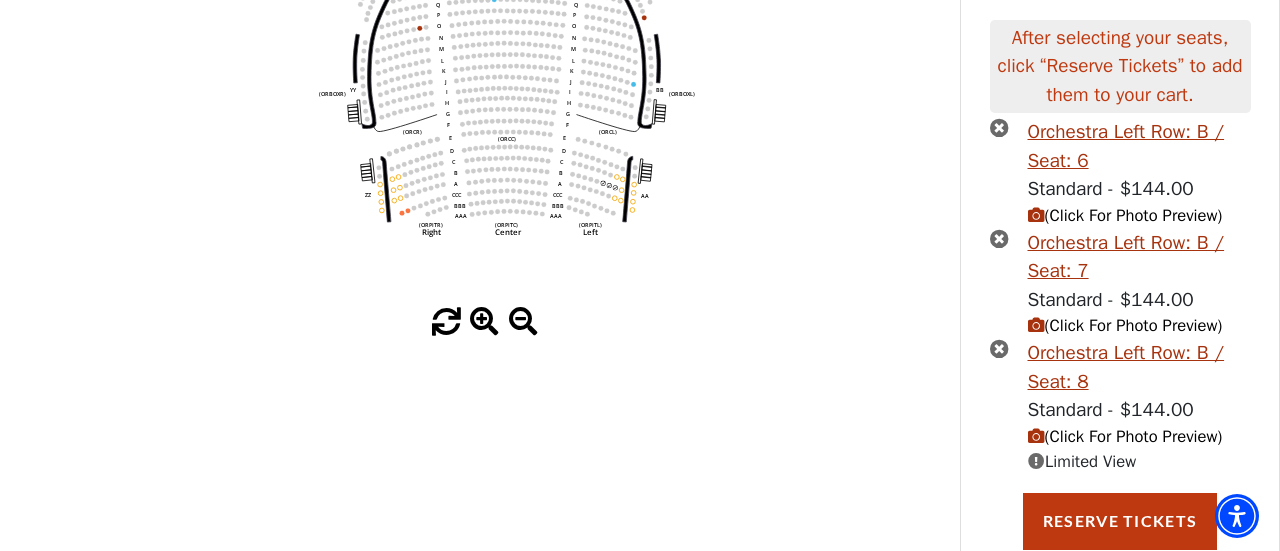 scroll, scrollTop: 263, scrollLeft: 0, axis: vertical 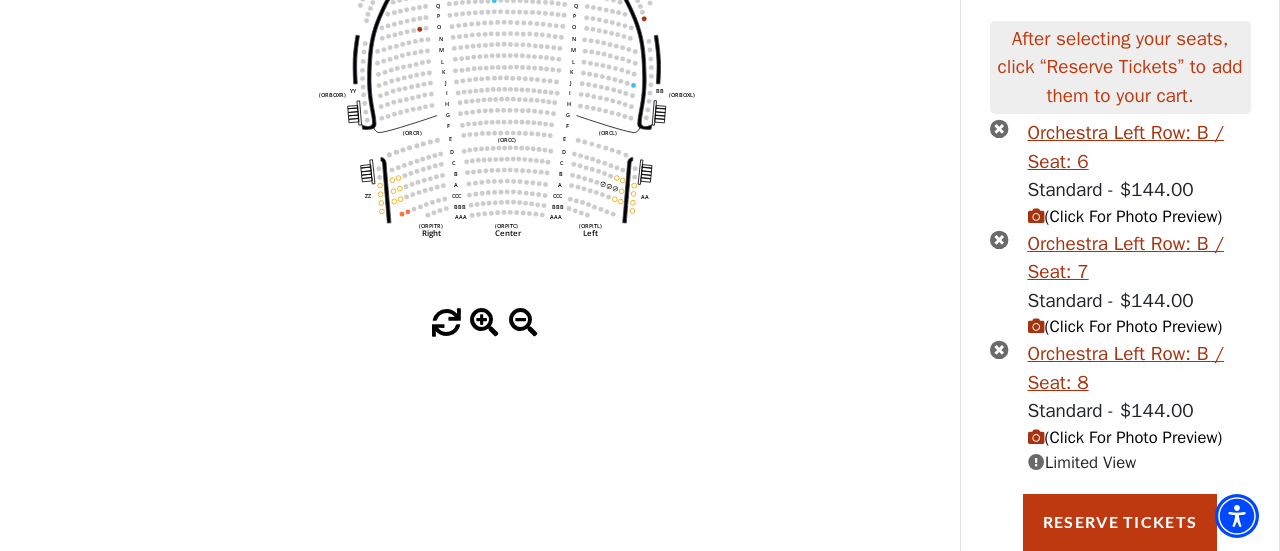 click at bounding box center [1036, 437] 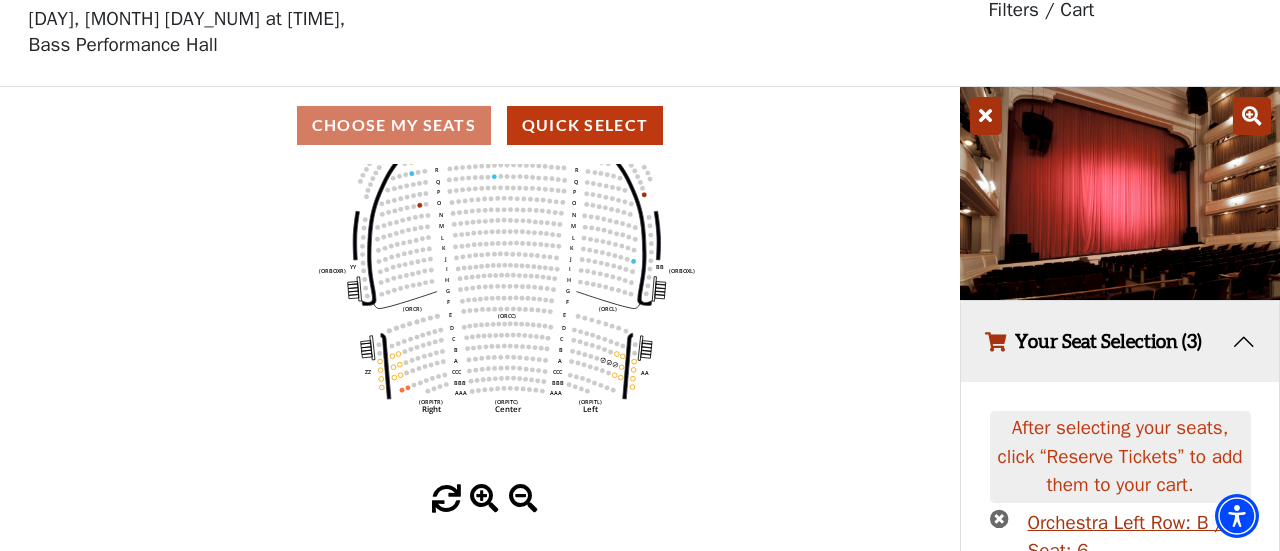 scroll, scrollTop: 185, scrollLeft: 0, axis: vertical 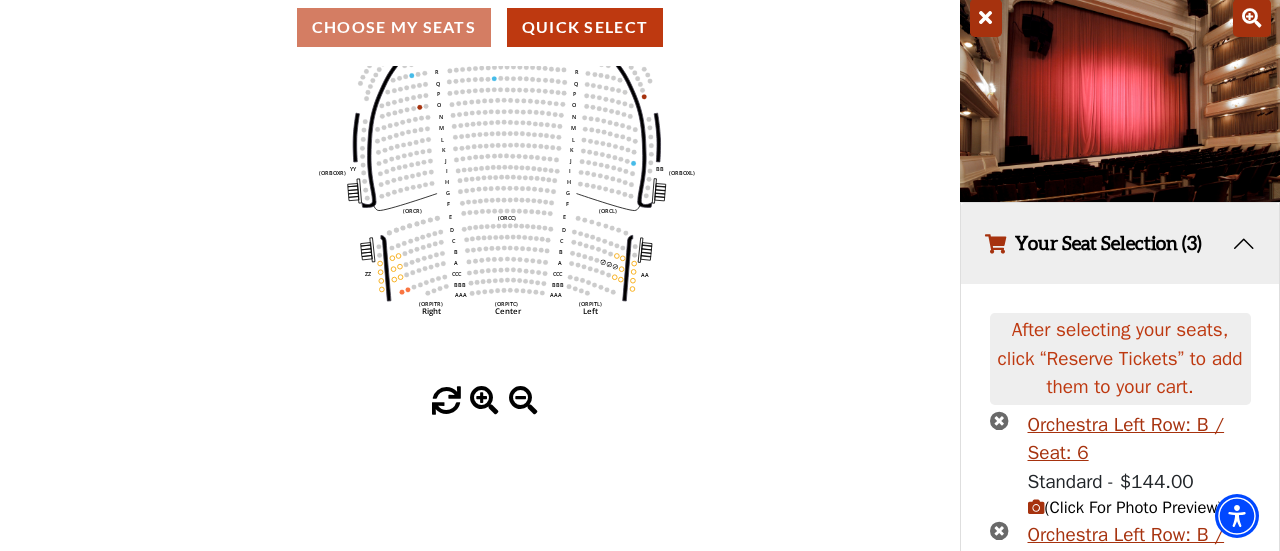 click at bounding box center (1036, 507) 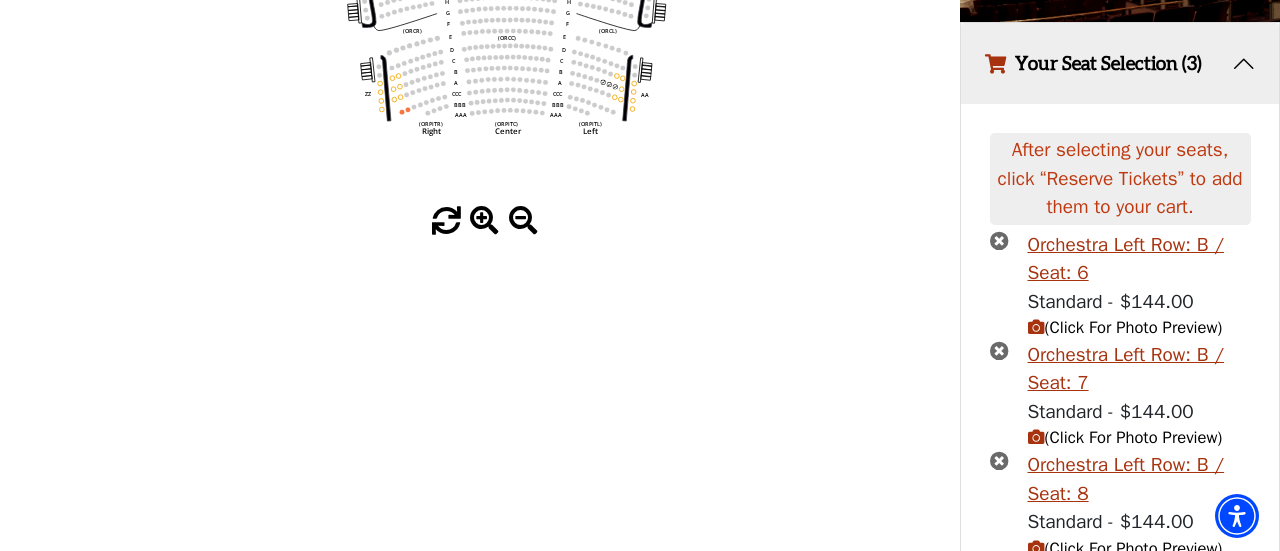 scroll, scrollTop: 368, scrollLeft: 0, axis: vertical 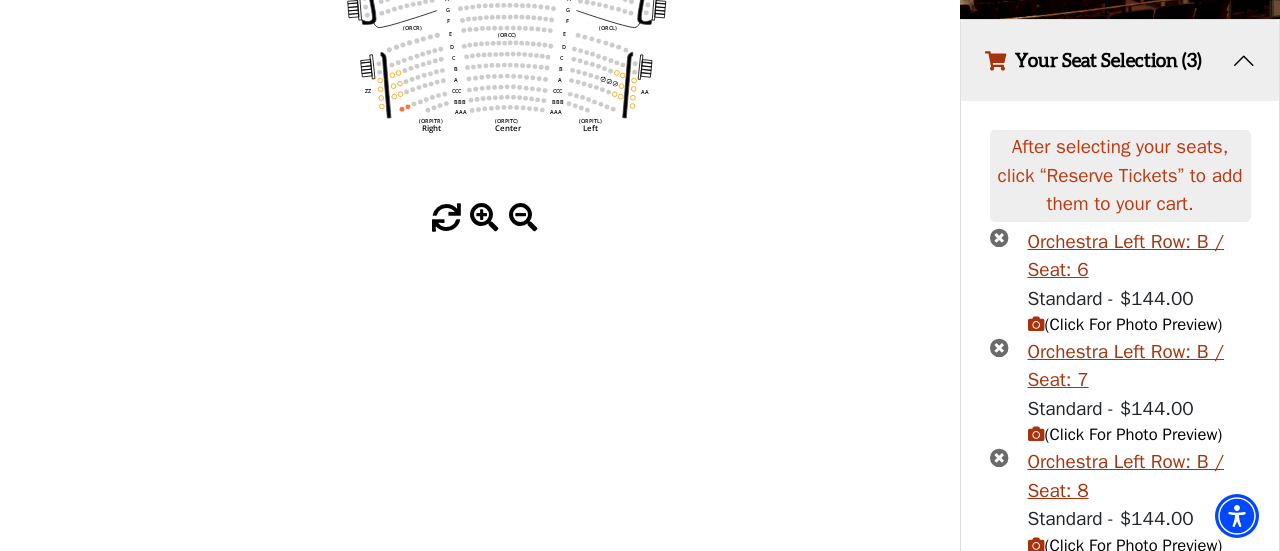click at bounding box center [1036, 434] 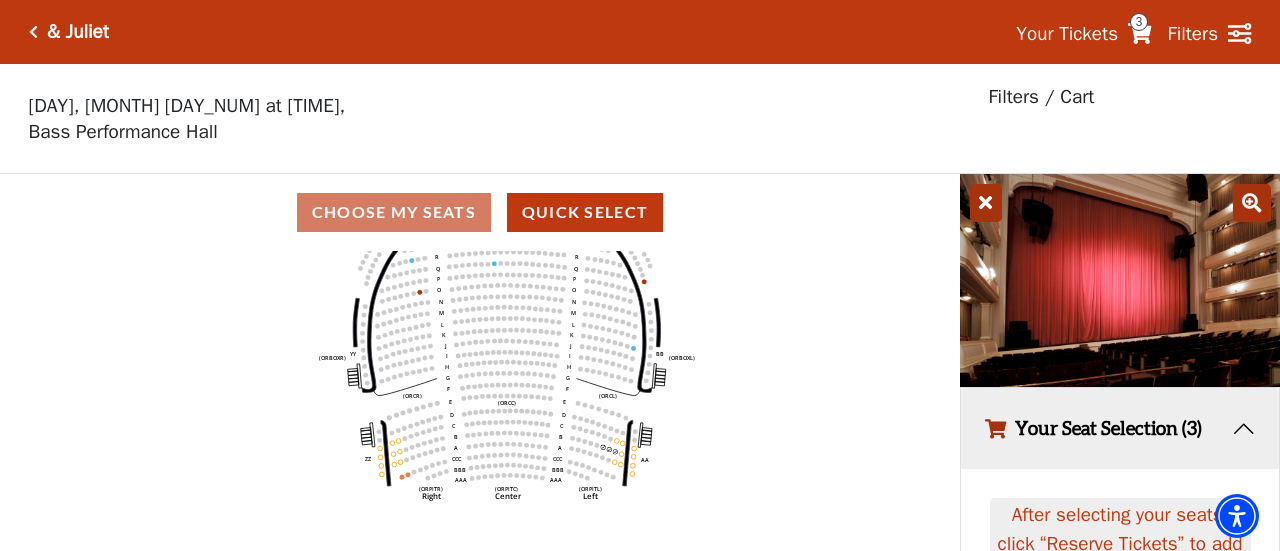 scroll, scrollTop: 0, scrollLeft: 0, axis: both 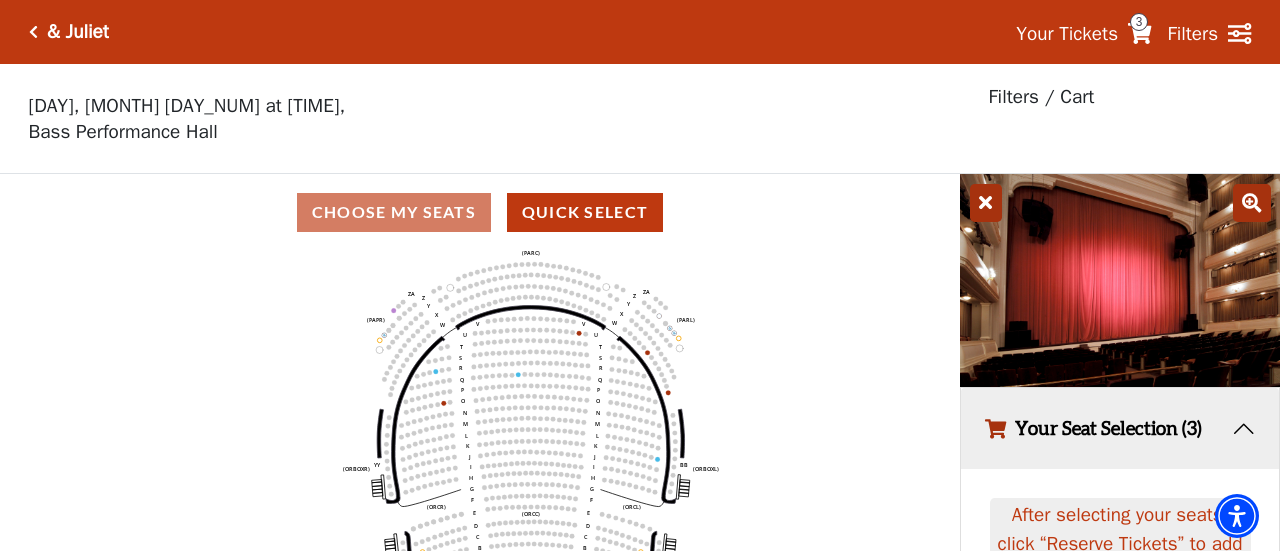 drag, startPoint x: 491, startPoint y: 321, endPoint x: 515, endPoint y: 432, distance: 113.56496 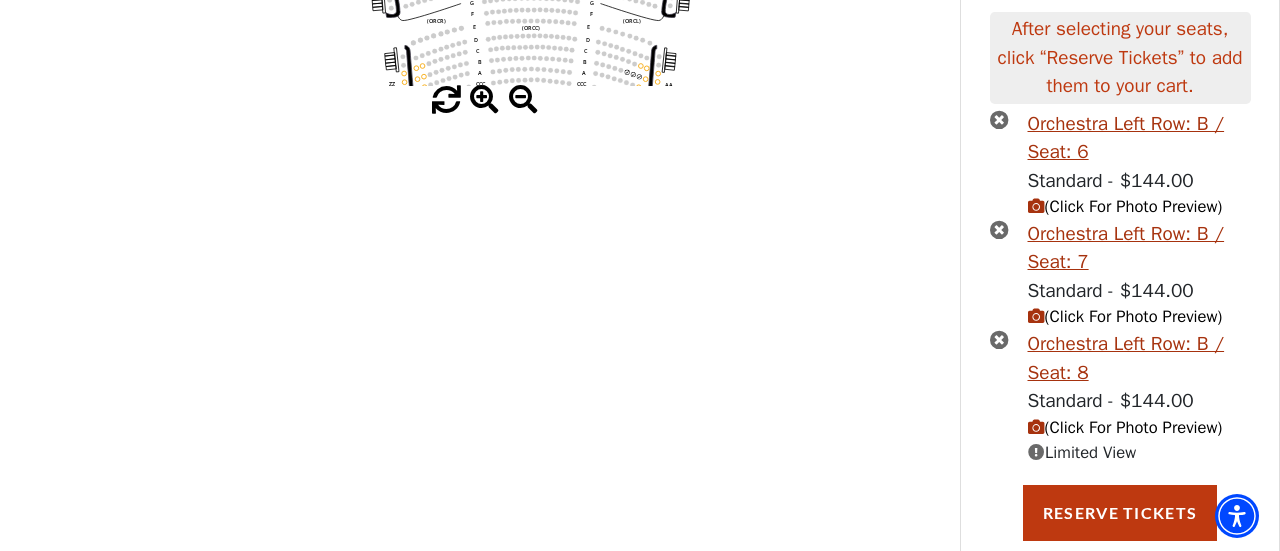 scroll, scrollTop: 514, scrollLeft: 0, axis: vertical 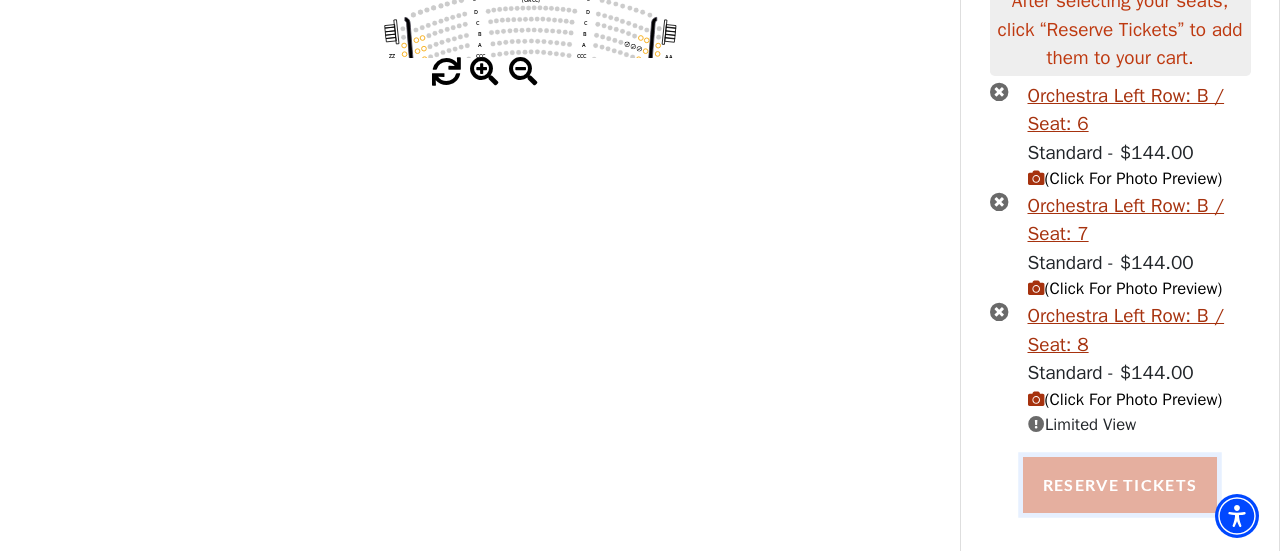 click on "Reserve Tickets" at bounding box center (1120, 485) 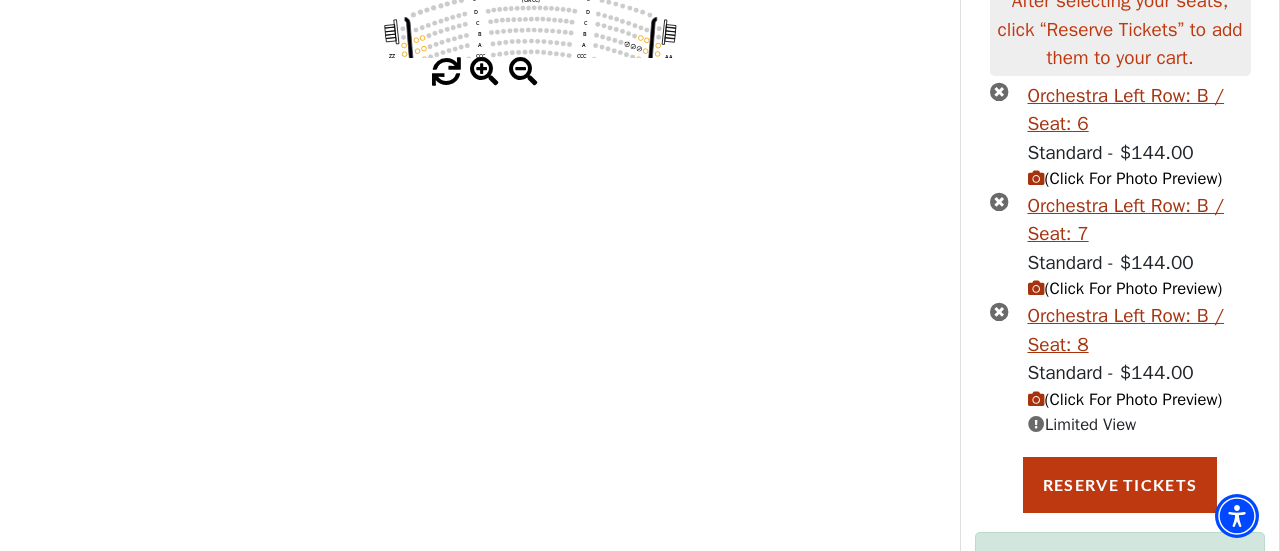 scroll, scrollTop: 629, scrollLeft: 0, axis: vertical 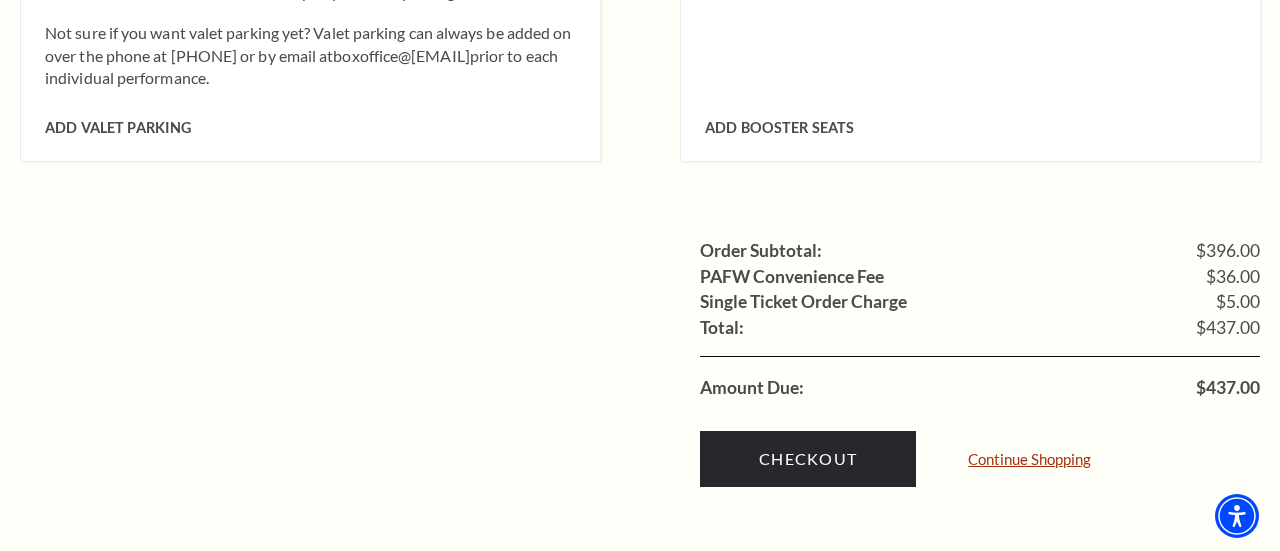 click on "Continue Shopping" at bounding box center [1029, 459] 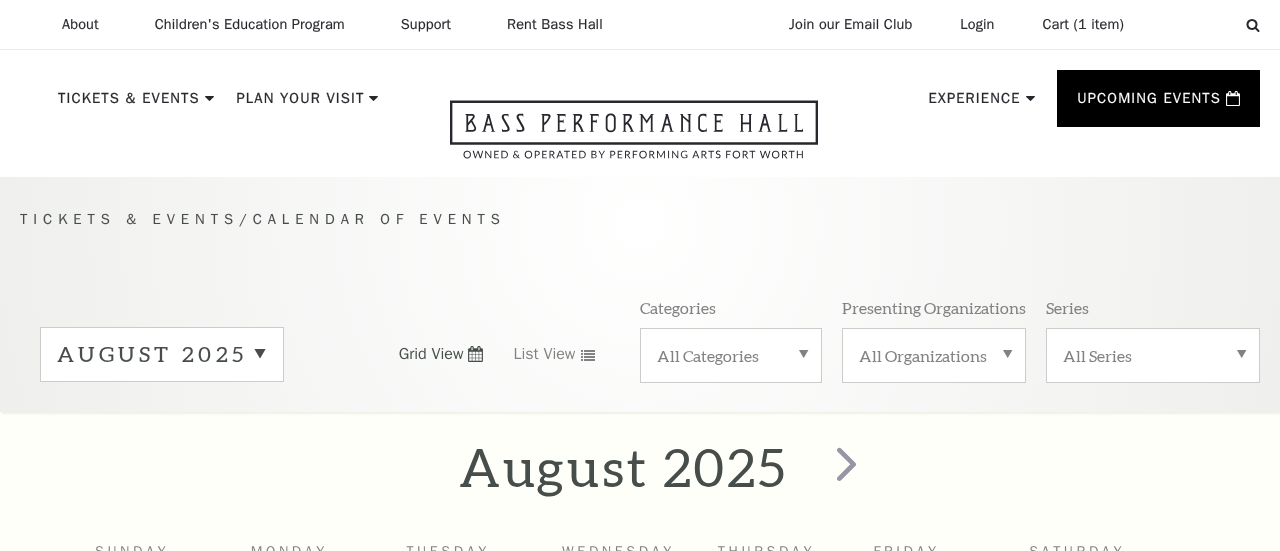 scroll, scrollTop: 67, scrollLeft: 0, axis: vertical 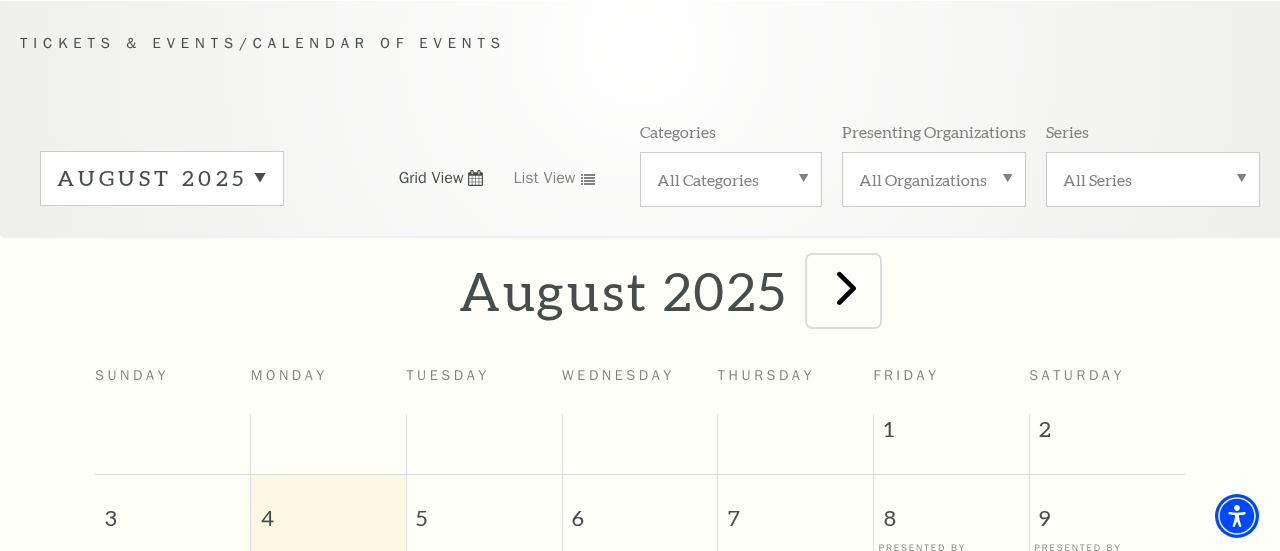 click at bounding box center (846, 287) 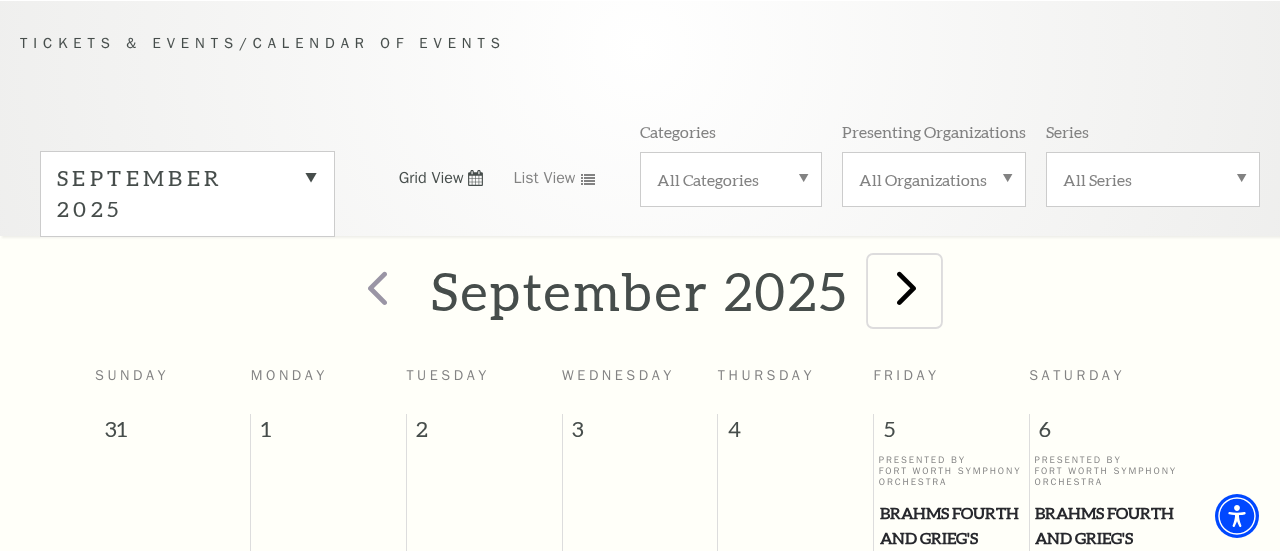 click at bounding box center (906, 287) 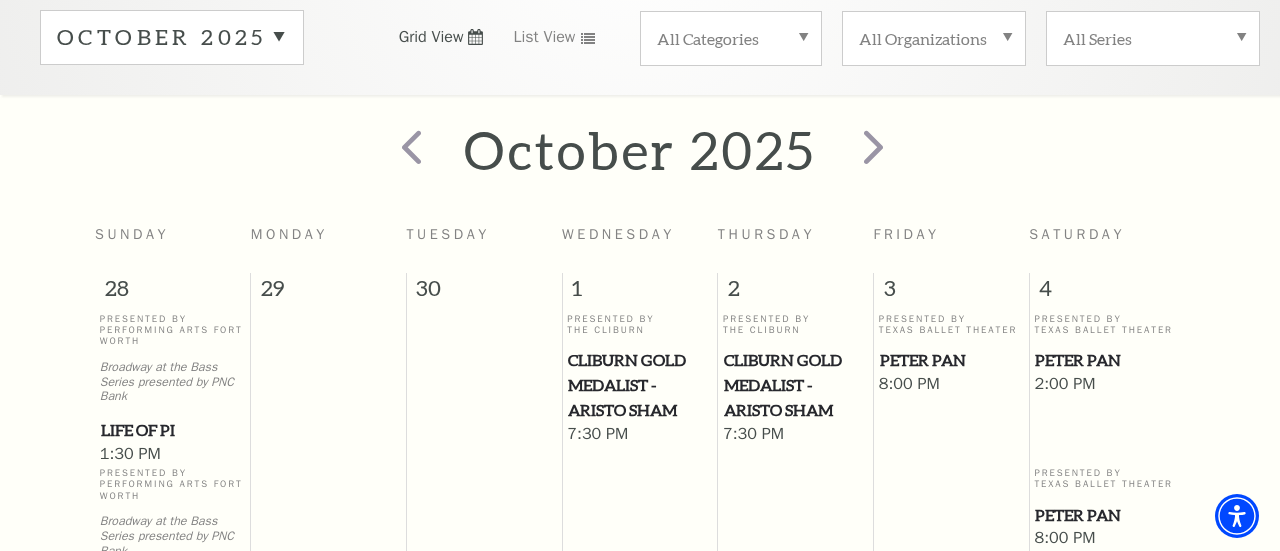 scroll, scrollTop: 176, scrollLeft: 0, axis: vertical 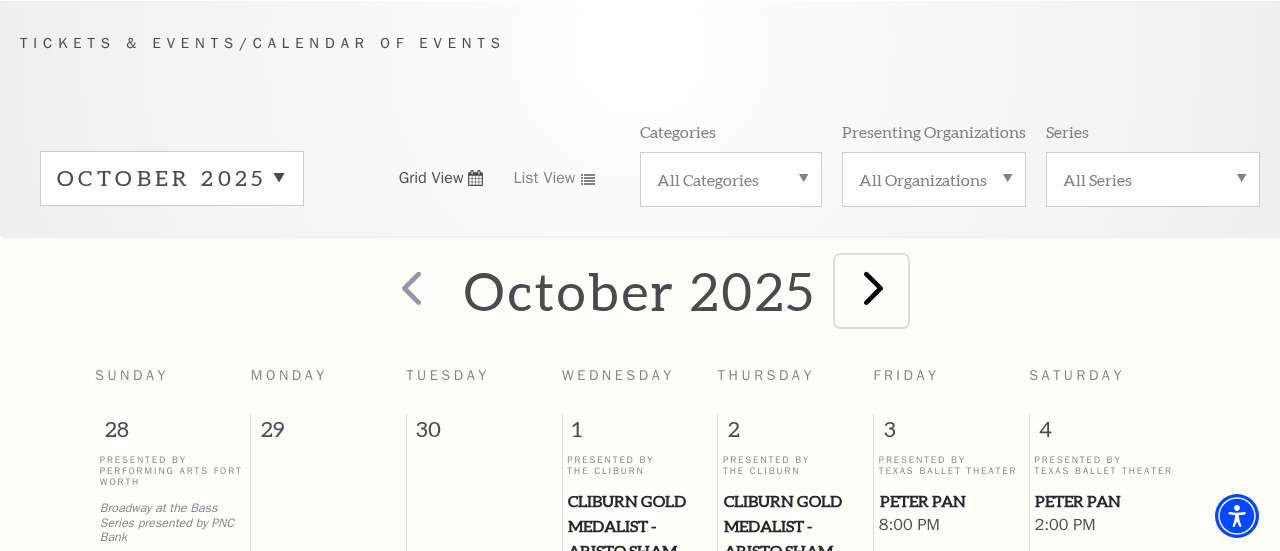 click at bounding box center [873, 287] 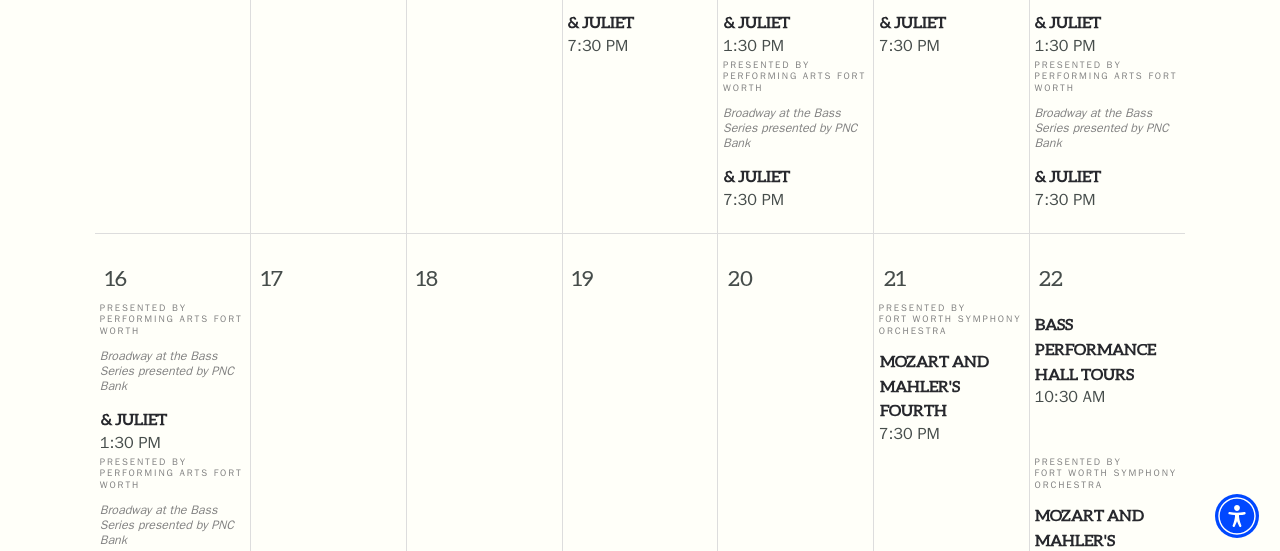 scroll, scrollTop: 1620, scrollLeft: 0, axis: vertical 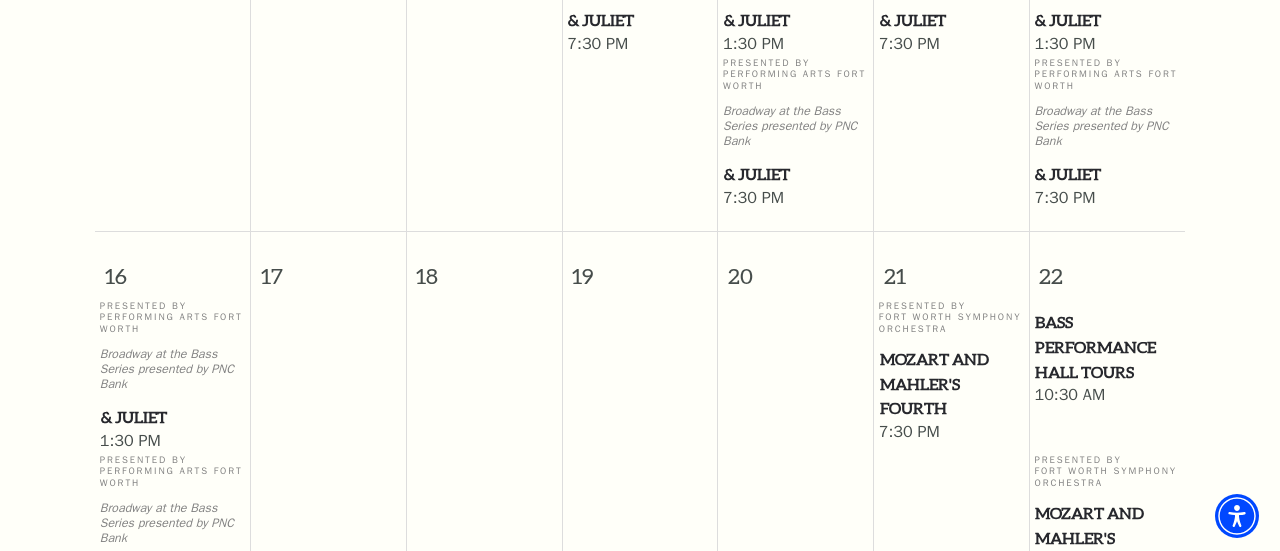click on "& Juliet" at bounding box center (1107, 174) 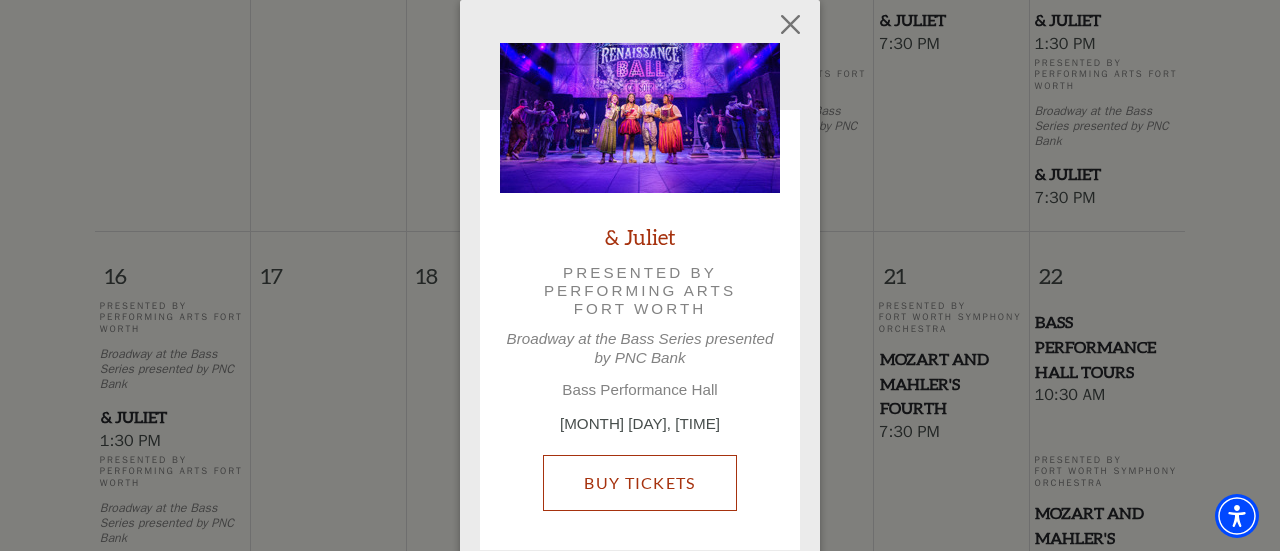 click on "Buy Tickets" at bounding box center (639, 483) 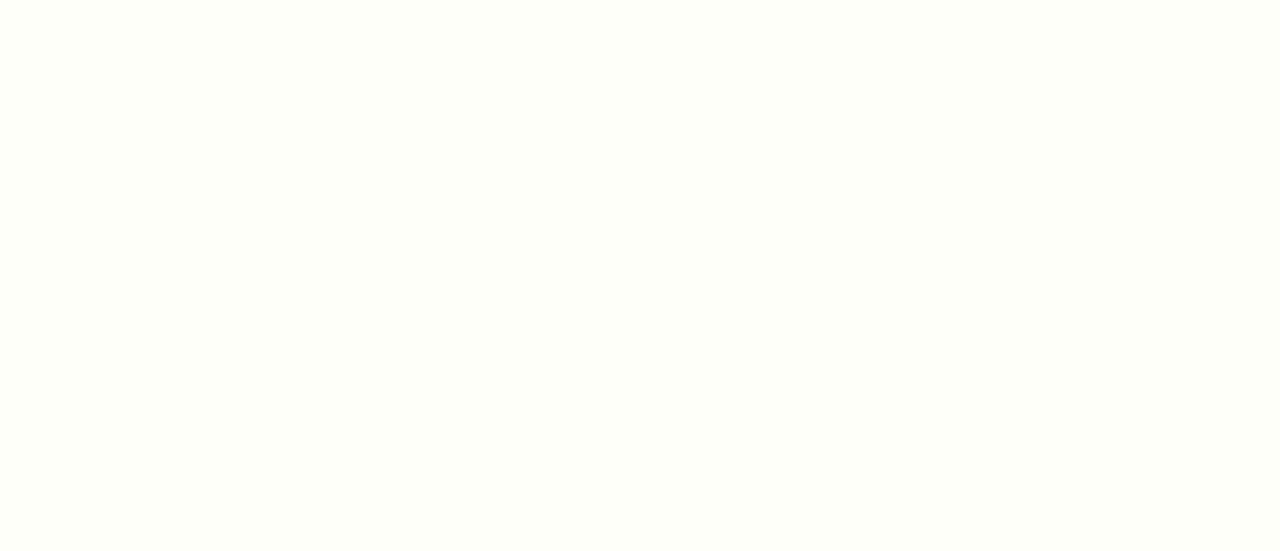 scroll, scrollTop: 0, scrollLeft: 0, axis: both 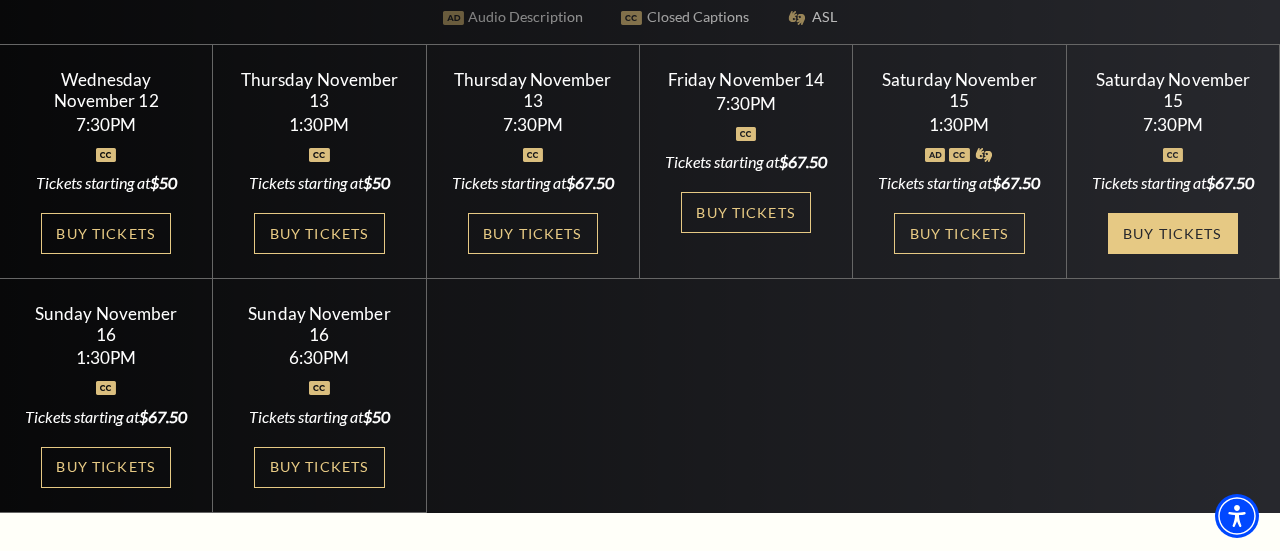 click on "Buy Tickets" at bounding box center (1173, 233) 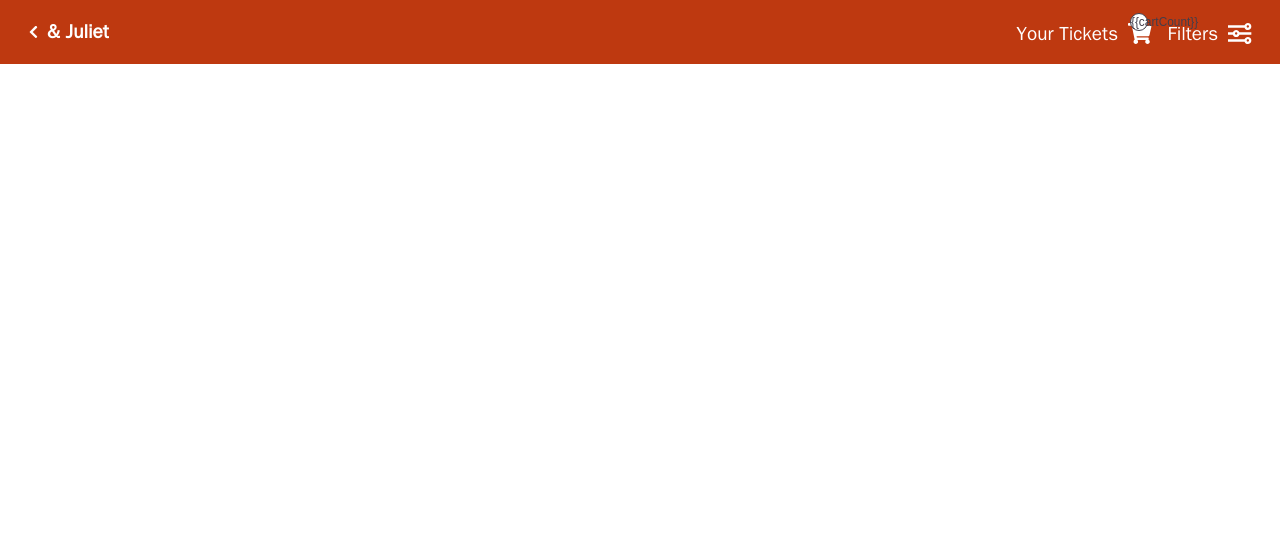 scroll, scrollTop: 0, scrollLeft: 0, axis: both 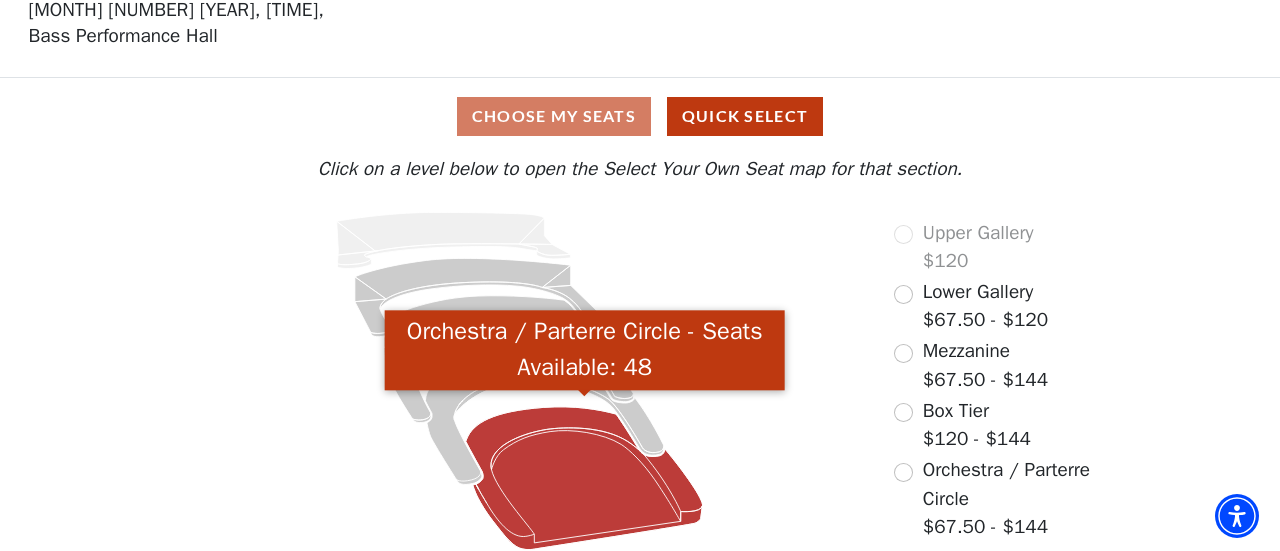 click 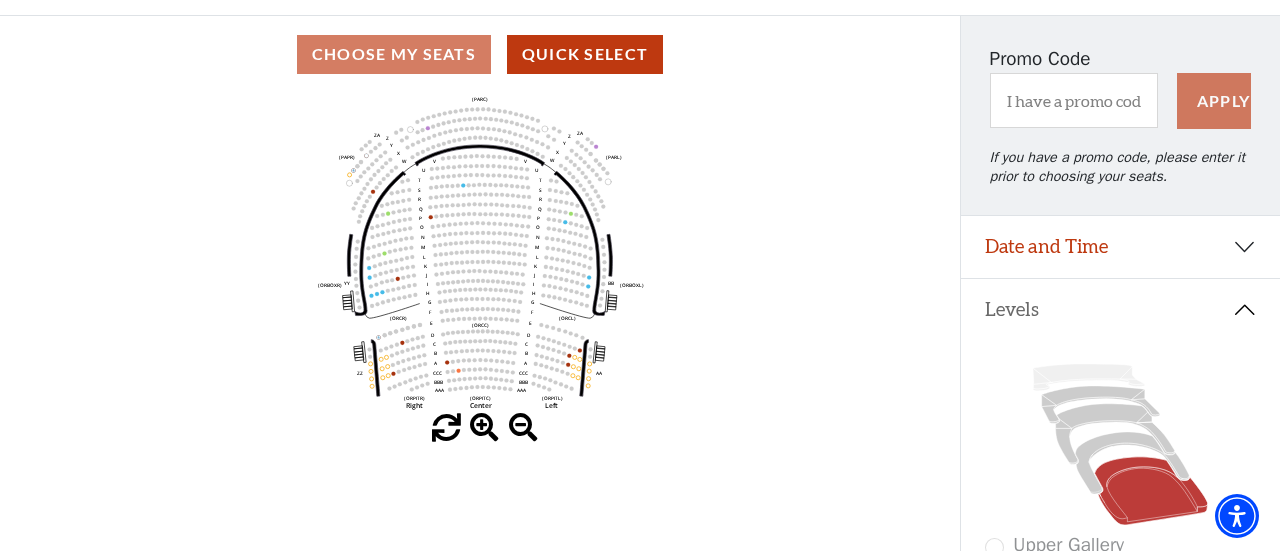 scroll, scrollTop: 0, scrollLeft: 0, axis: both 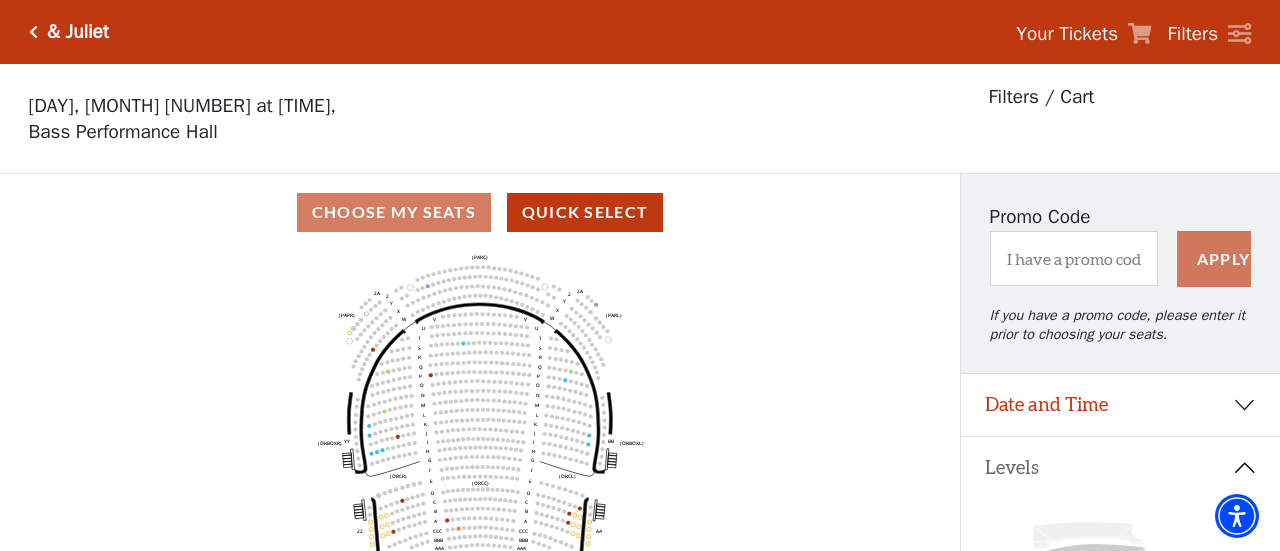 click on "Your Tickets" at bounding box center [1067, 34] 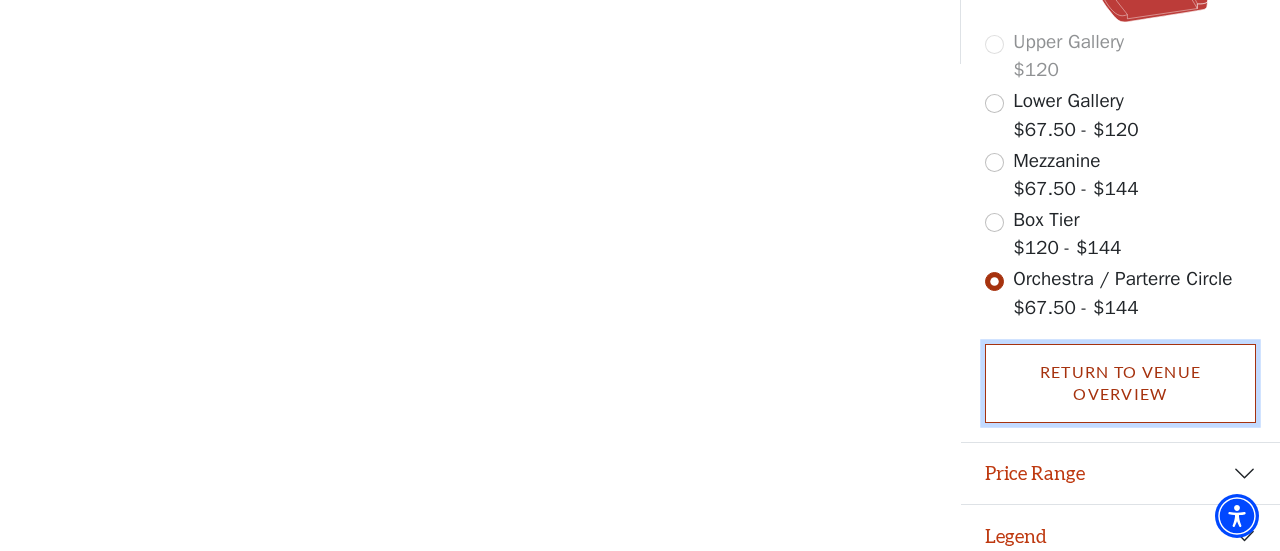 click on "Return To Venue Overview" at bounding box center [1121, 383] 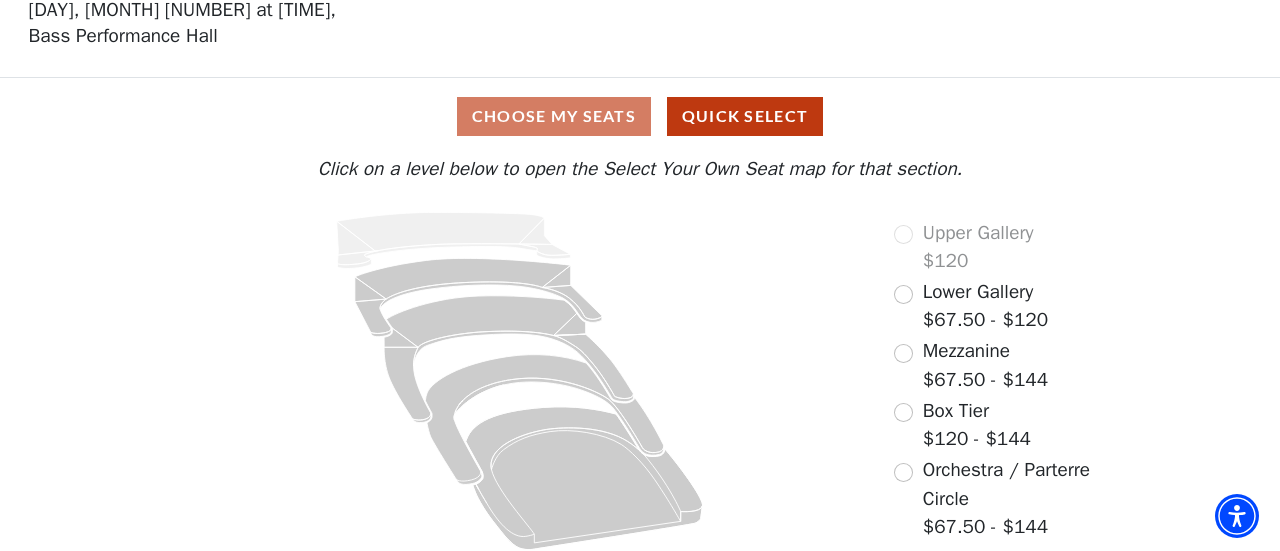 scroll, scrollTop: 0, scrollLeft: 0, axis: both 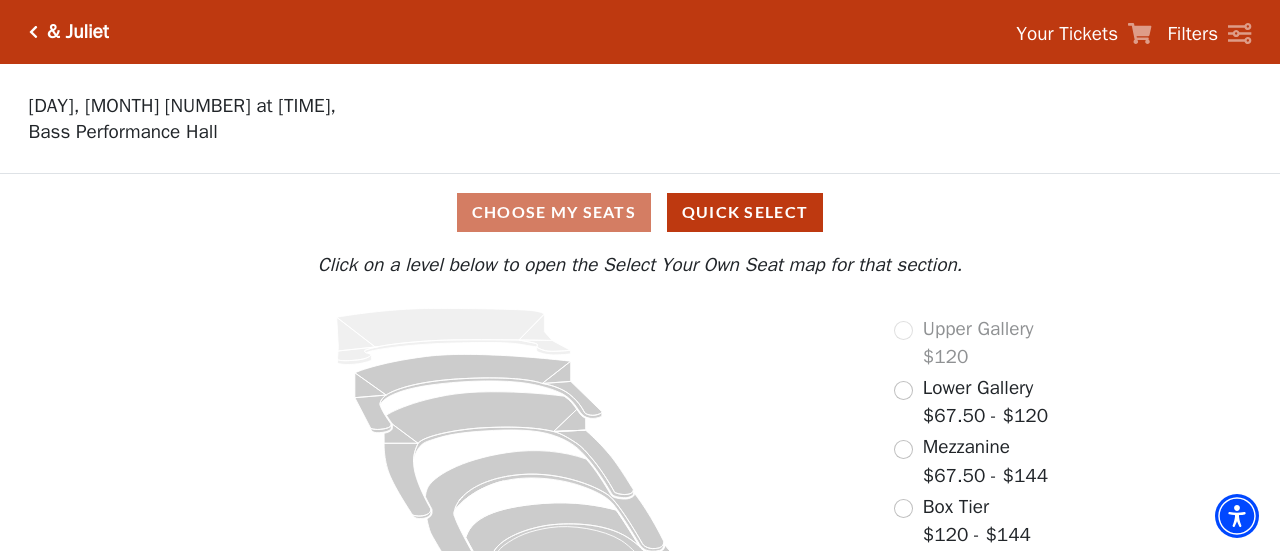 click on "Your Tickets" at bounding box center [1067, 34] 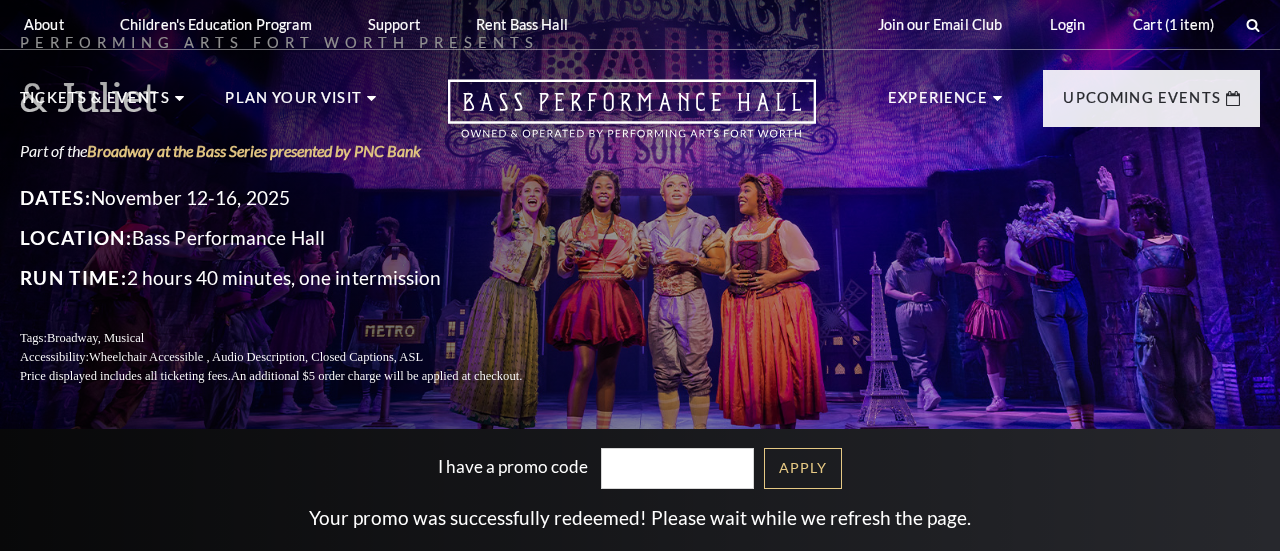 scroll, scrollTop: 0, scrollLeft: 0, axis: both 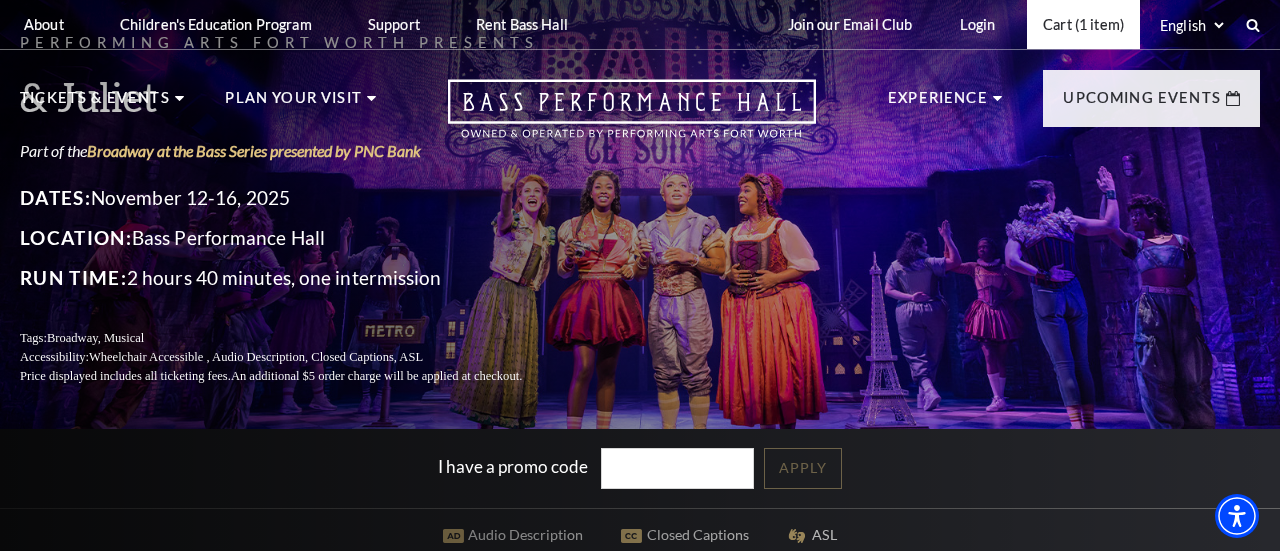 click on "Cart (1 item)" at bounding box center [1083, 24] 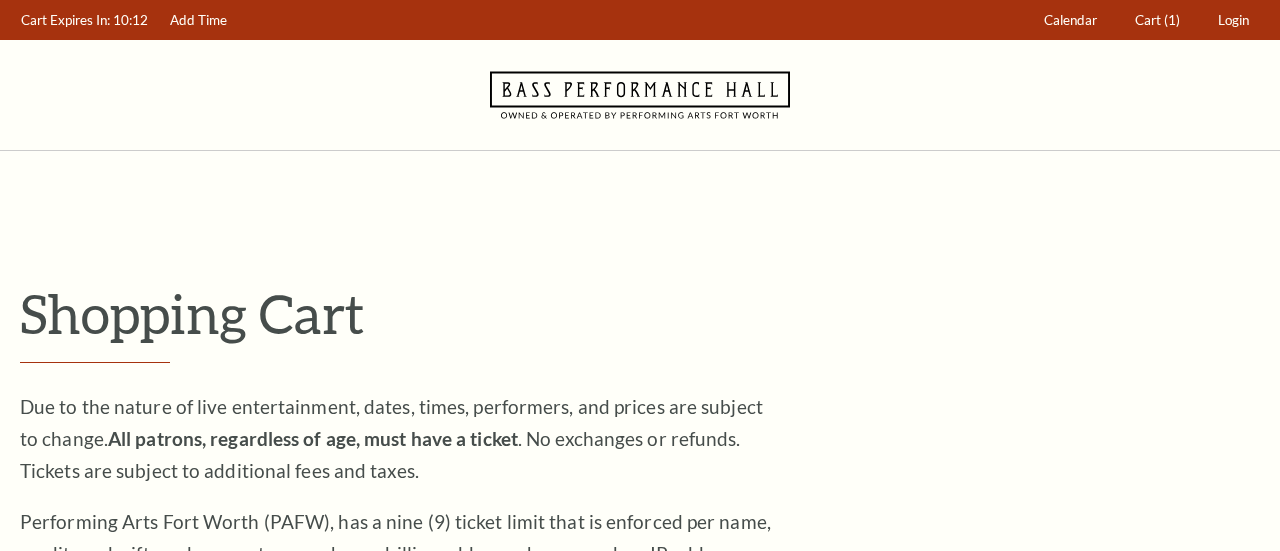 scroll, scrollTop: 0, scrollLeft: 0, axis: both 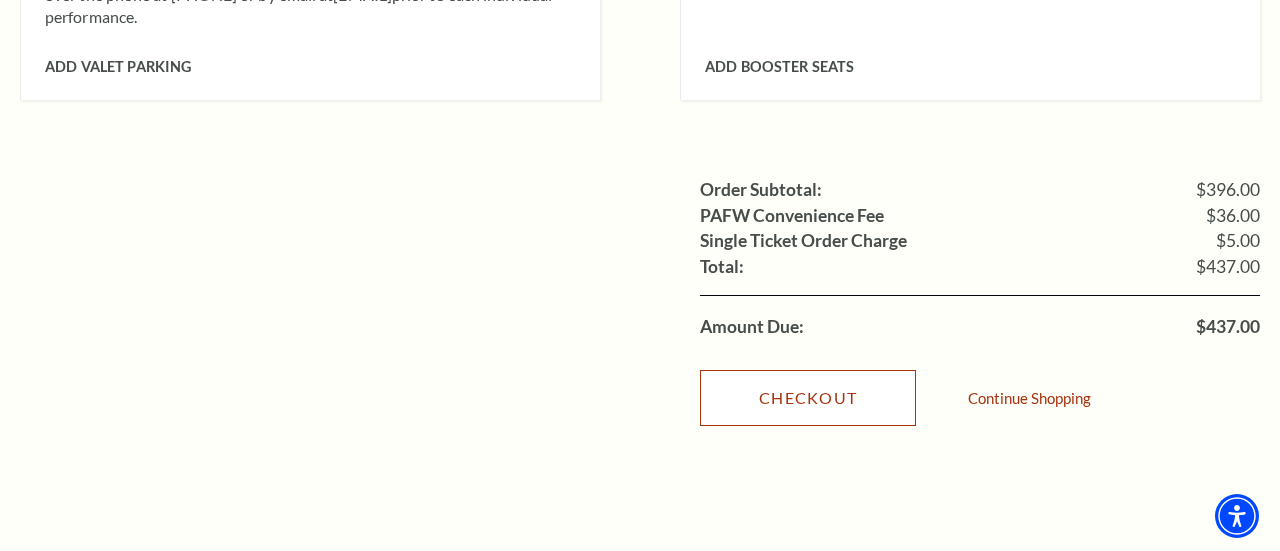 click on "Checkout" at bounding box center [808, 398] 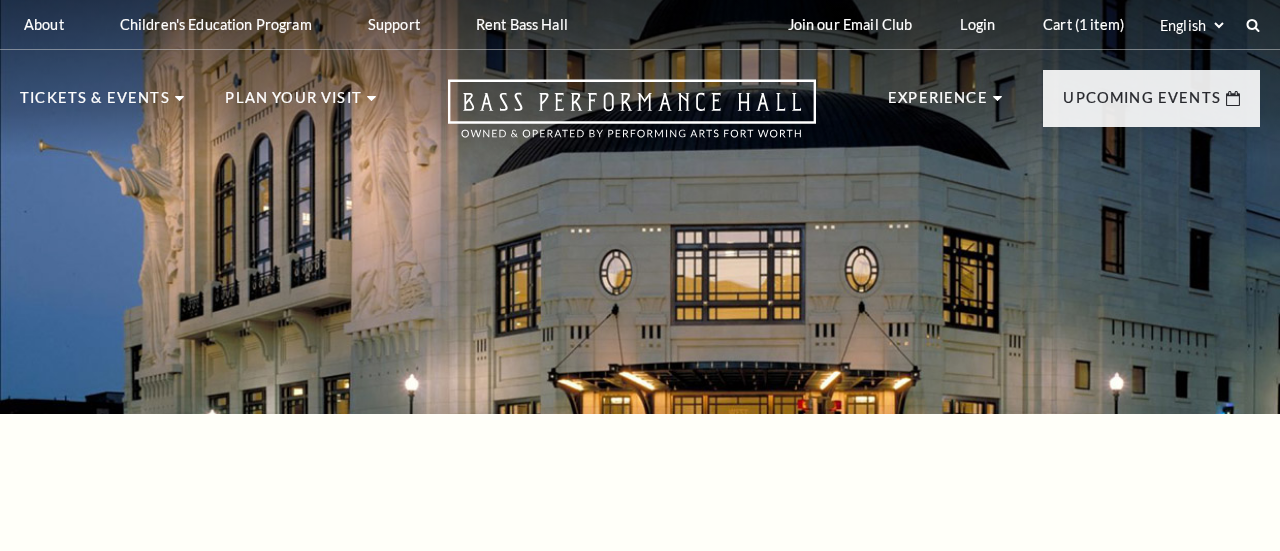 scroll, scrollTop: 544, scrollLeft: 0, axis: vertical 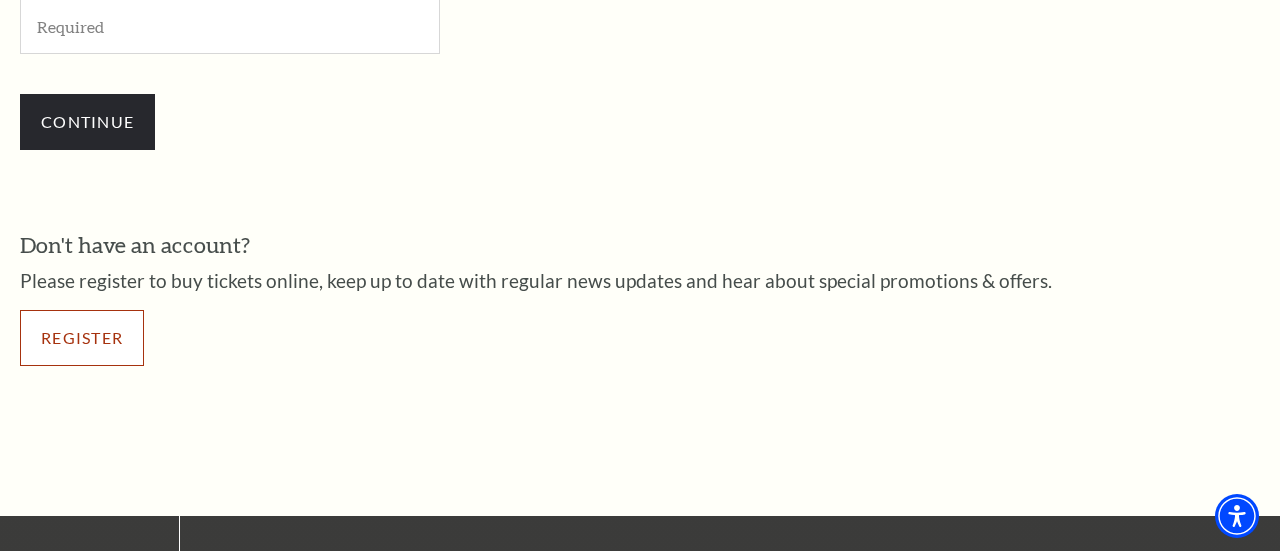 click on "Register" at bounding box center (82, 338) 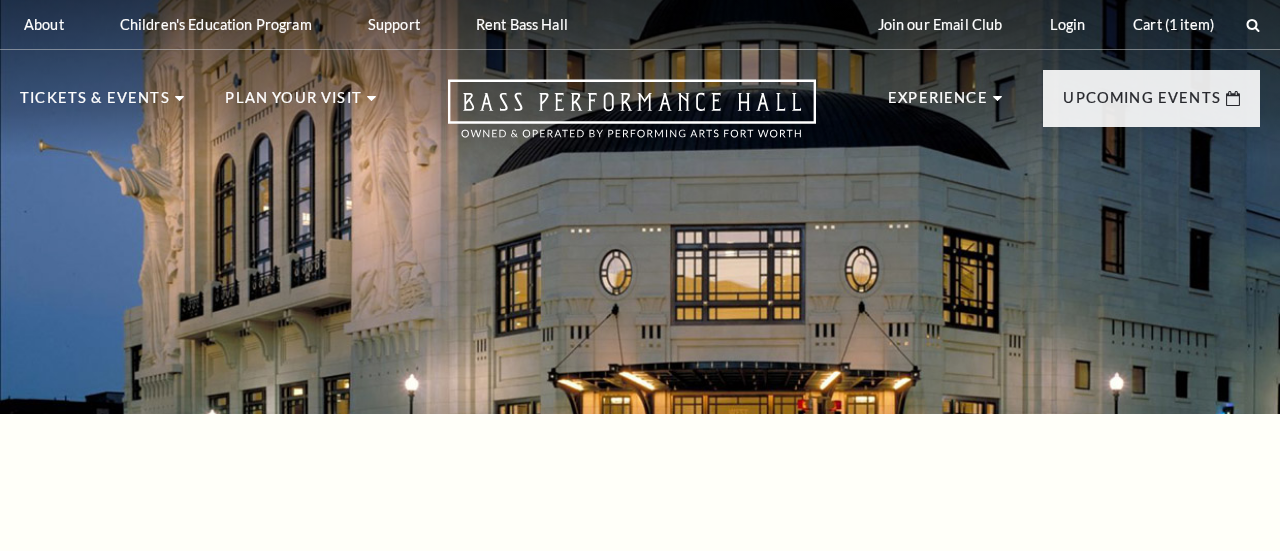 select on "1" 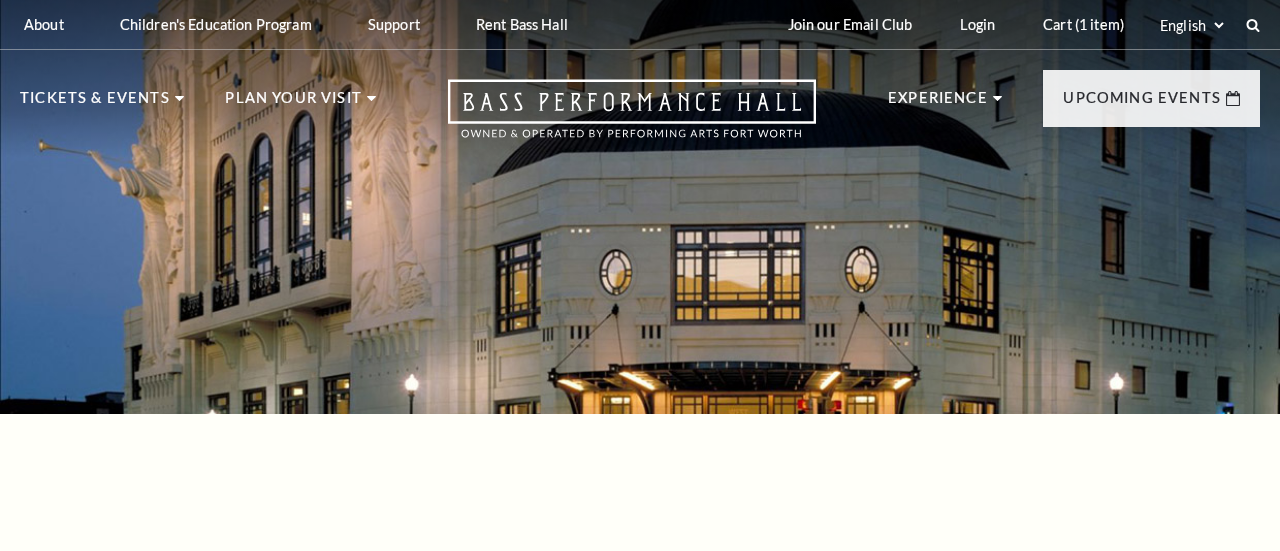 scroll, scrollTop: 0, scrollLeft: 0, axis: both 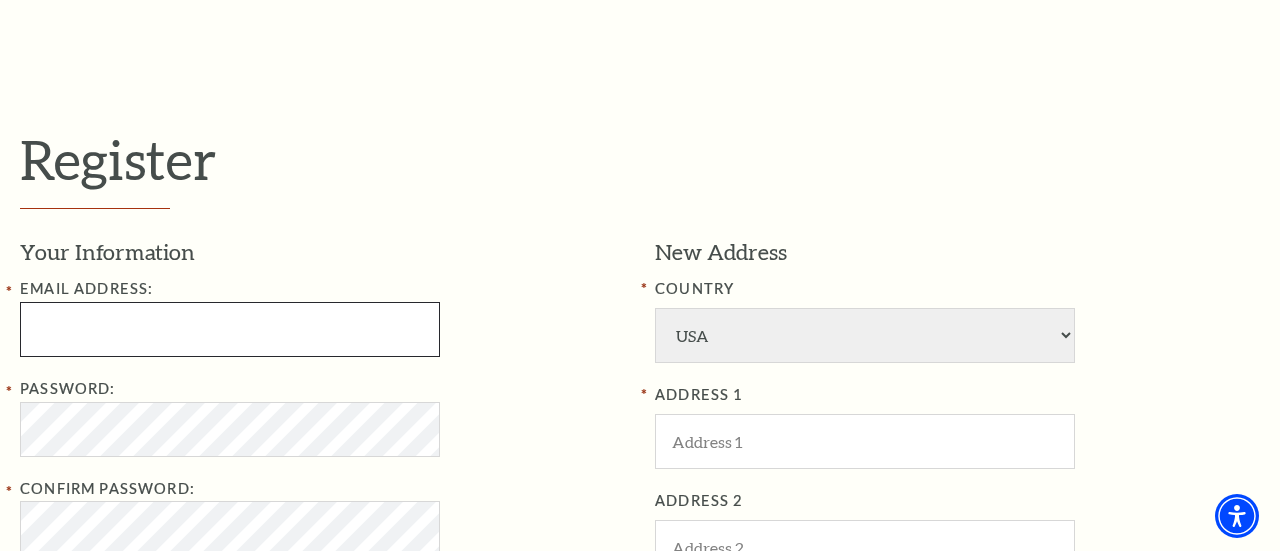 click at bounding box center [230, 329] 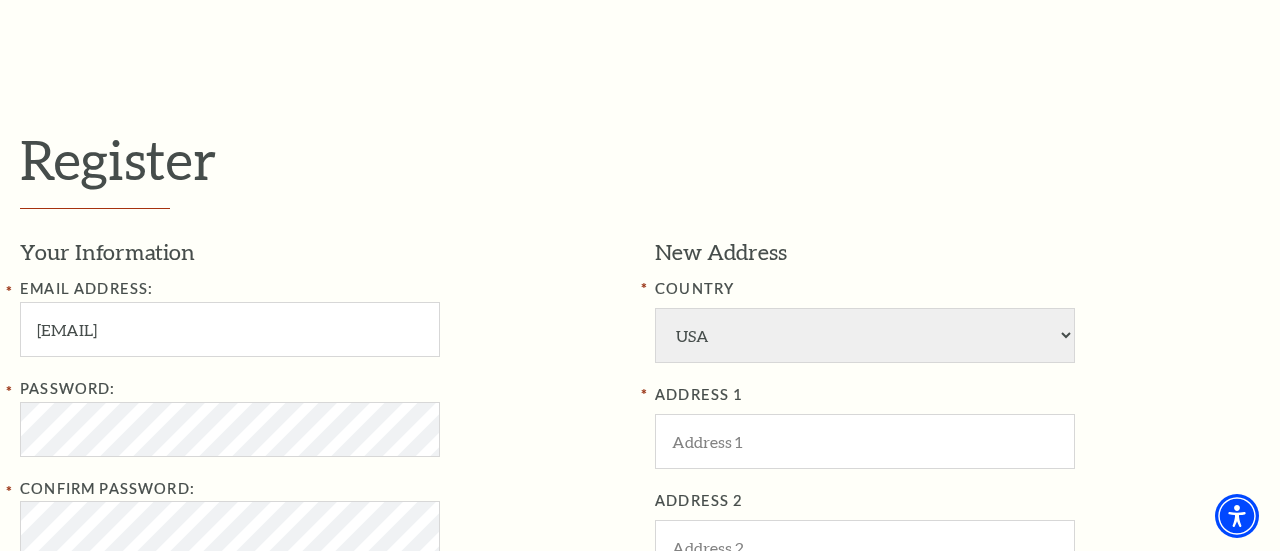 type on "[FIRST]" 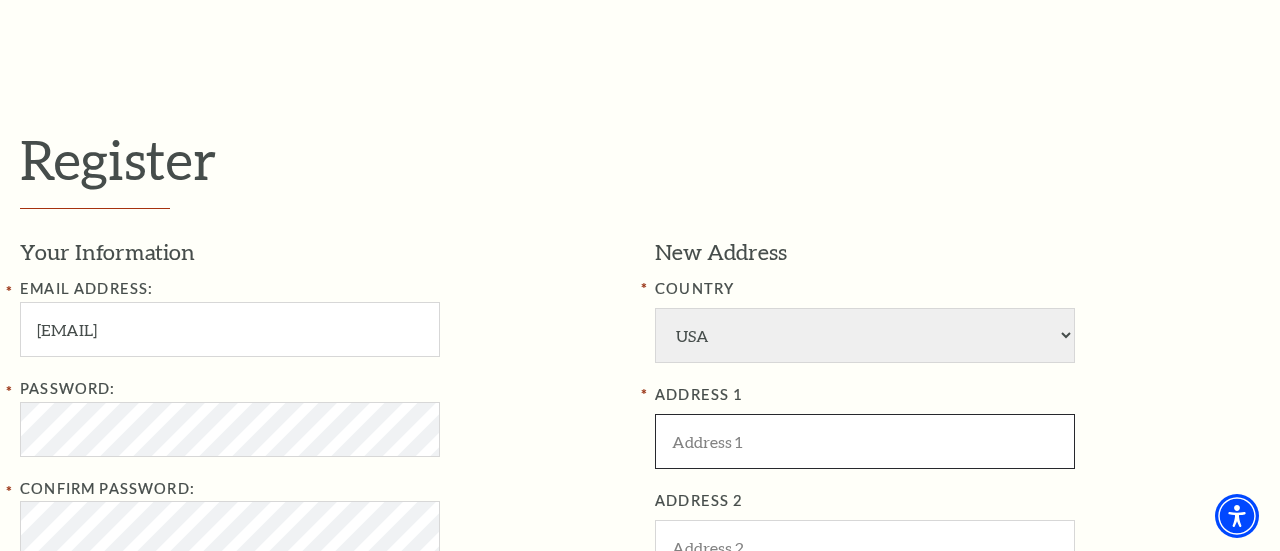 type on "1401 East Brazos Street" 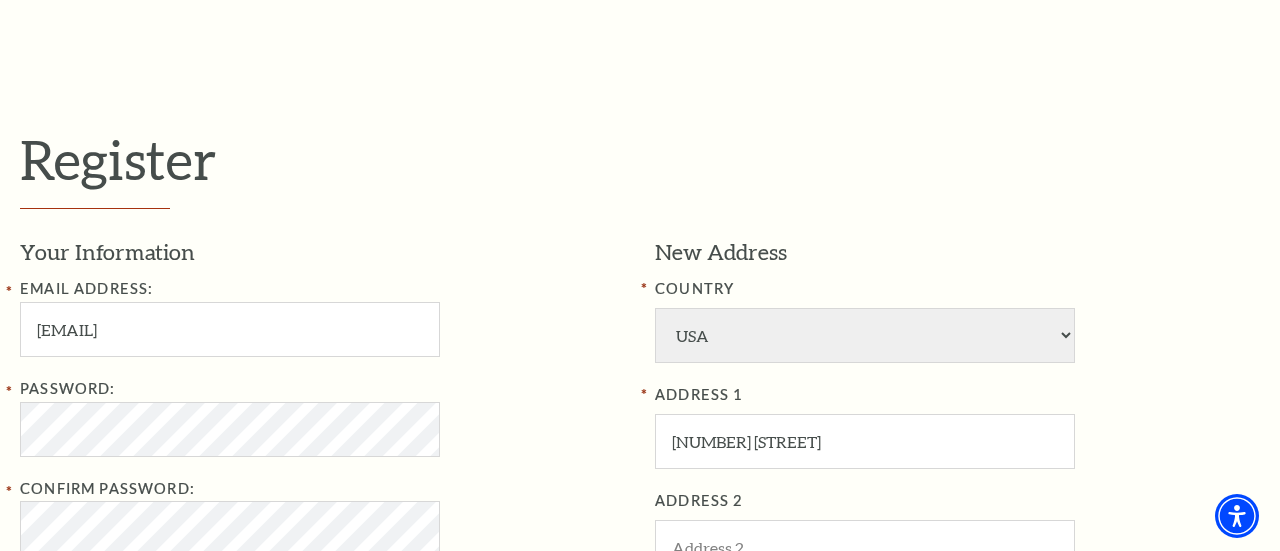 type on "Palestine" 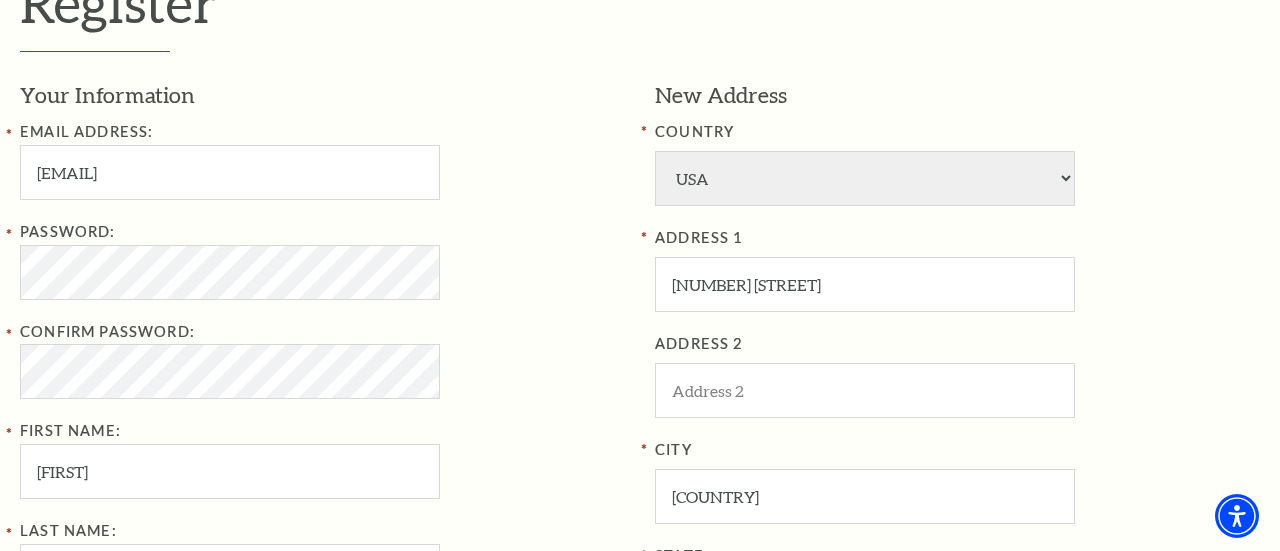 scroll, scrollTop: 576, scrollLeft: 0, axis: vertical 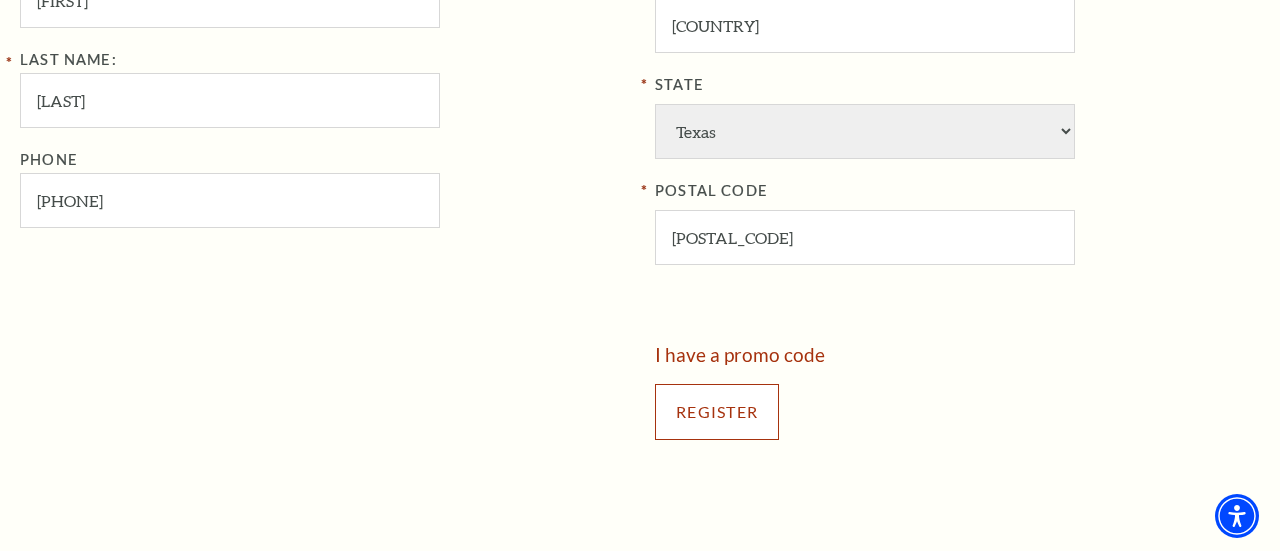 click on "Register" at bounding box center [717, 412] 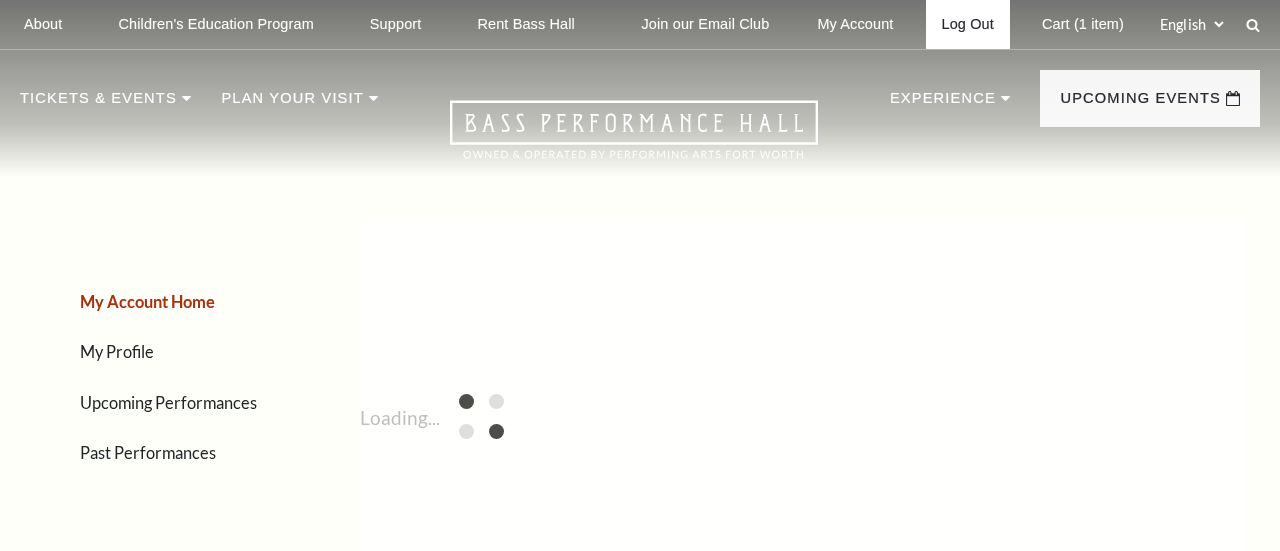 scroll, scrollTop: 0, scrollLeft: 0, axis: both 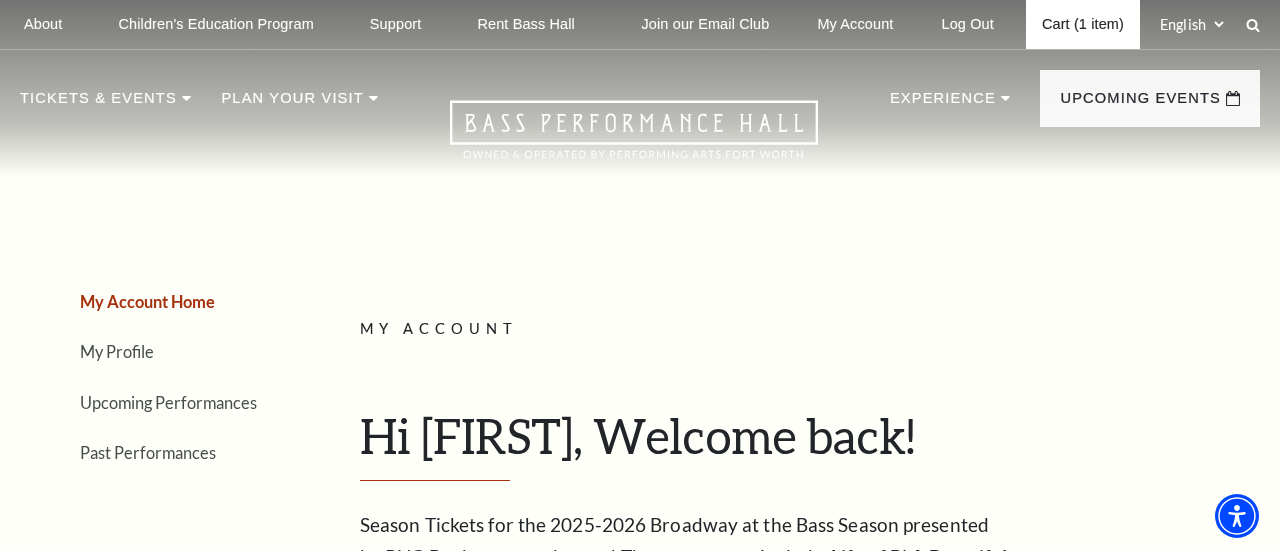 click on "Cart (1 item)" at bounding box center [1083, 24] 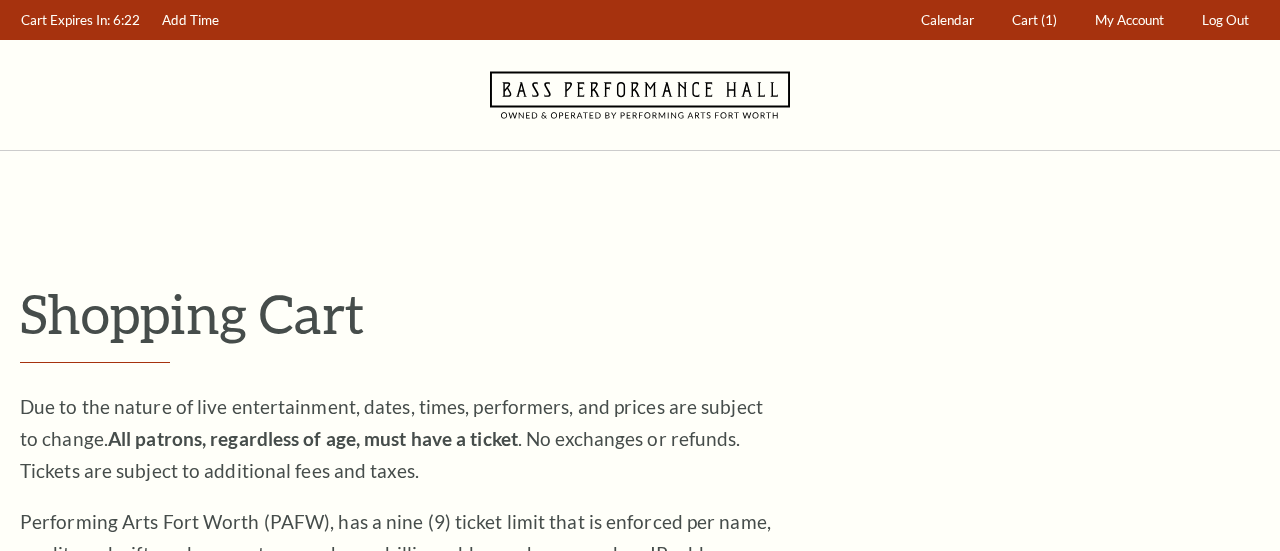 scroll, scrollTop: 0, scrollLeft: 0, axis: both 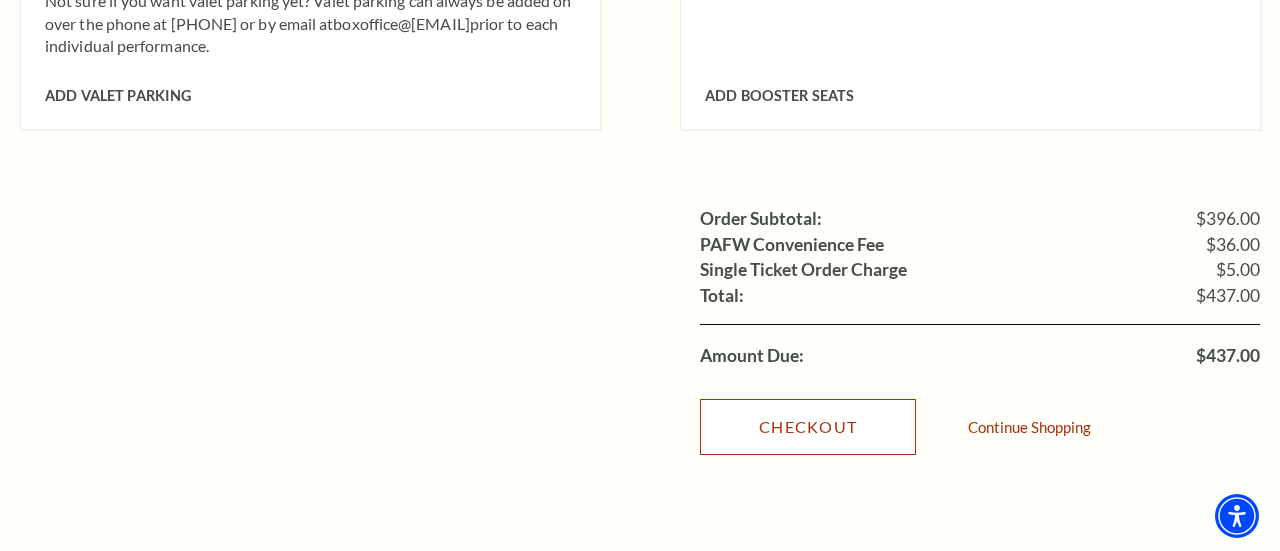 click on "Checkout" at bounding box center (808, 427) 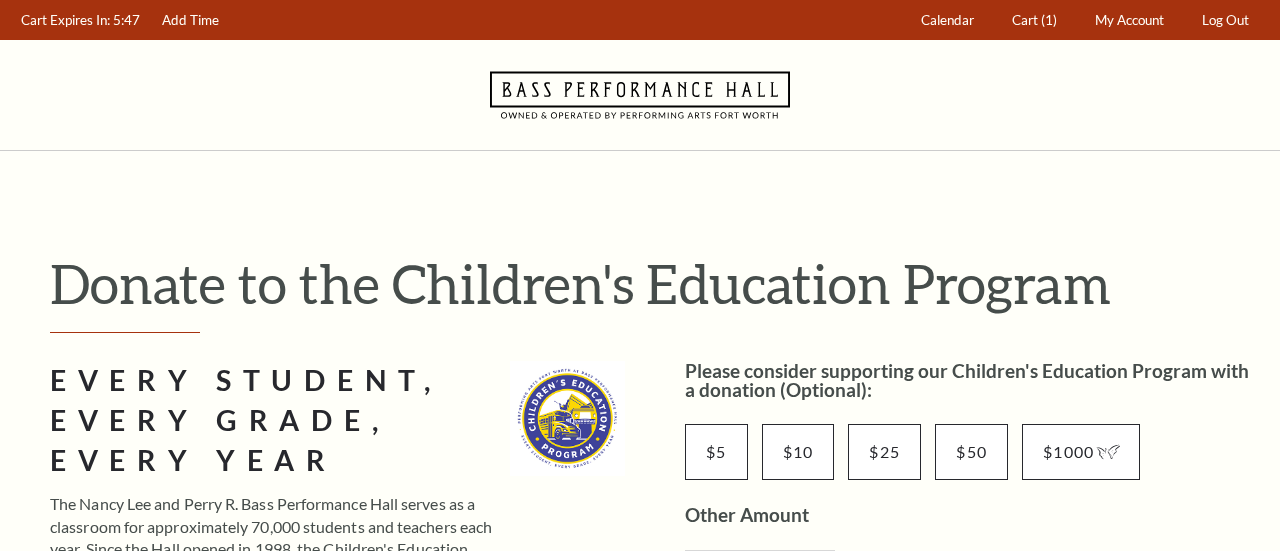 scroll, scrollTop: 0, scrollLeft: 0, axis: both 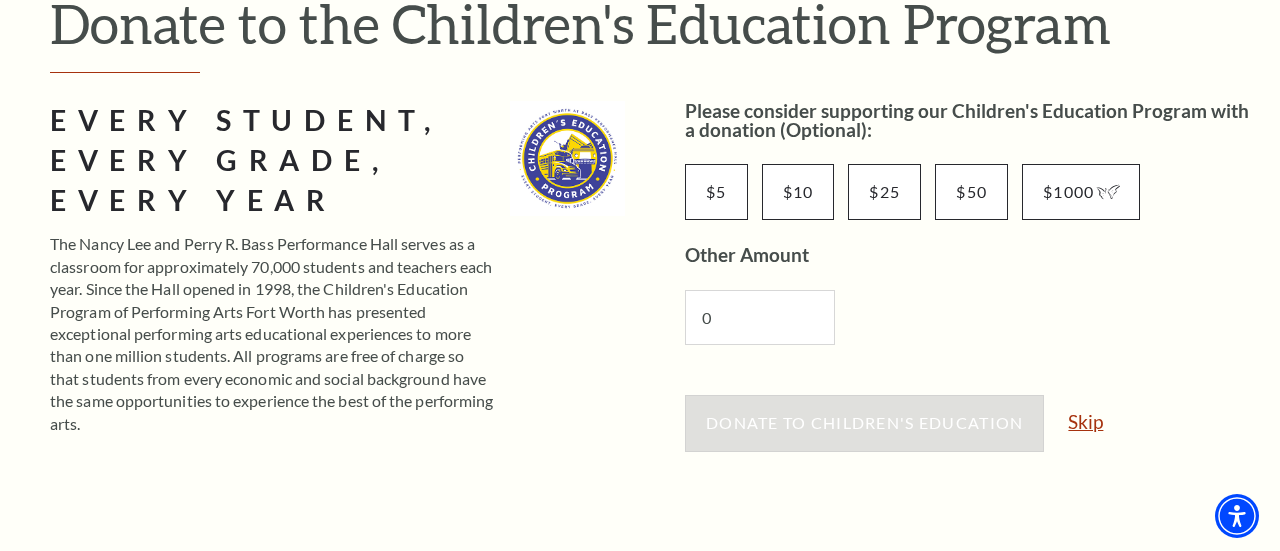 click on "Skip" at bounding box center (1085, 421) 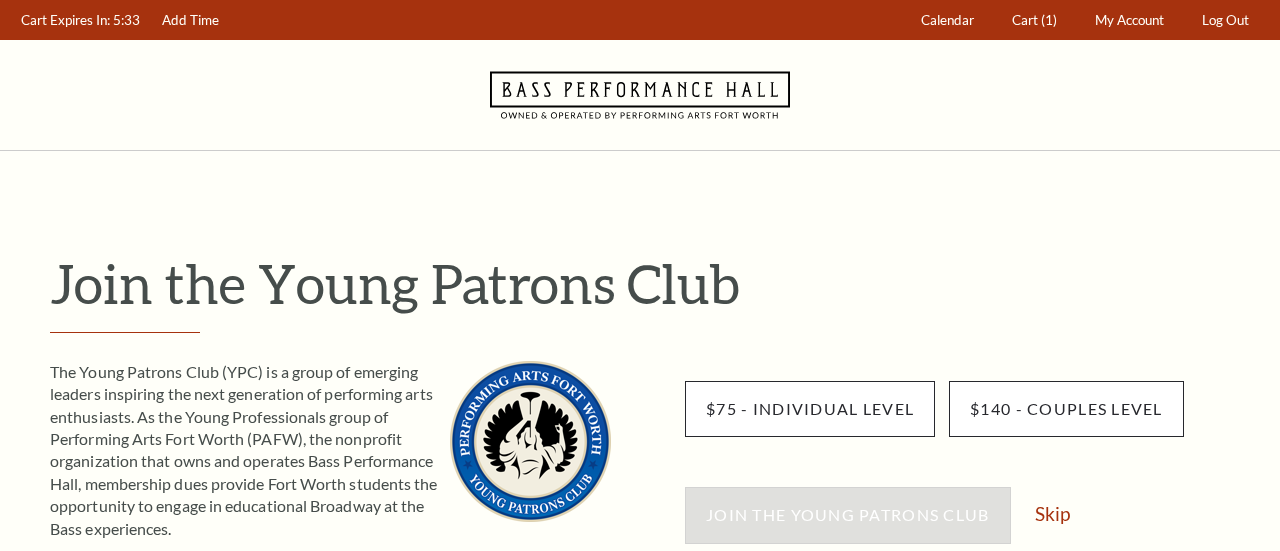 scroll, scrollTop: 0, scrollLeft: 0, axis: both 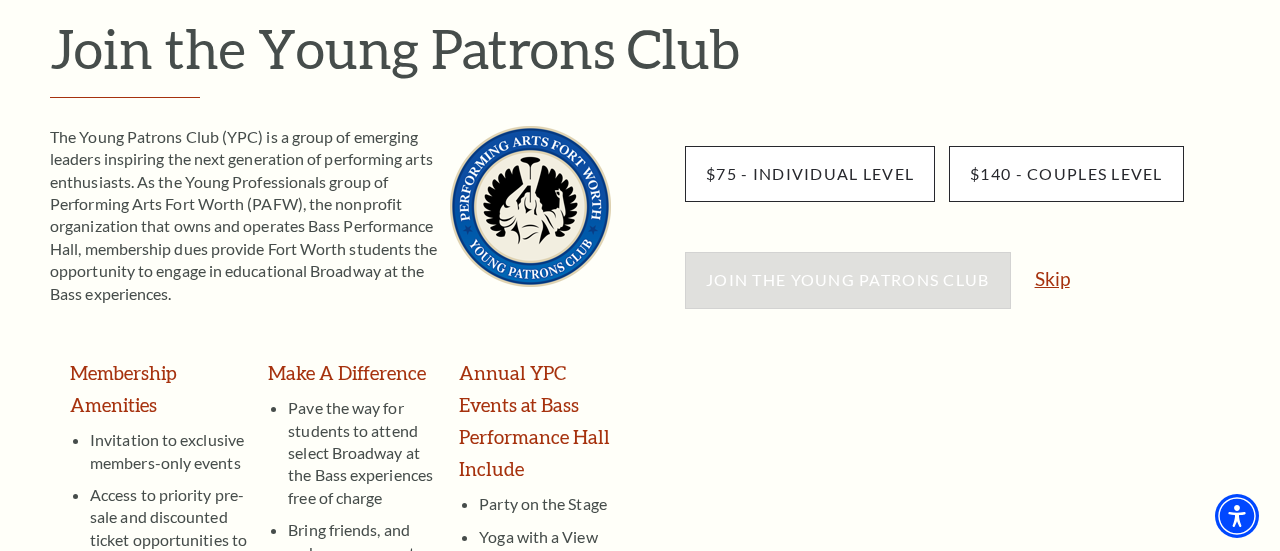 click on "Skip" at bounding box center [1052, 278] 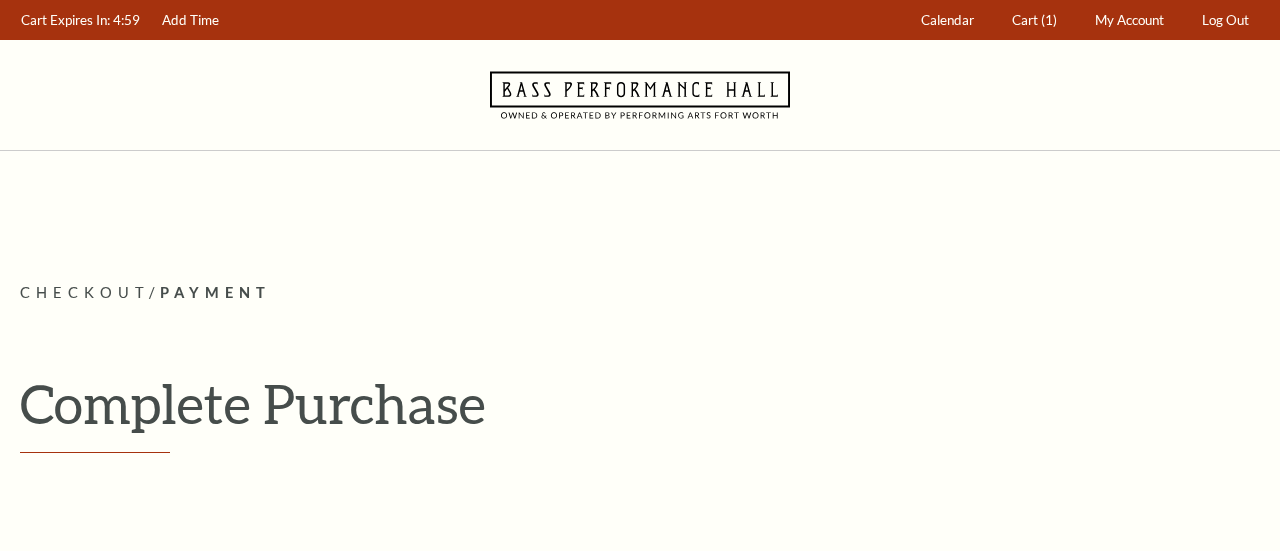 scroll, scrollTop: 0, scrollLeft: 0, axis: both 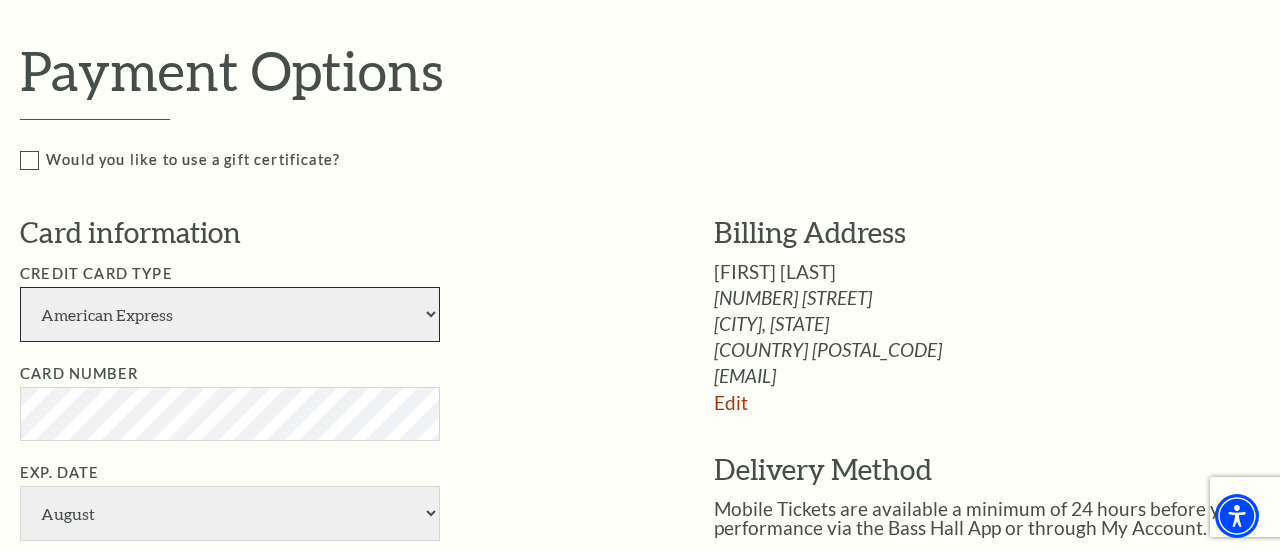 click on "American Express
Visa
Master Card
Discover" at bounding box center [230, 314] 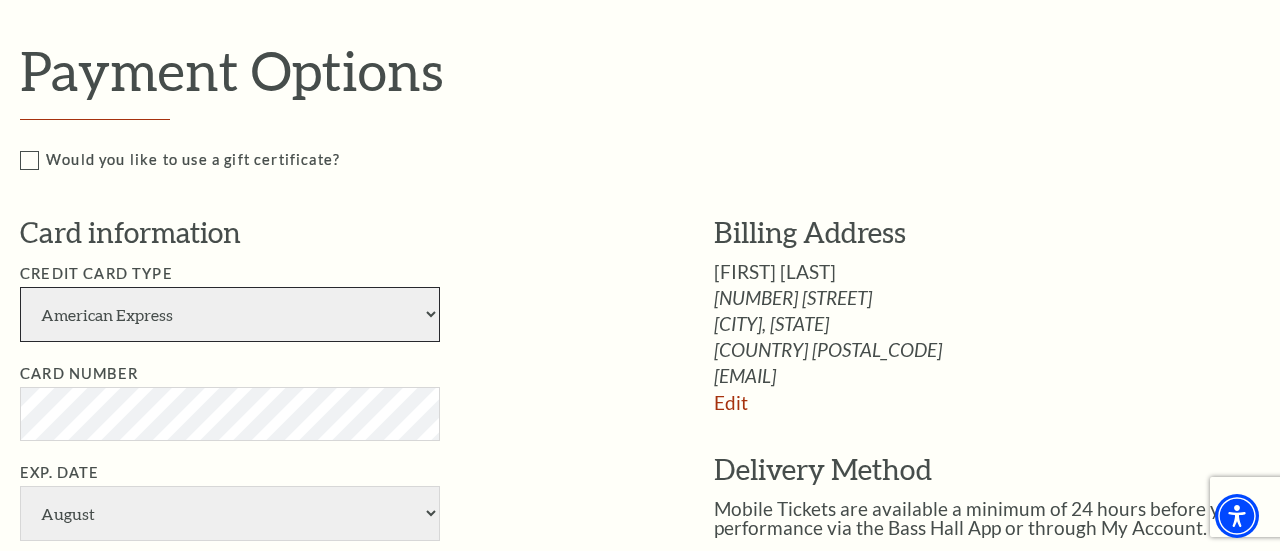 select on "24" 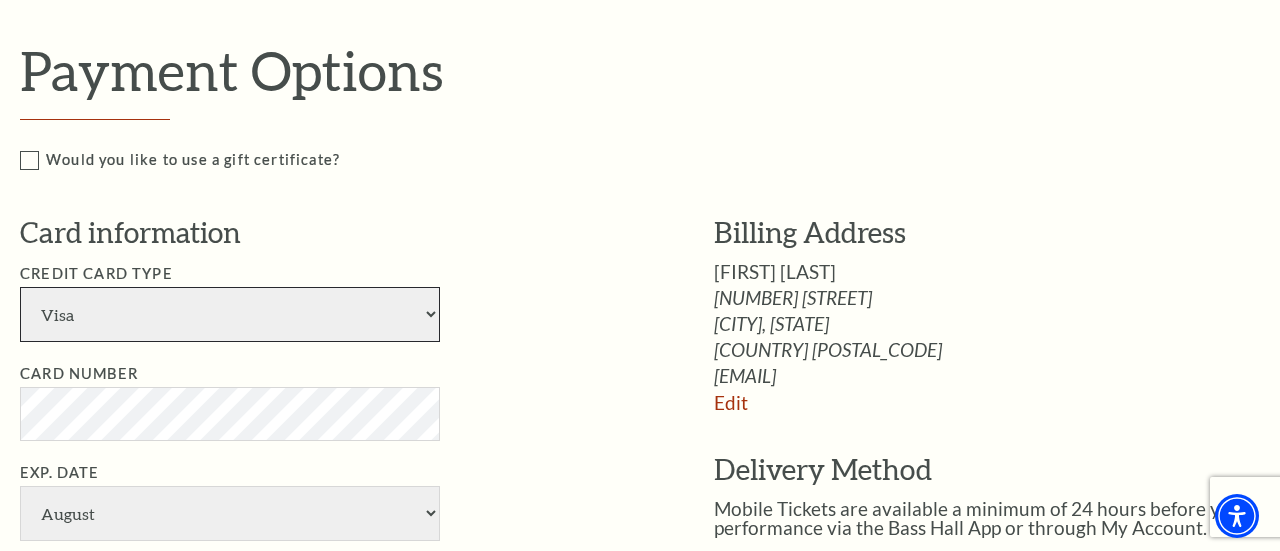 click on "American Express
Visa
Master Card
Discover" at bounding box center (230, 314) 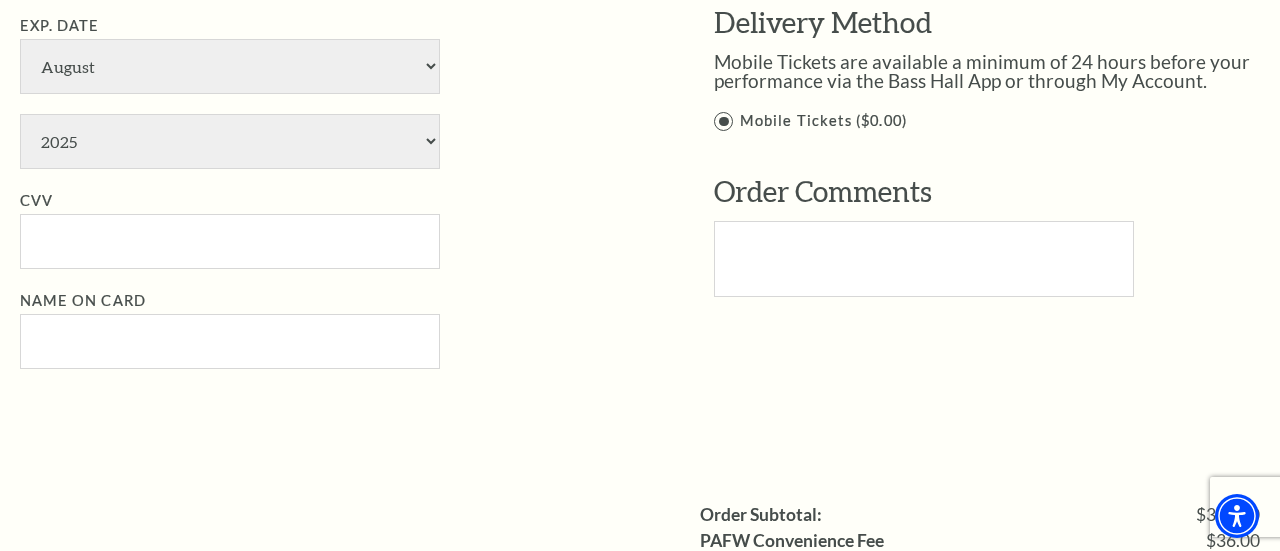scroll, scrollTop: 1453, scrollLeft: 0, axis: vertical 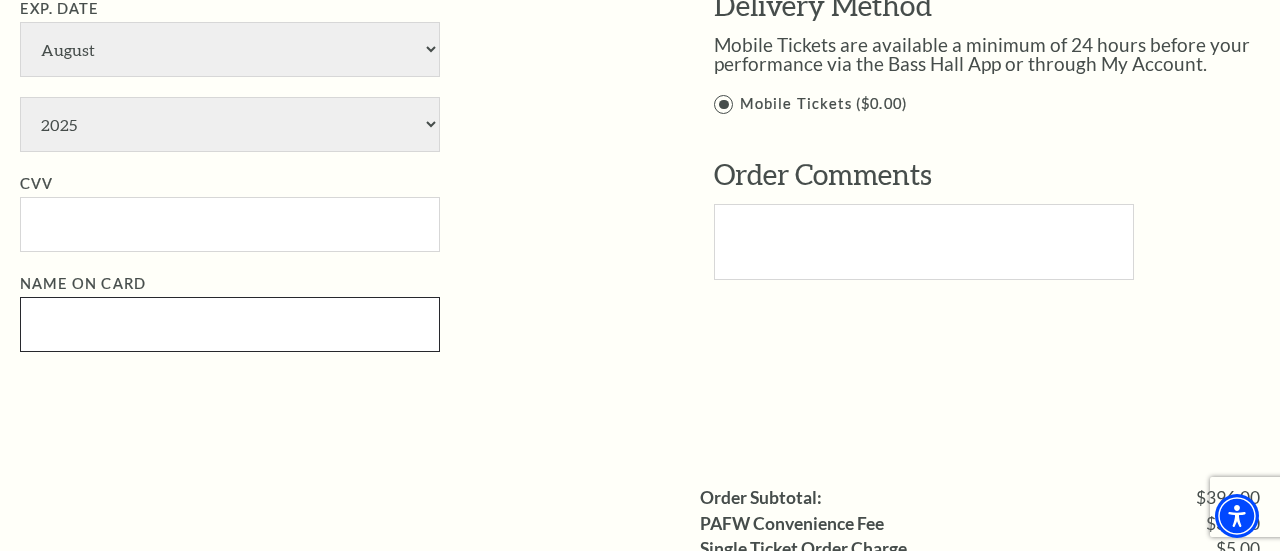 click on "Name on Card" at bounding box center [230, 324] 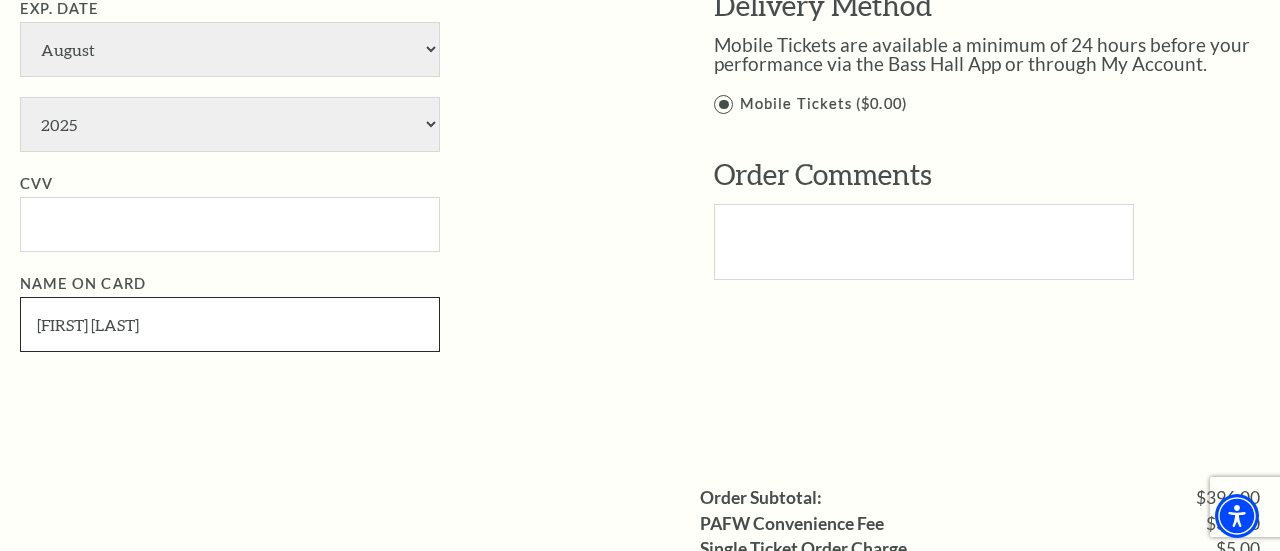 type on "Jeffrey Eckerman" 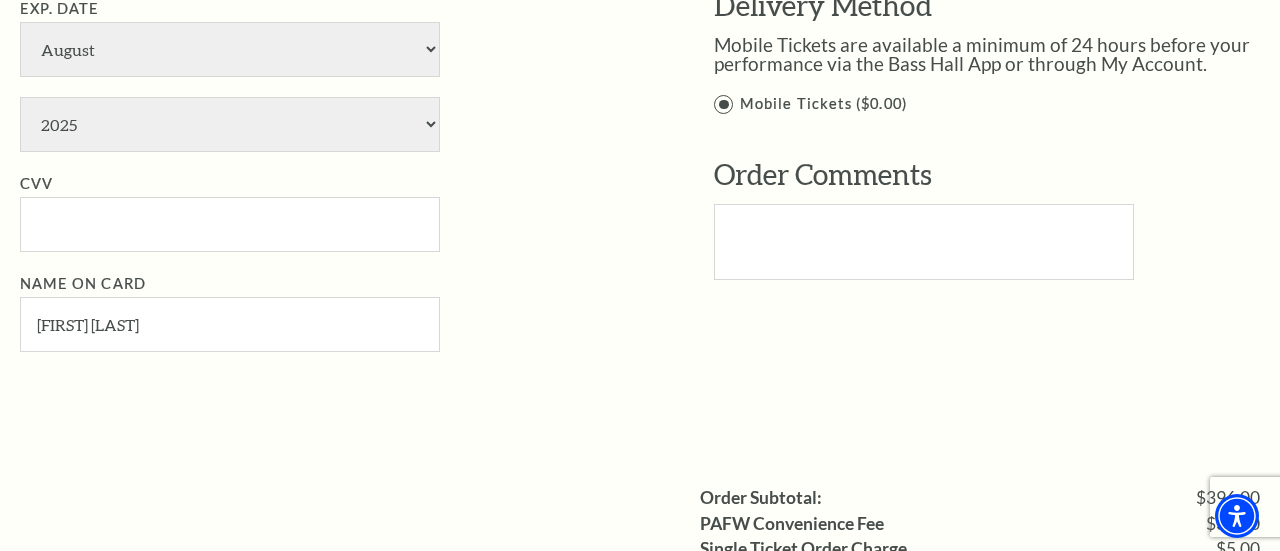 click on "Credit Card Type
American Express
Visa
Master Card
Discover
Card Number
Exp. Date
January
February
March
April
May
June
July
August
September
October
November
December
2025
2026
2027
2028
2029" at bounding box center [337, 75] 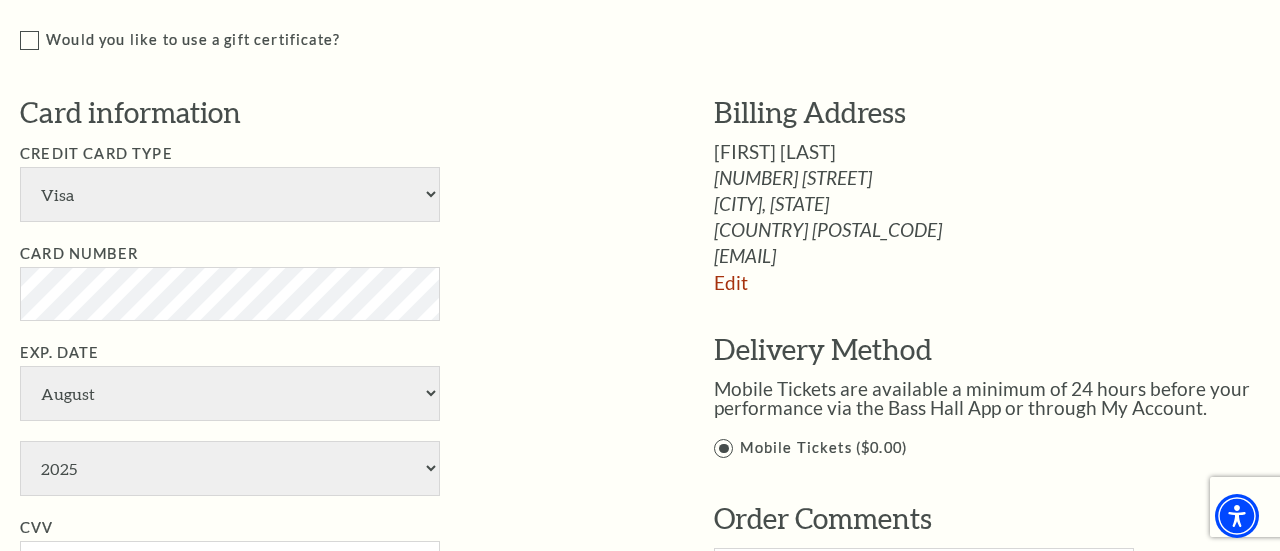 scroll, scrollTop: 1104, scrollLeft: 0, axis: vertical 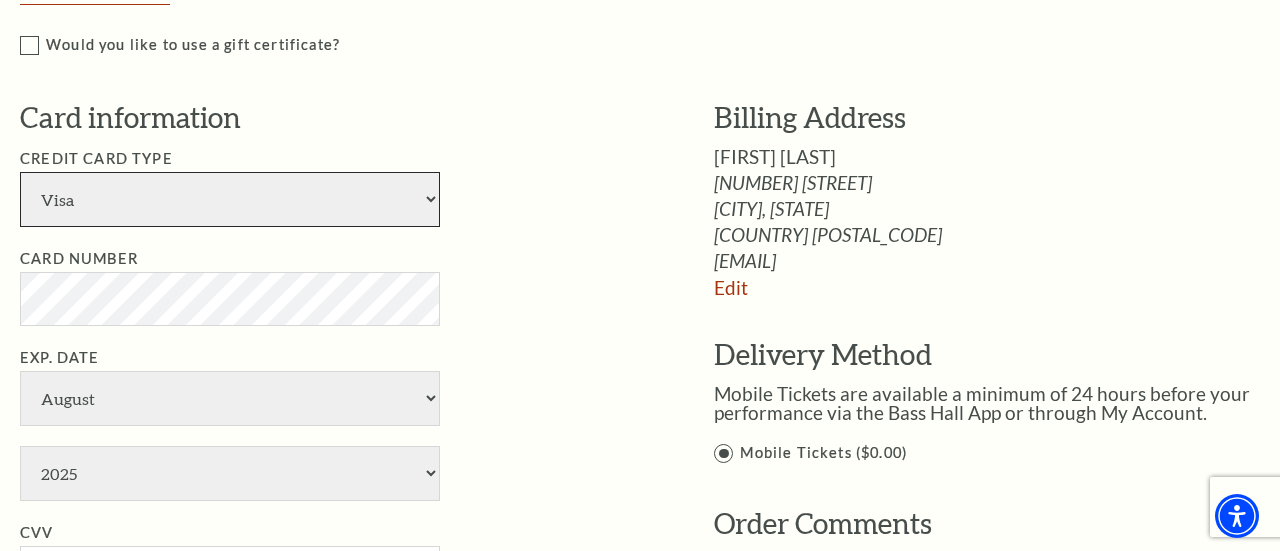 click on "American Express
Visa
Master Card
Discover" at bounding box center (230, 199) 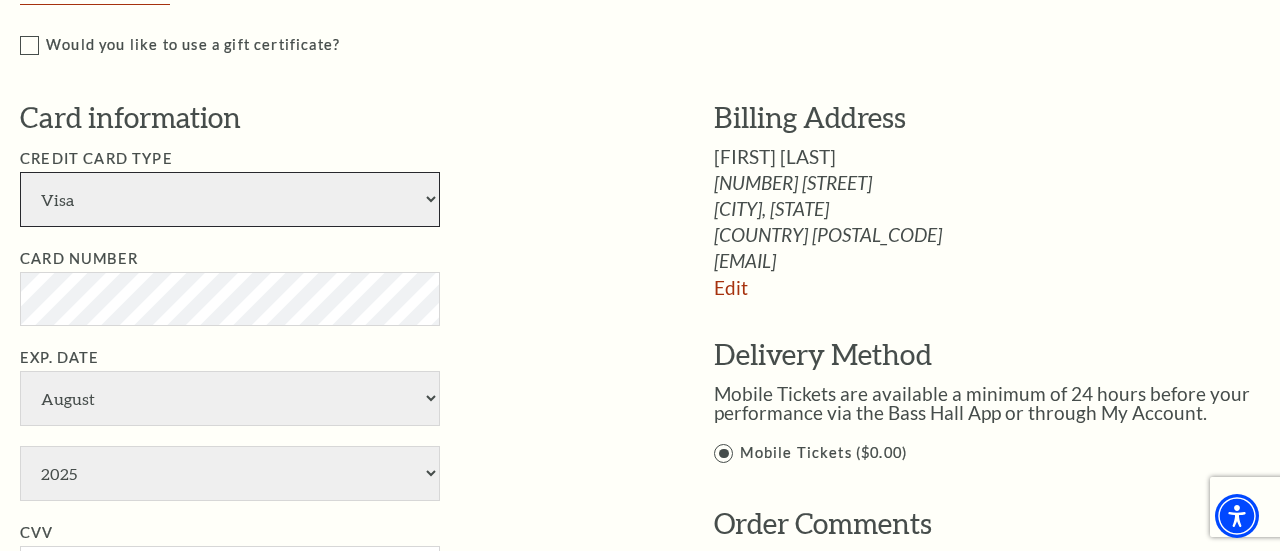 select on "25" 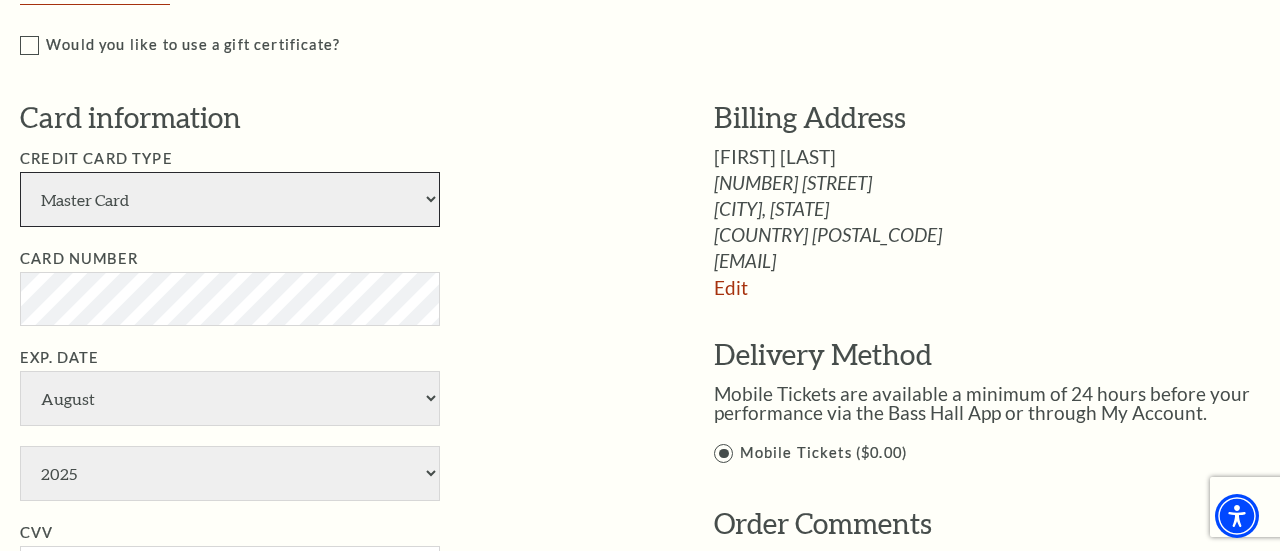 click on "American Express
Visa
Master Card
Discover" at bounding box center [230, 199] 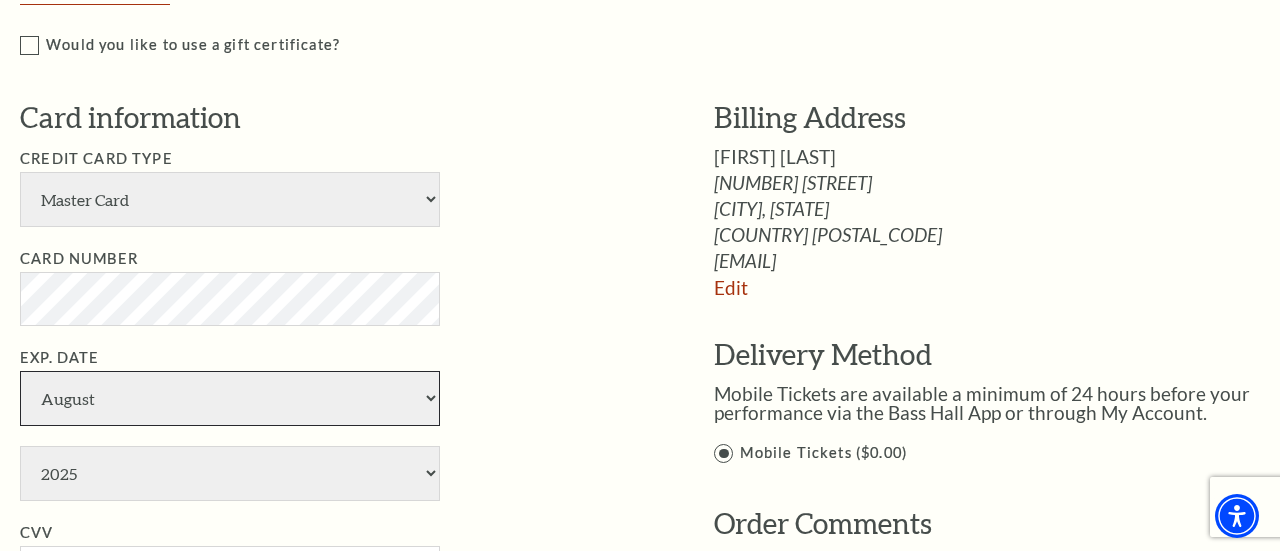 click on "January
February
March
April
May
June
July
August
September
October
November
December" at bounding box center (230, 398) 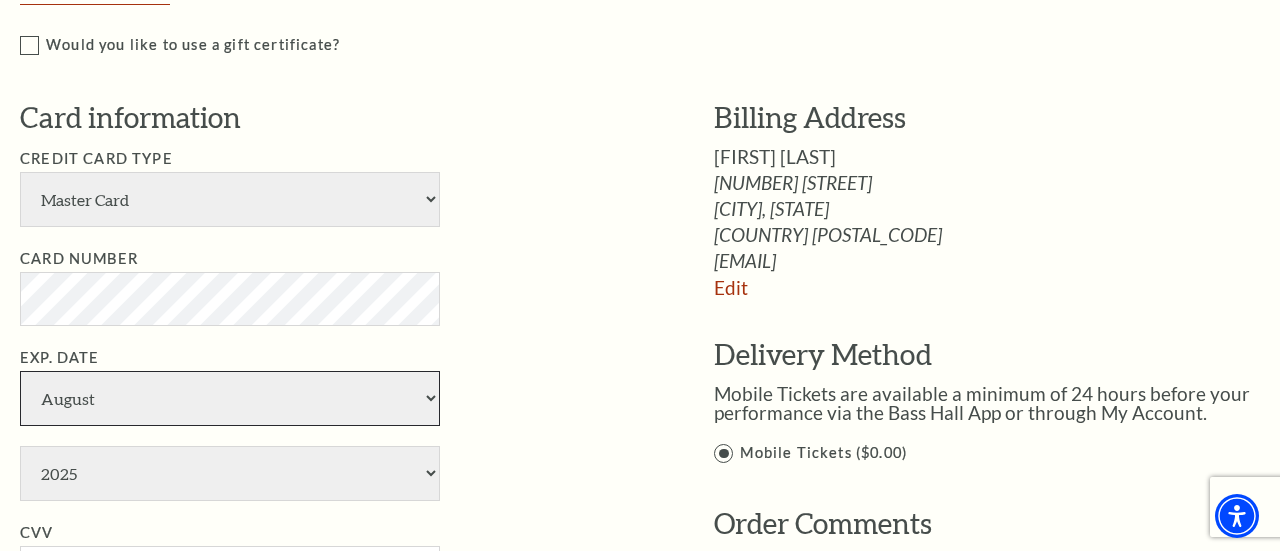 select on "2" 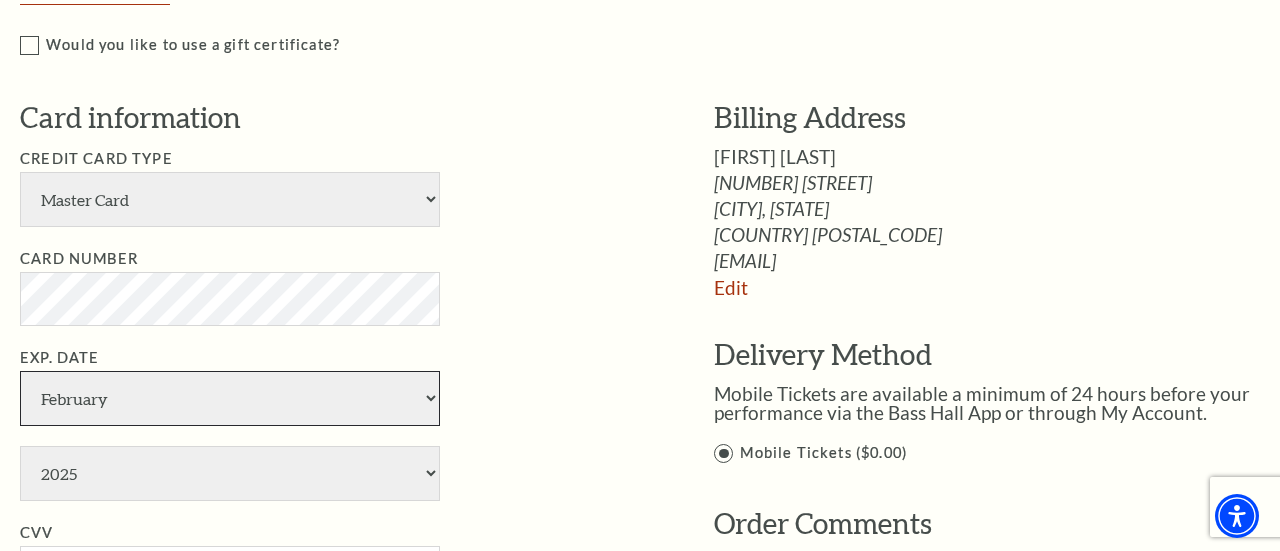 click on "January
February
March
April
May
June
July
August
September
October
November
December" at bounding box center [230, 398] 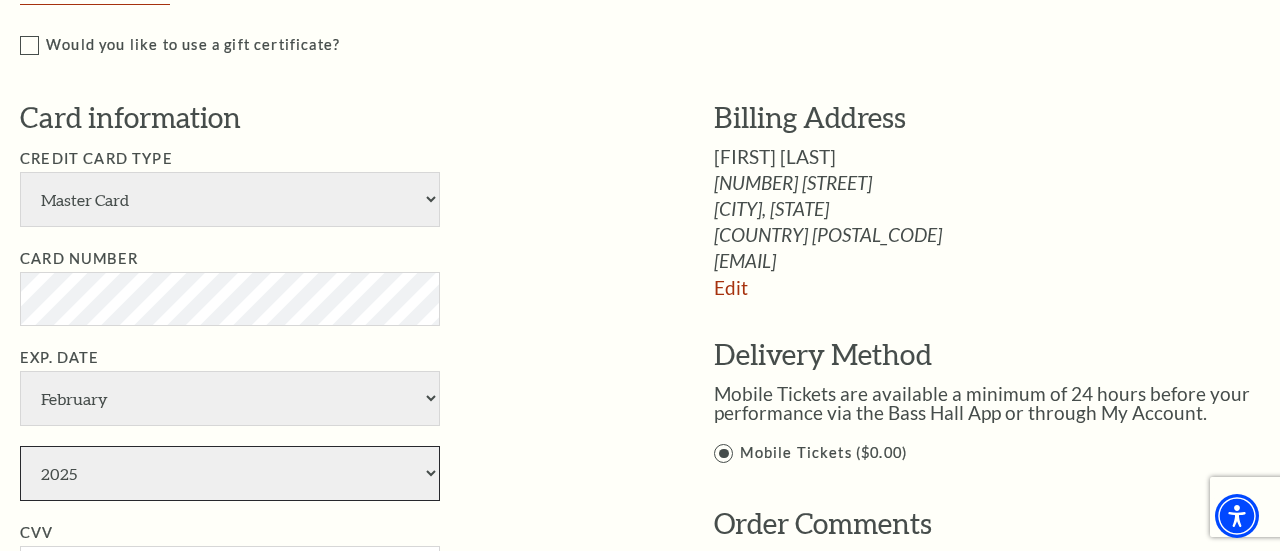 click on "2025
2026
2027
2028
2029
2030
2031
2032
2033
2034" at bounding box center (230, 473) 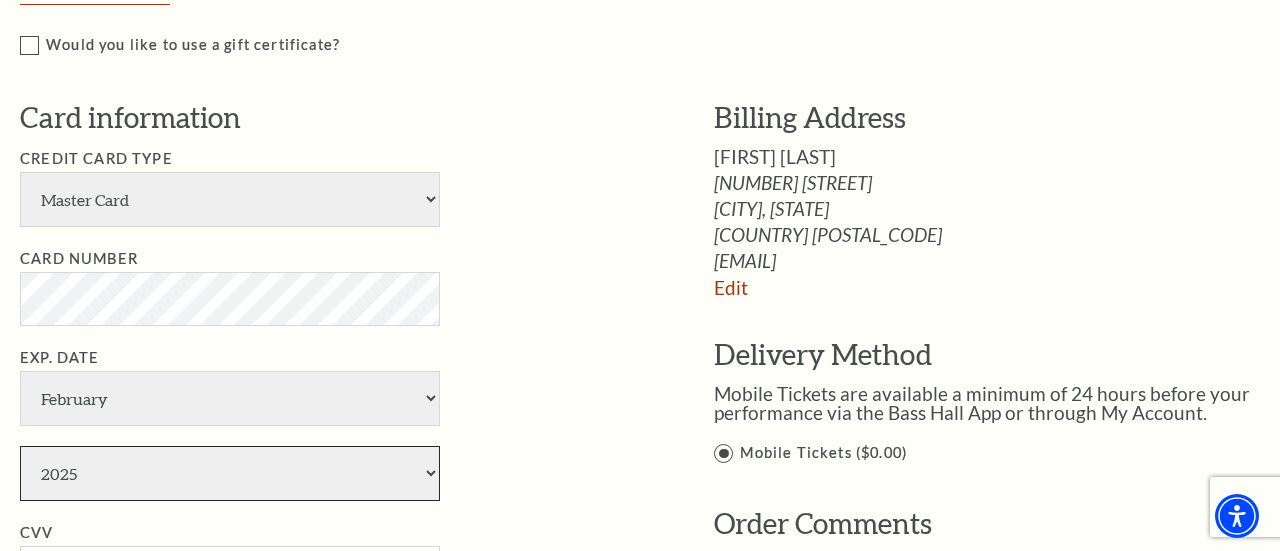 select on "2029" 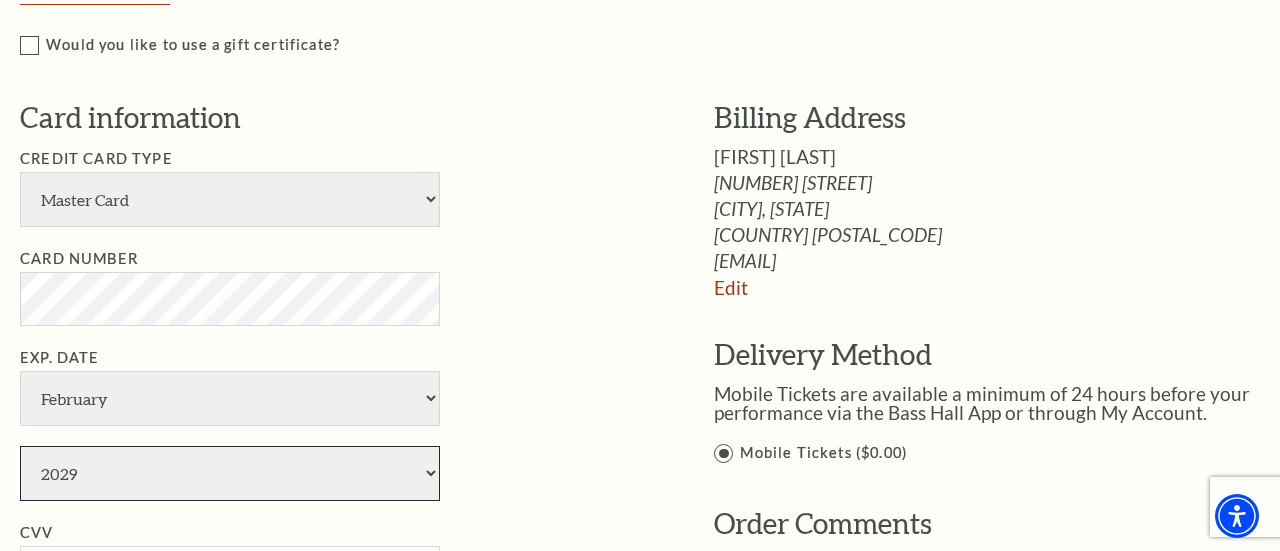 click on "2025
2026
2027
2028
2029
2030
2031
2032
2033
2034" at bounding box center [230, 473] 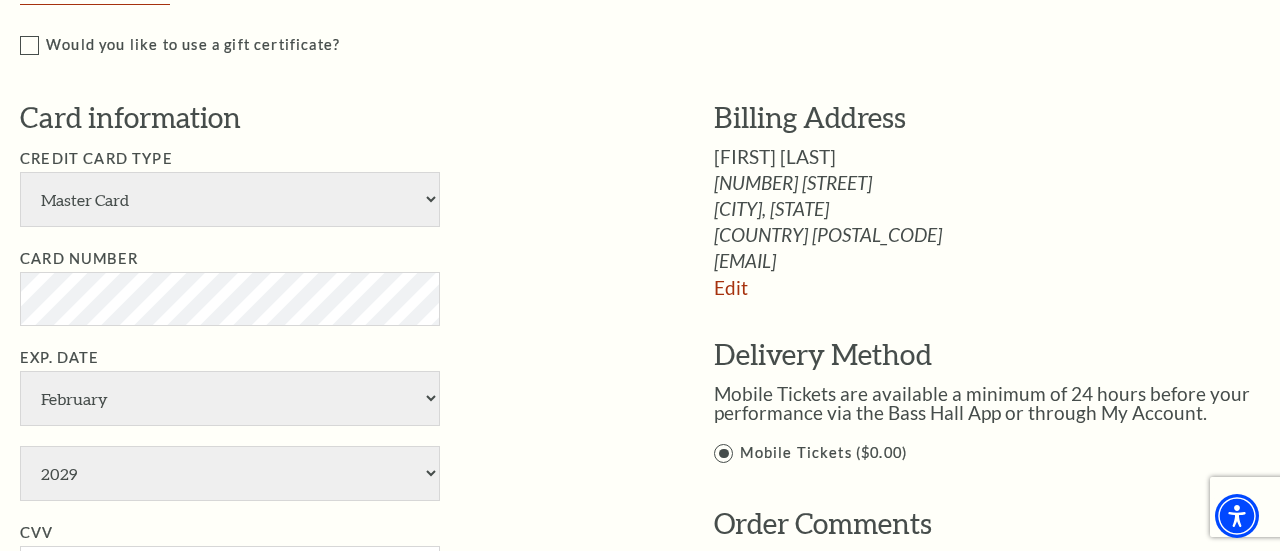 click on "Exp. Date
January
February
March
April
May
June
July
August
September
October
November
December
2025
2026
2027
2028
2029
2030
2031
2032
2033
2034" at bounding box center [337, 423] 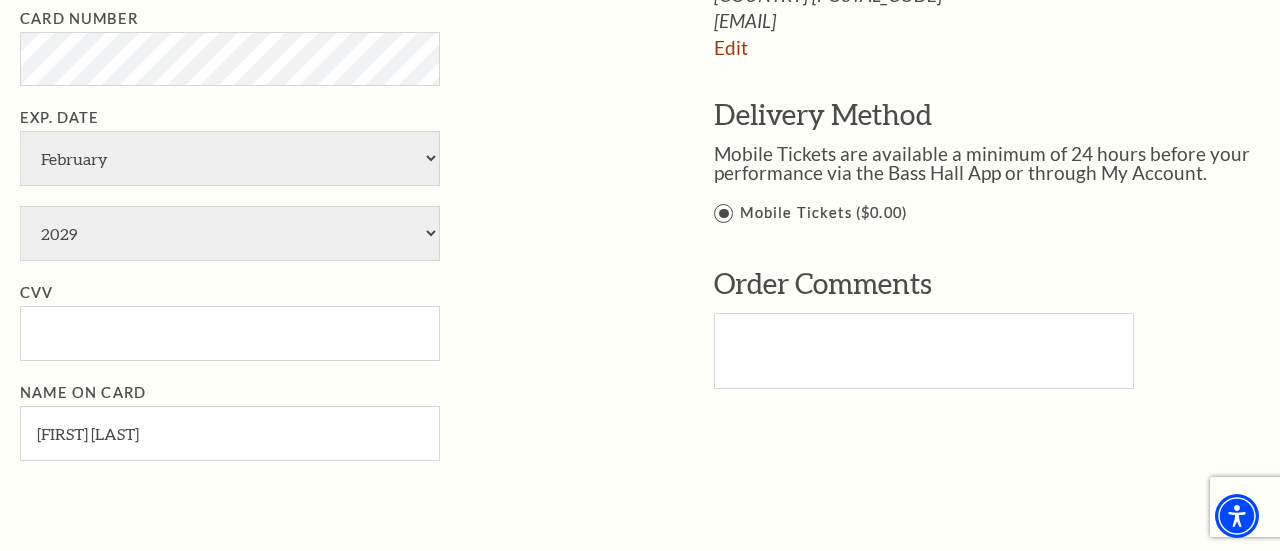 scroll, scrollTop: 1352, scrollLeft: 0, axis: vertical 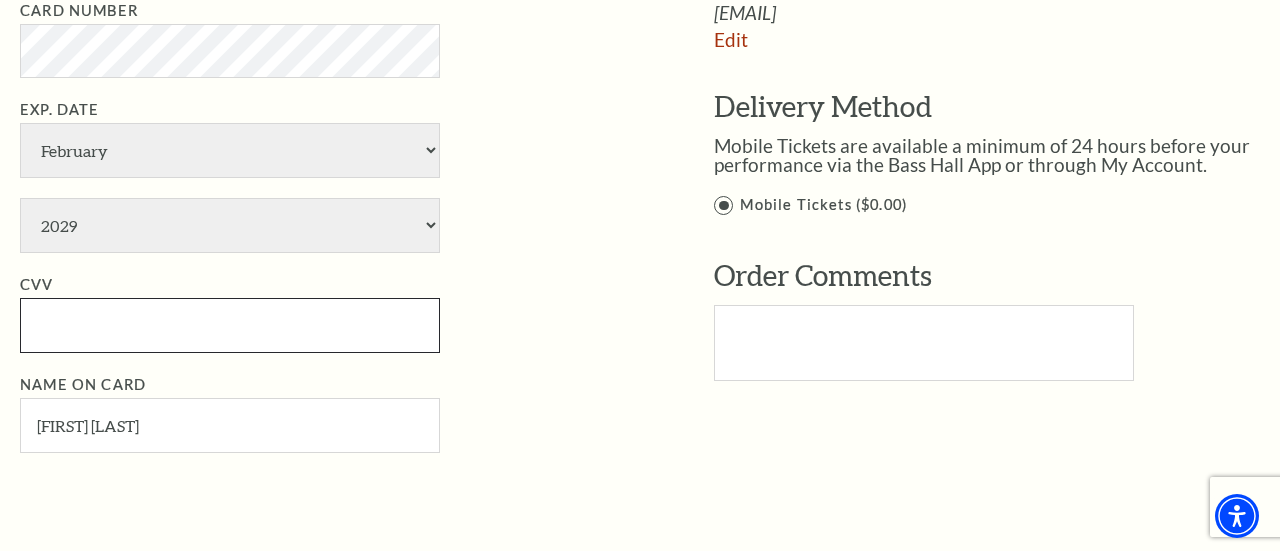 click on "CVV" at bounding box center (230, 325) 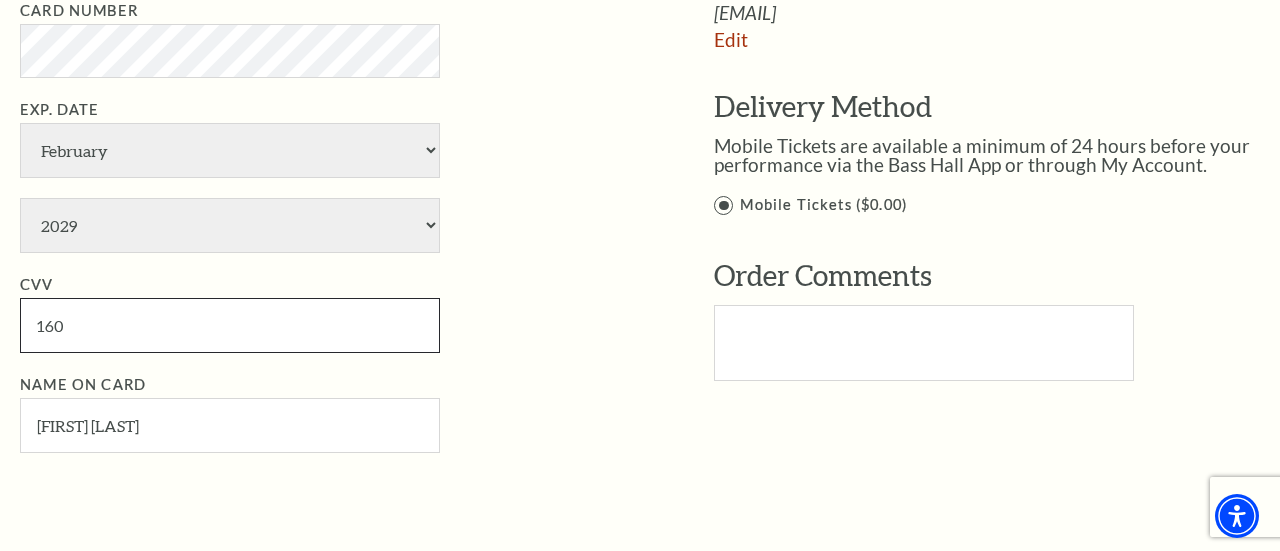 type on "160" 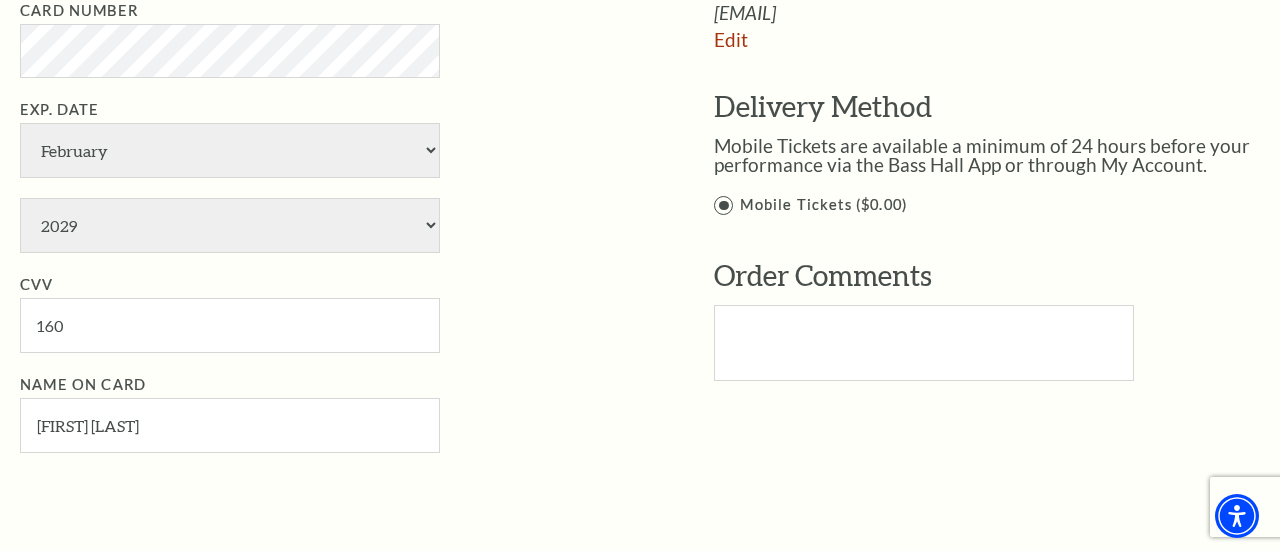 click on "Credit Card Type
American Express
Visa
Master Card
Discover
Card Number
Exp. Date
January
February
March
April
May
June
July
August
September
October
November
December
2025
2026
2027
2028
2029" at bounding box center [337, 176] 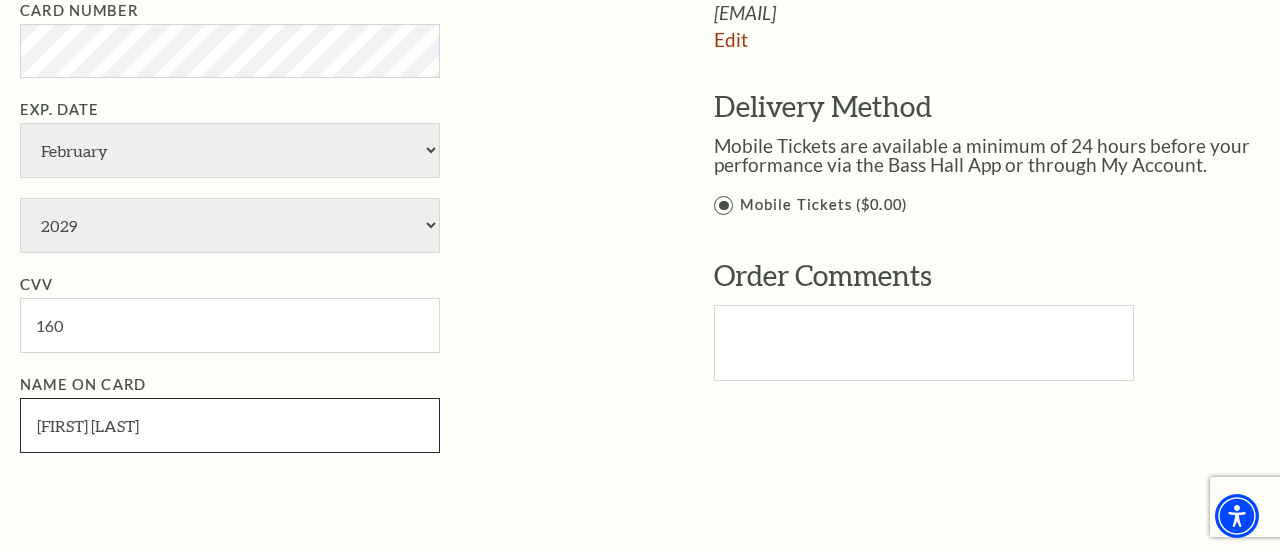 click on "Jeffrey Eckerman" at bounding box center [230, 425] 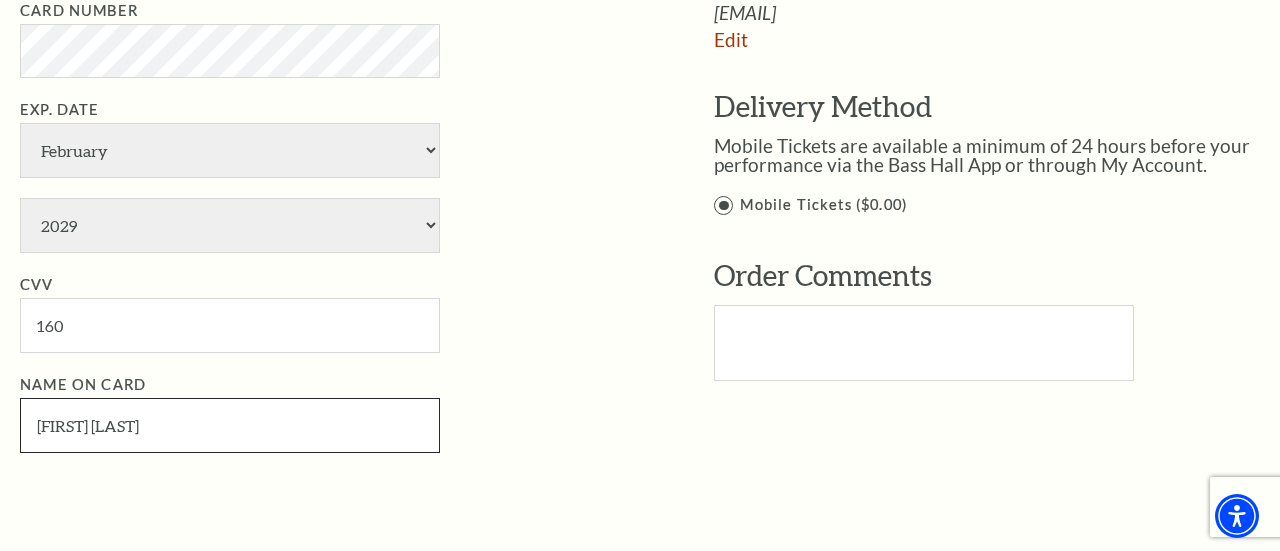 click on "Jeffrey Eckerman" at bounding box center (230, 425) 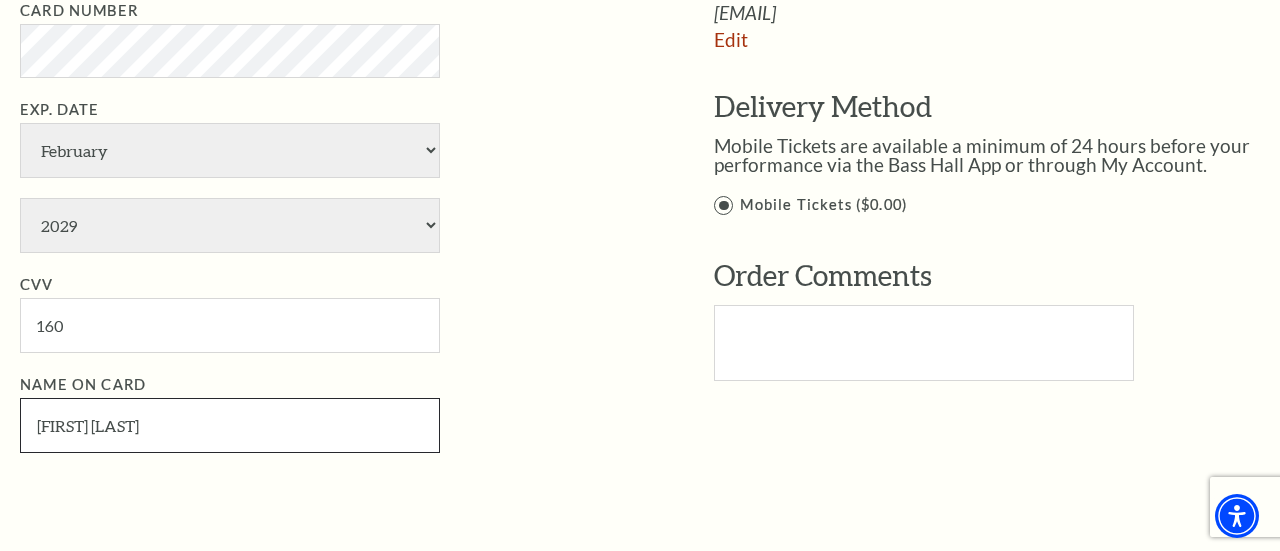 type on "Jeffrey S Eckerman" 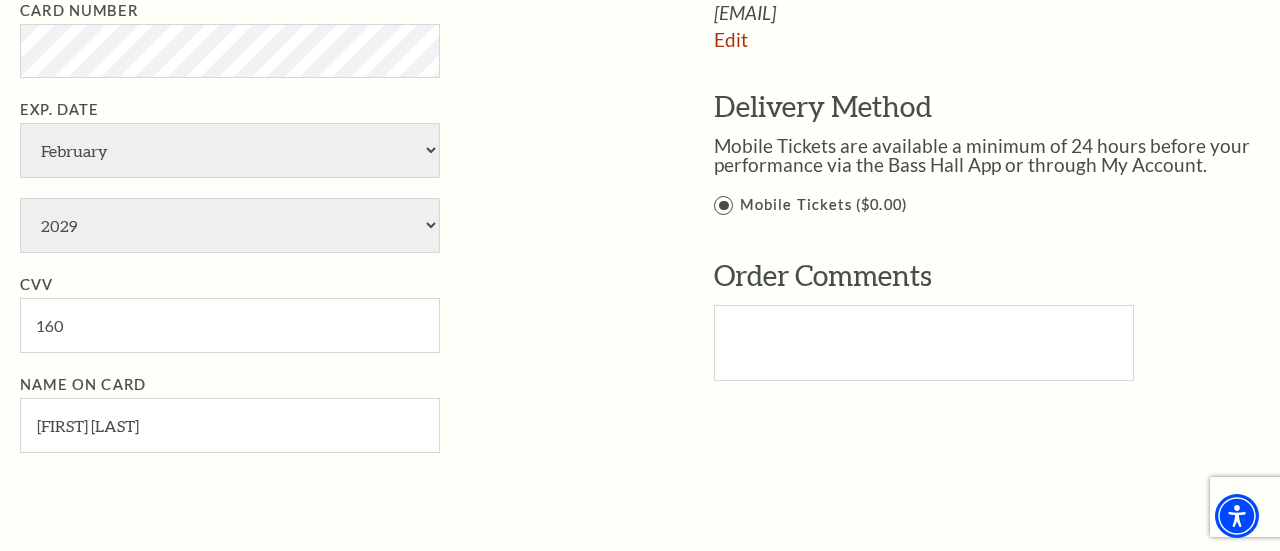 click on "Name on Card
Jeffrey S Eckerman" at bounding box center [337, 413] 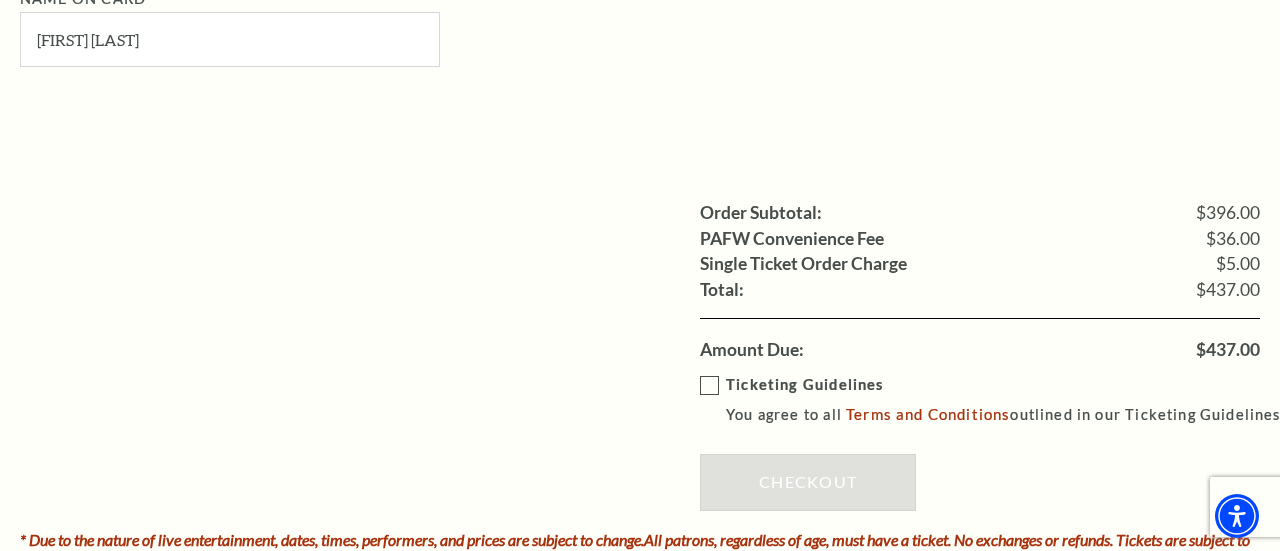 scroll, scrollTop: 1802, scrollLeft: 0, axis: vertical 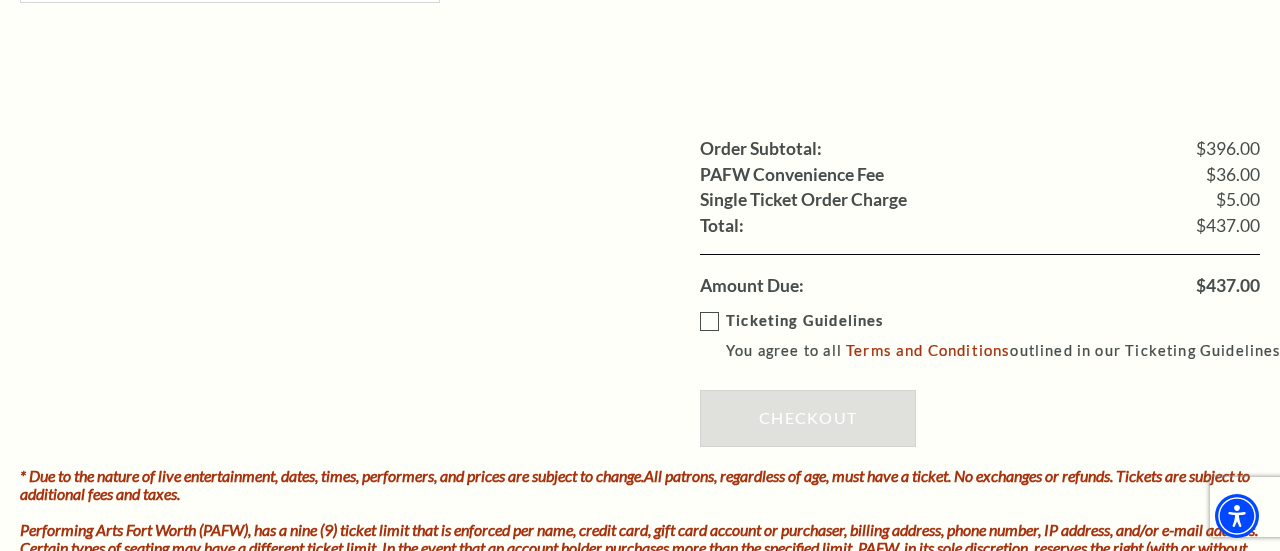 click on "Ticketing Guidelines
You agree to all   Terms and Conditions  outlined in our Ticketing Guidelines." at bounding box center (994, 336) 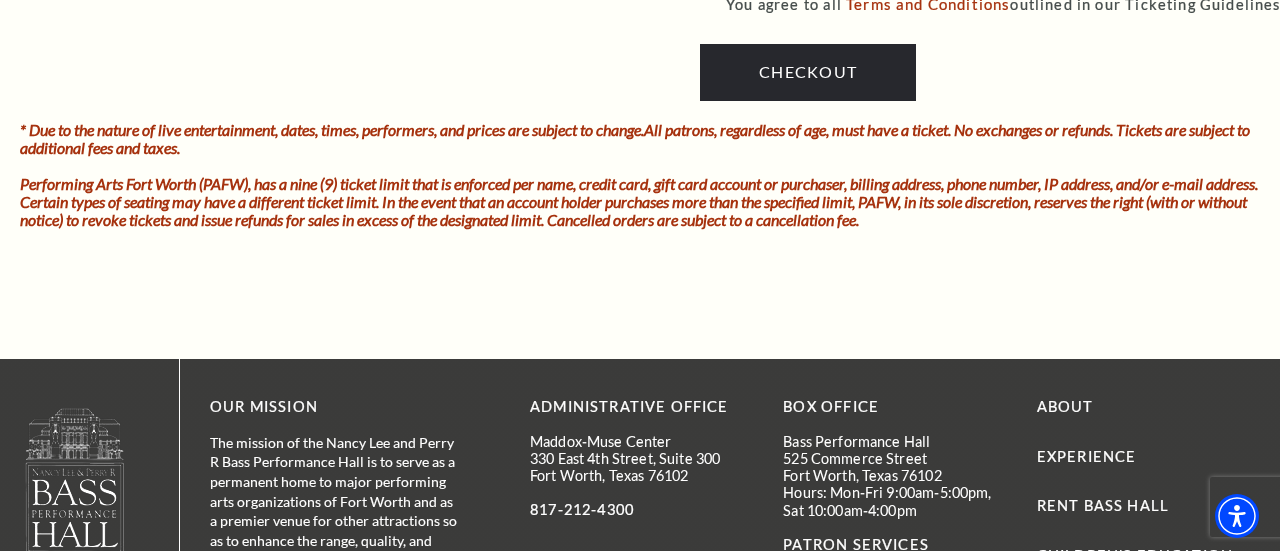 scroll, scrollTop: 2151, scrollLeft: 0, axis: vertical 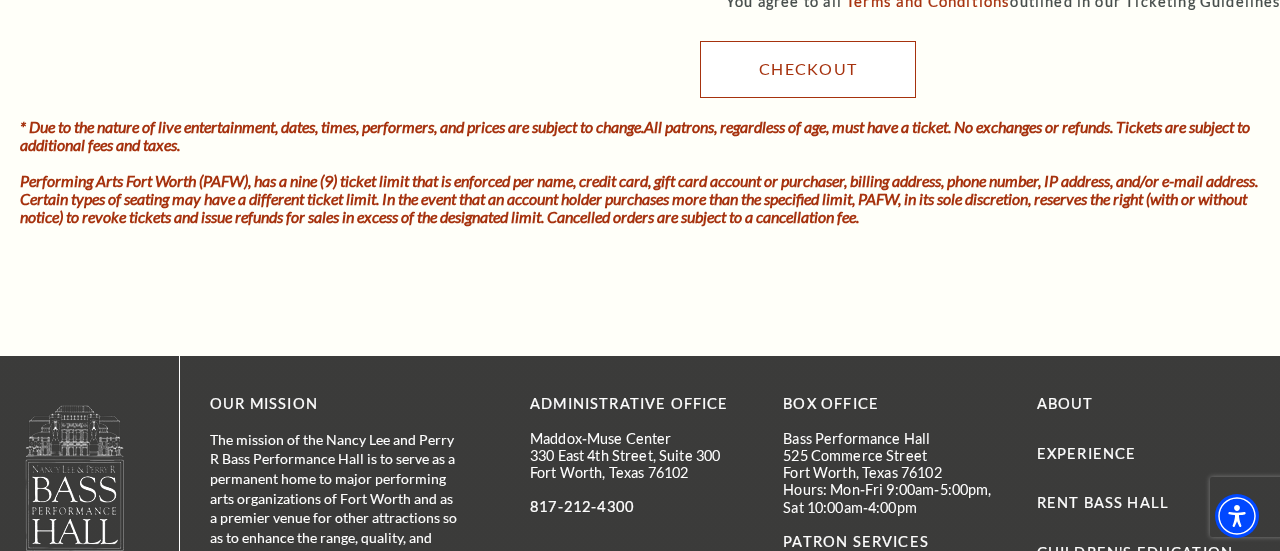 click on "Checkout" at bounding box center [808, 69] 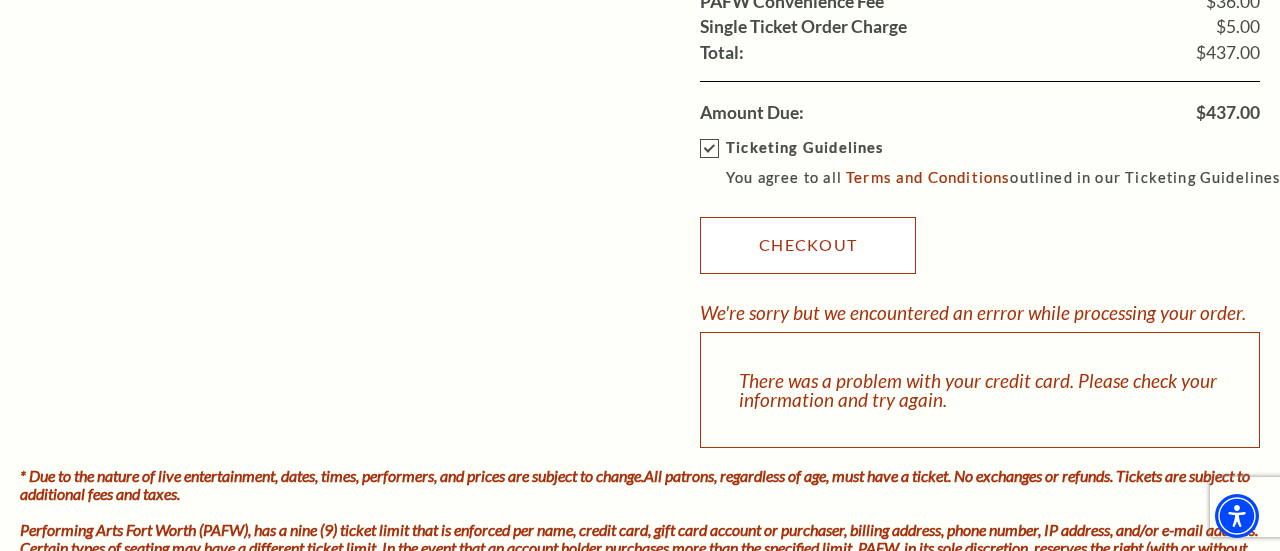 scroll, scrollTop: 1980, scrollLeft: 0, axis: vertical 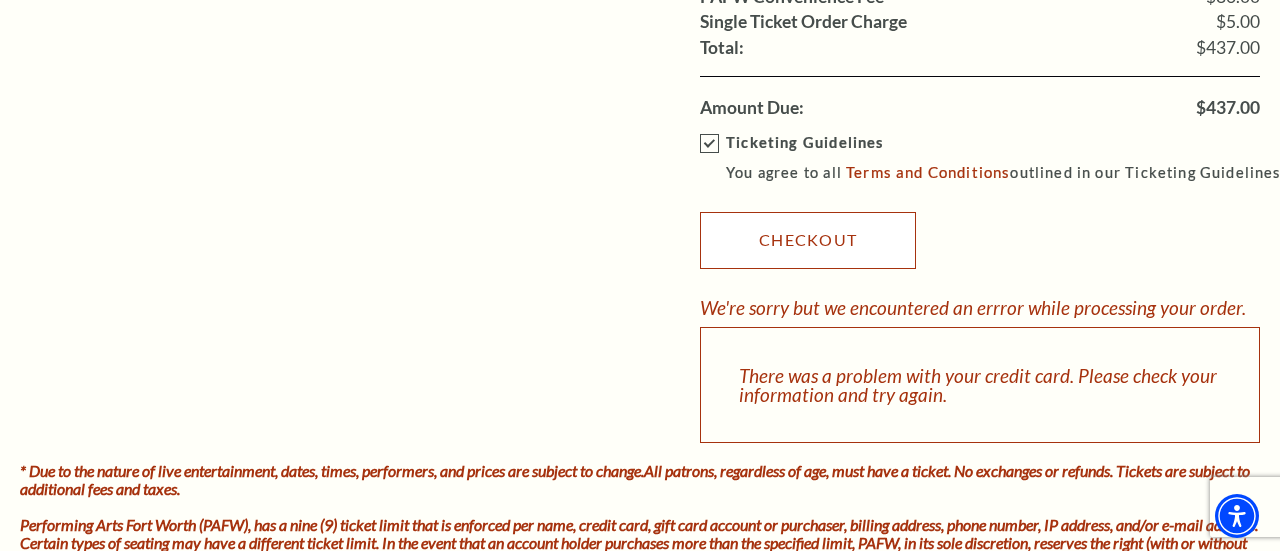click on "Checkout" at bounding box center (808, 240) 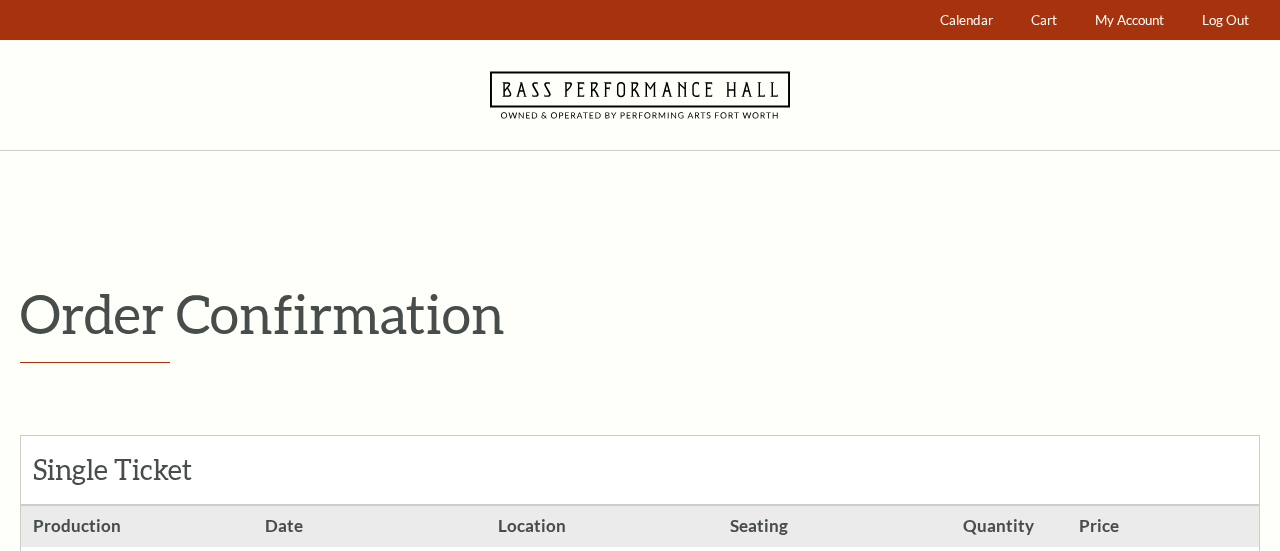 scroll, scrollTop: 0, scrollLeft: 0, axis: both 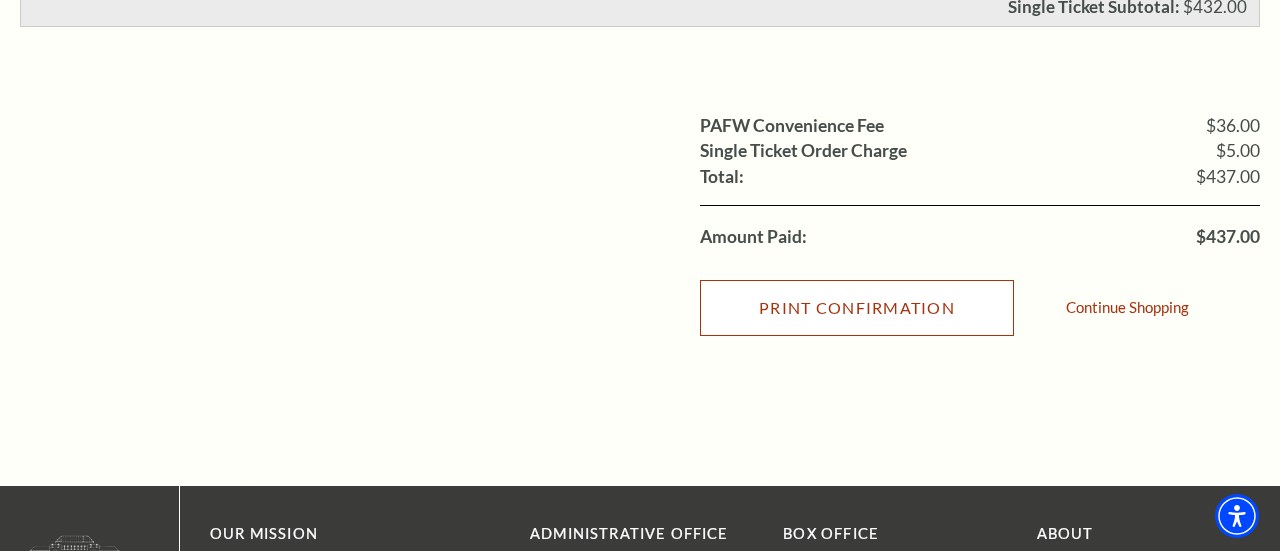 click on "Print Confirmation" at bounding box center [857, 308] 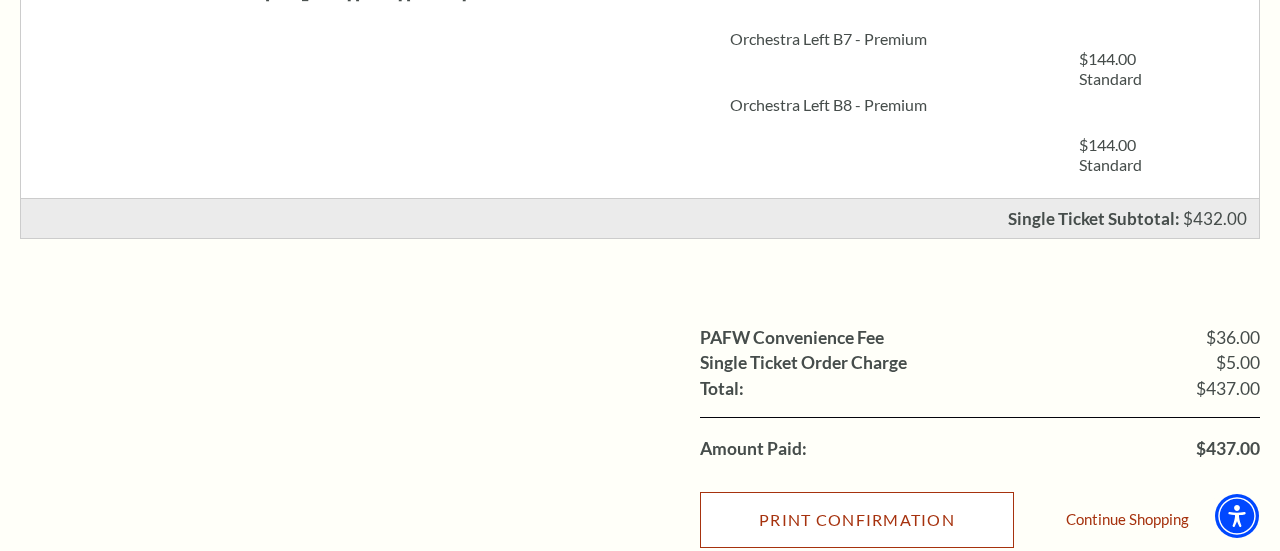 scroll, scrollTop: 608, scrollLeft: 0, axis: vertical 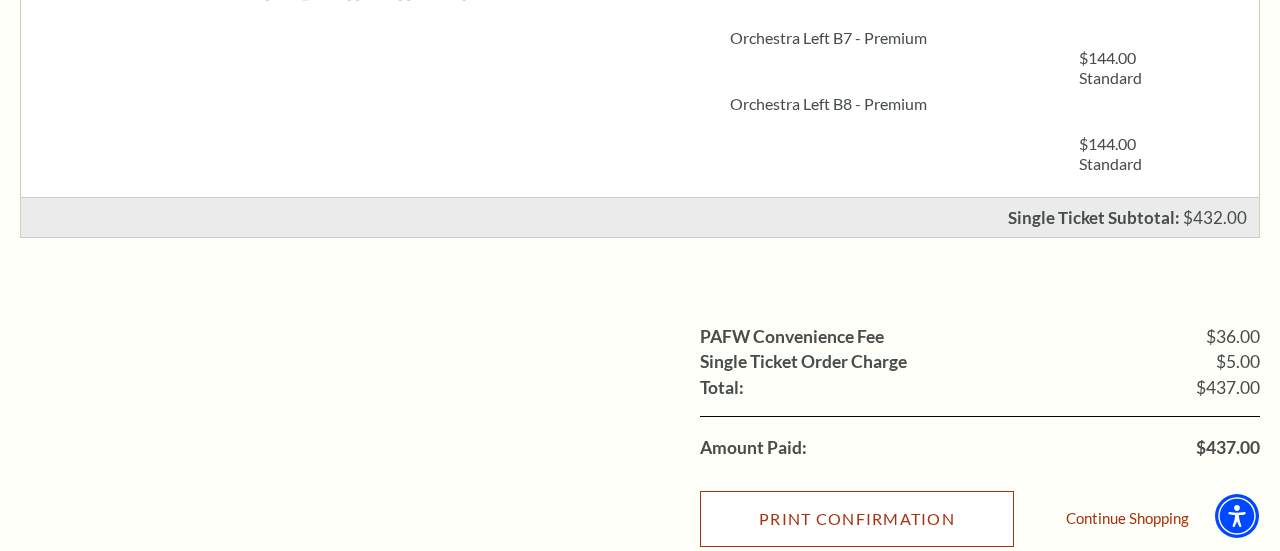 click on "Print Confirmation" at bounding box center (857, 519) 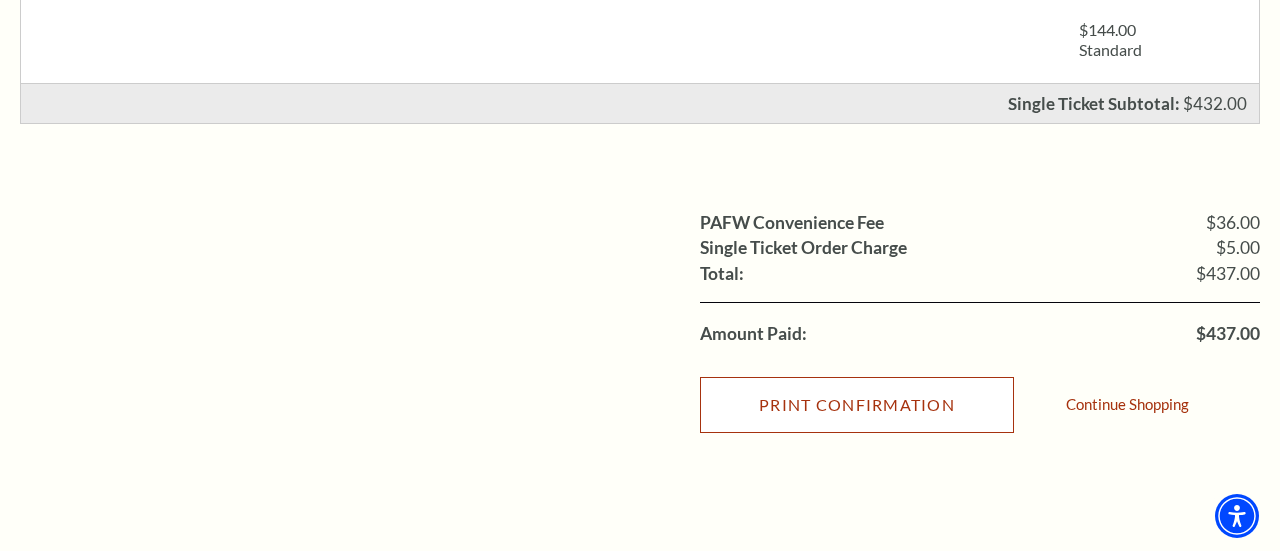 scroll, scrollTop: 734, scrollLeft: 0, axis: vertical 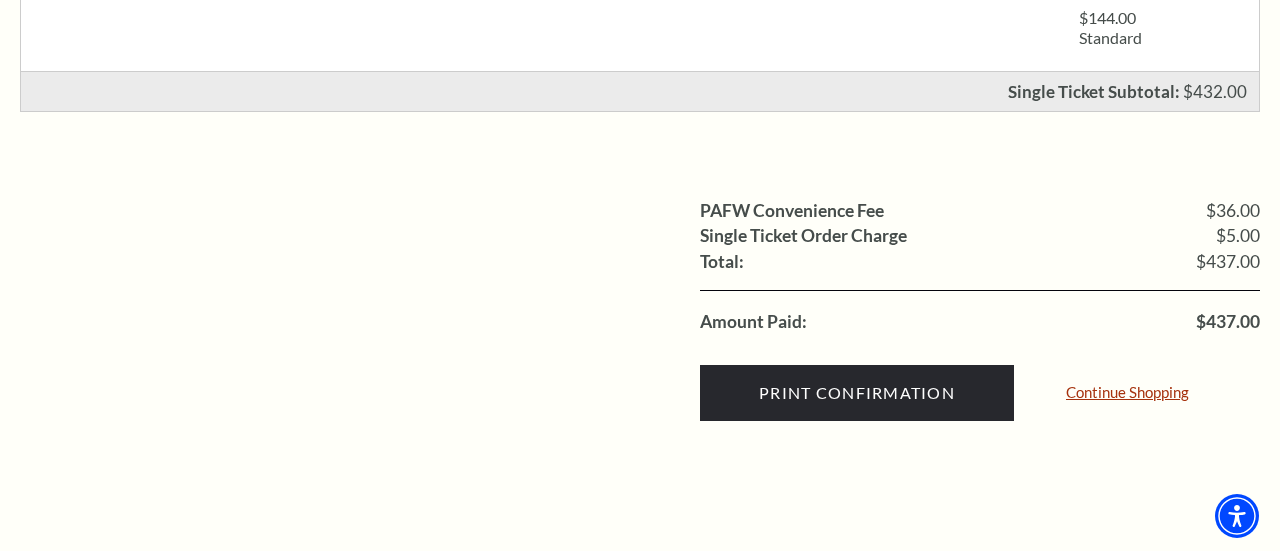 click on "Continue Shopping" at bounding box center [1127, 392] 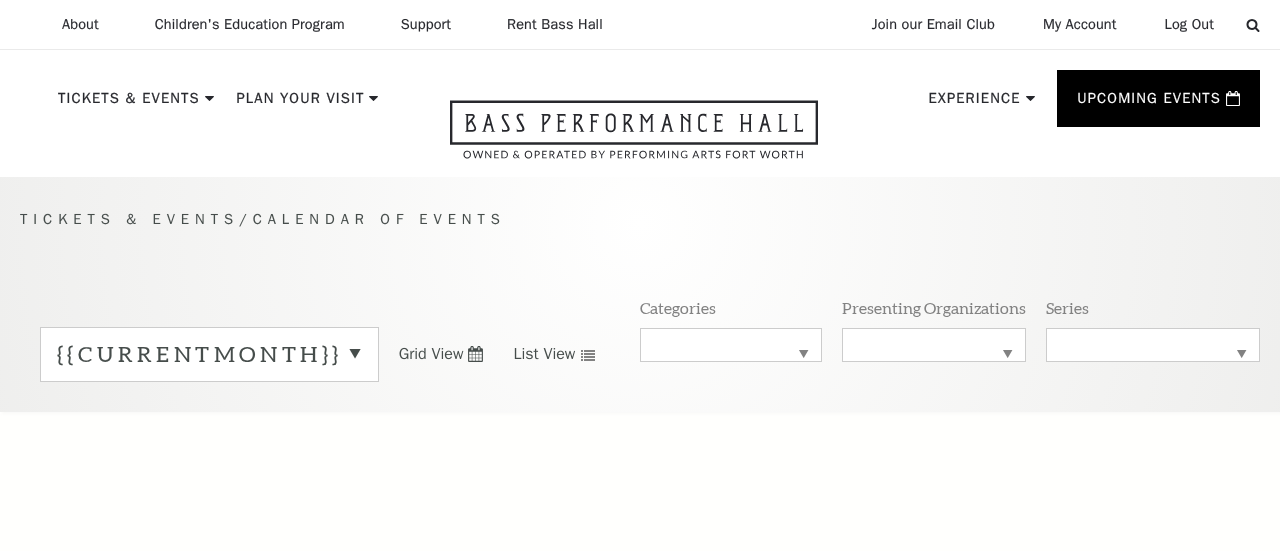 scroll, scrollTop: 0, scrollLeft: 0, axis: both 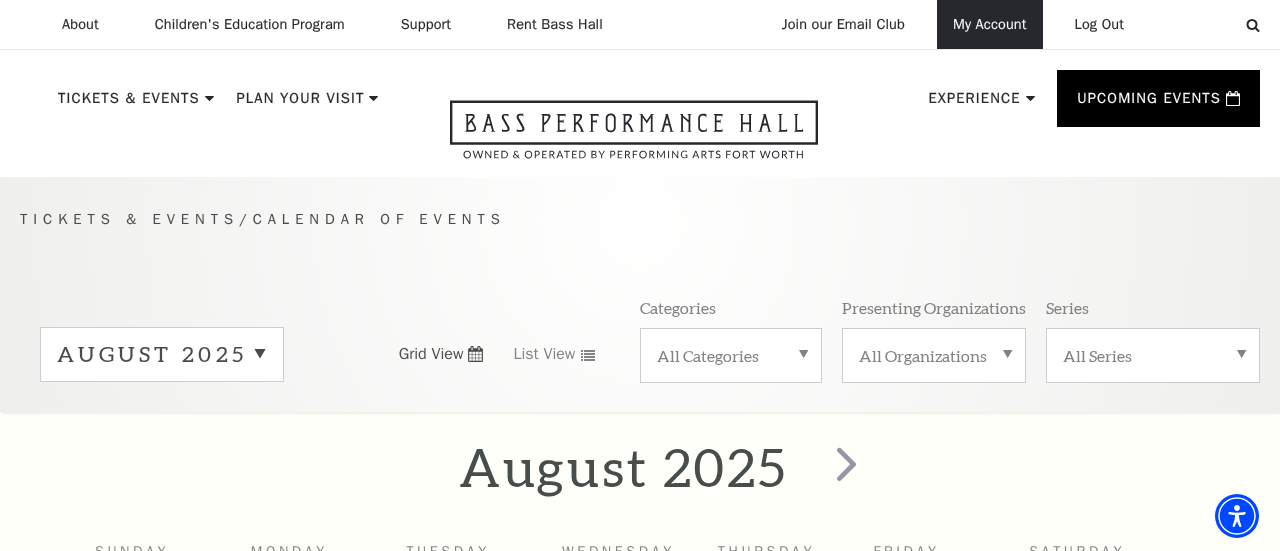 click on "My Account" at bounding box center [990, 24] 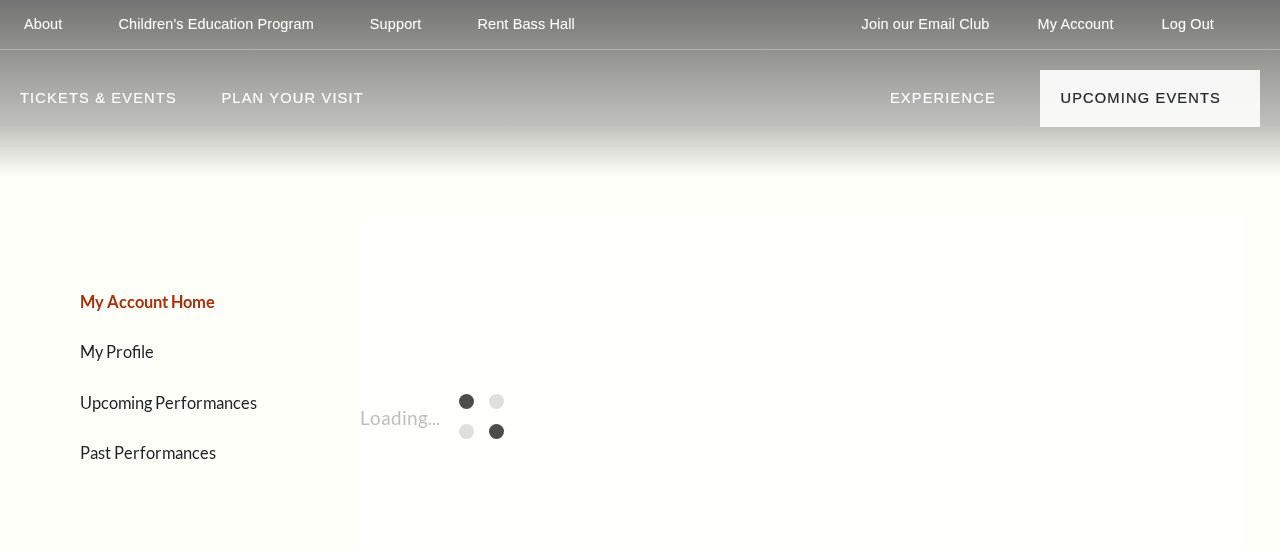 scroll, scrollTop: 0, scrollLeft: 0, axis: both 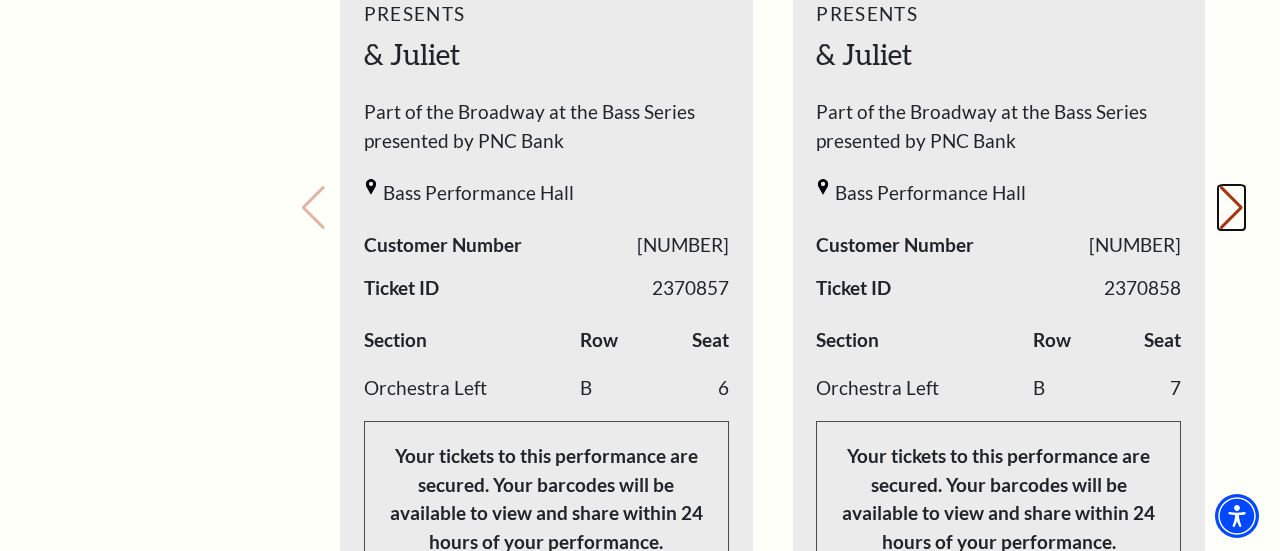 click on "Next slide." at bounding box center [1231, 208] 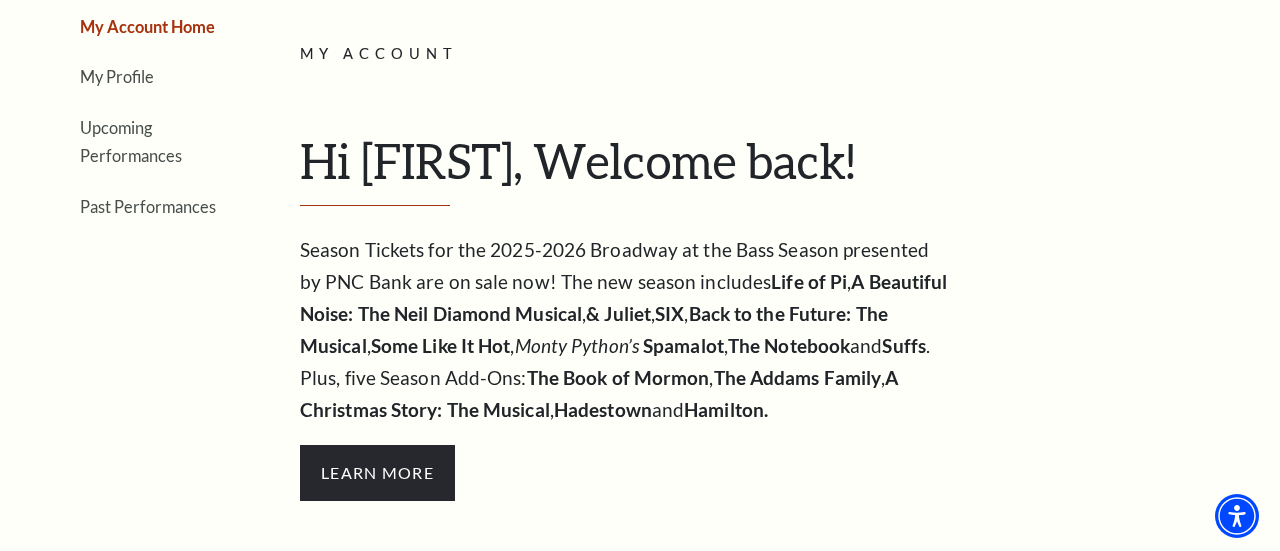 scroll, scrollTop: 0, scrollLeft: 0, axis: both 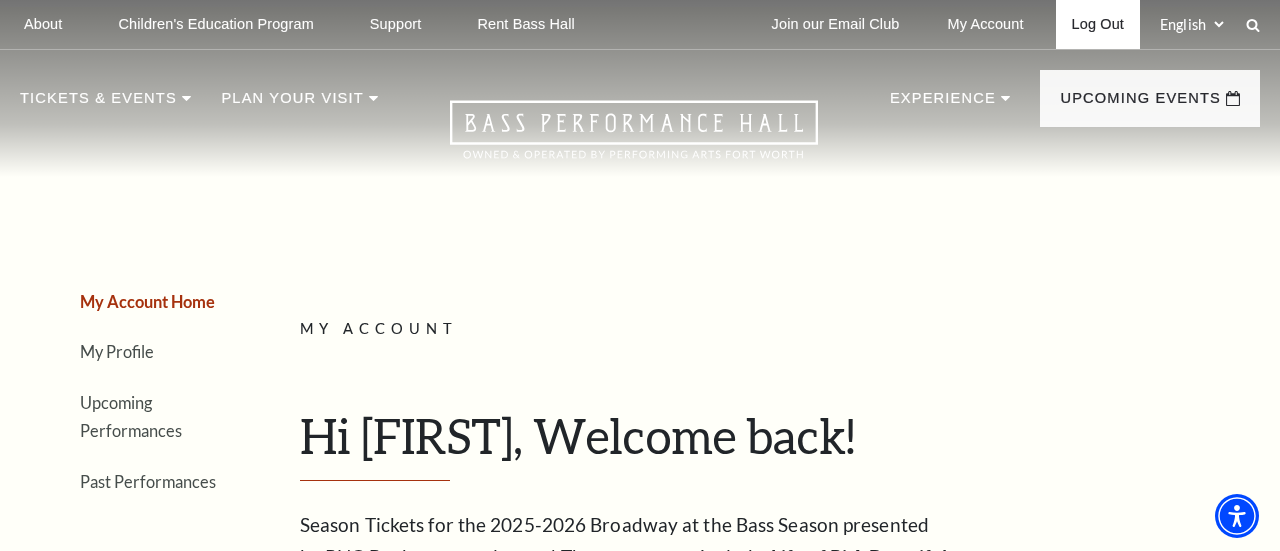 click on "Log Out" at bounding box center (1098, 24) 